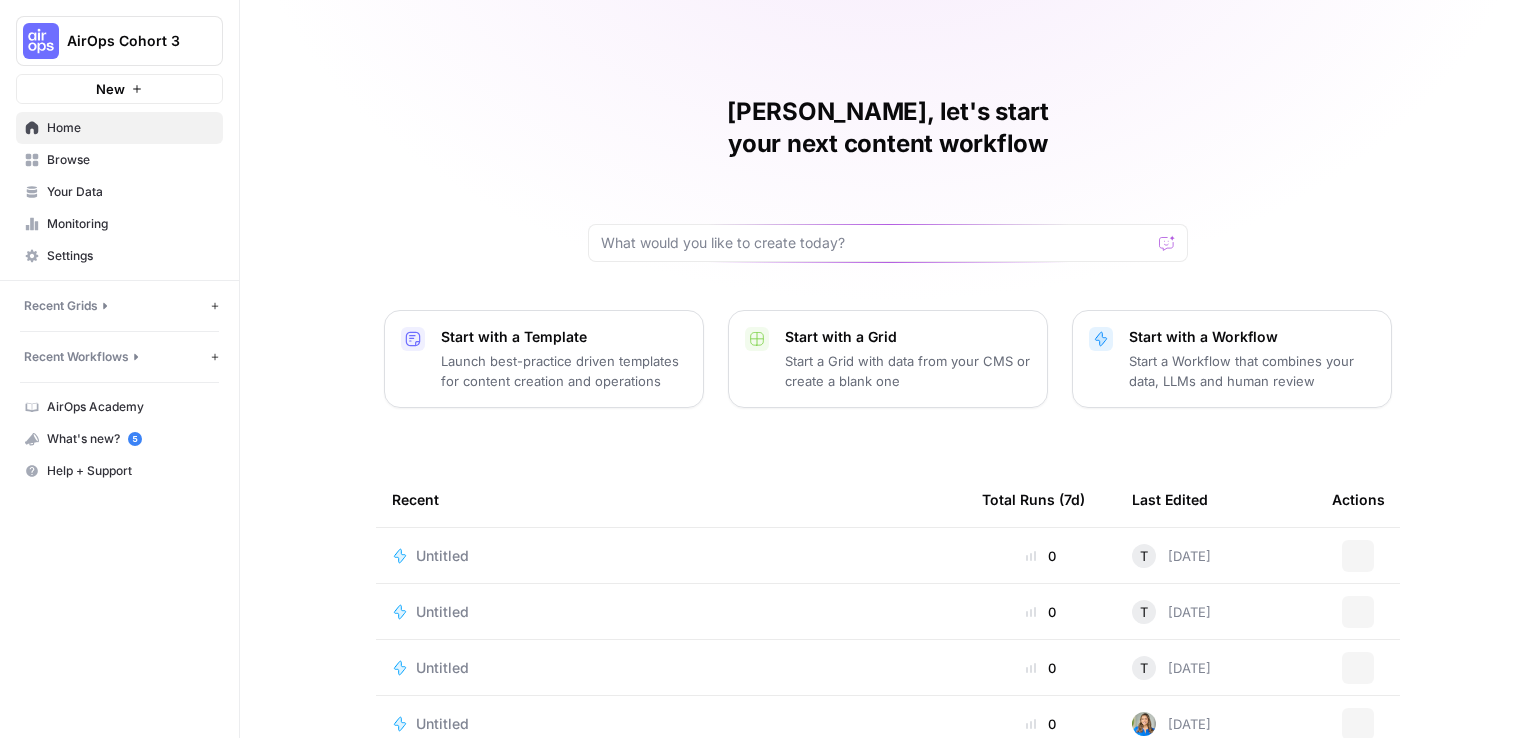 scroll, scrollTop: 0, scrollLeft: 0, axis: both 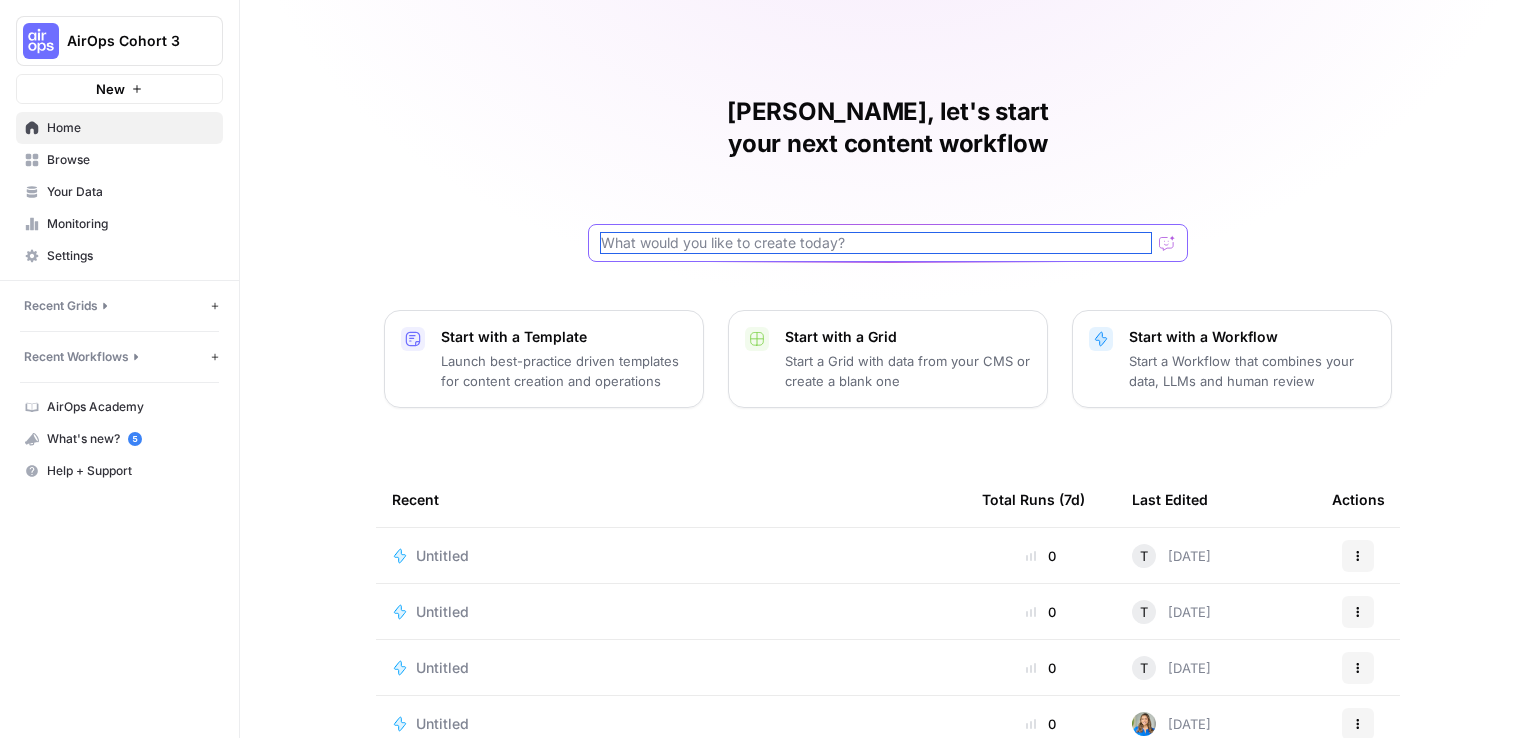 click at bounding box center [876, 243] 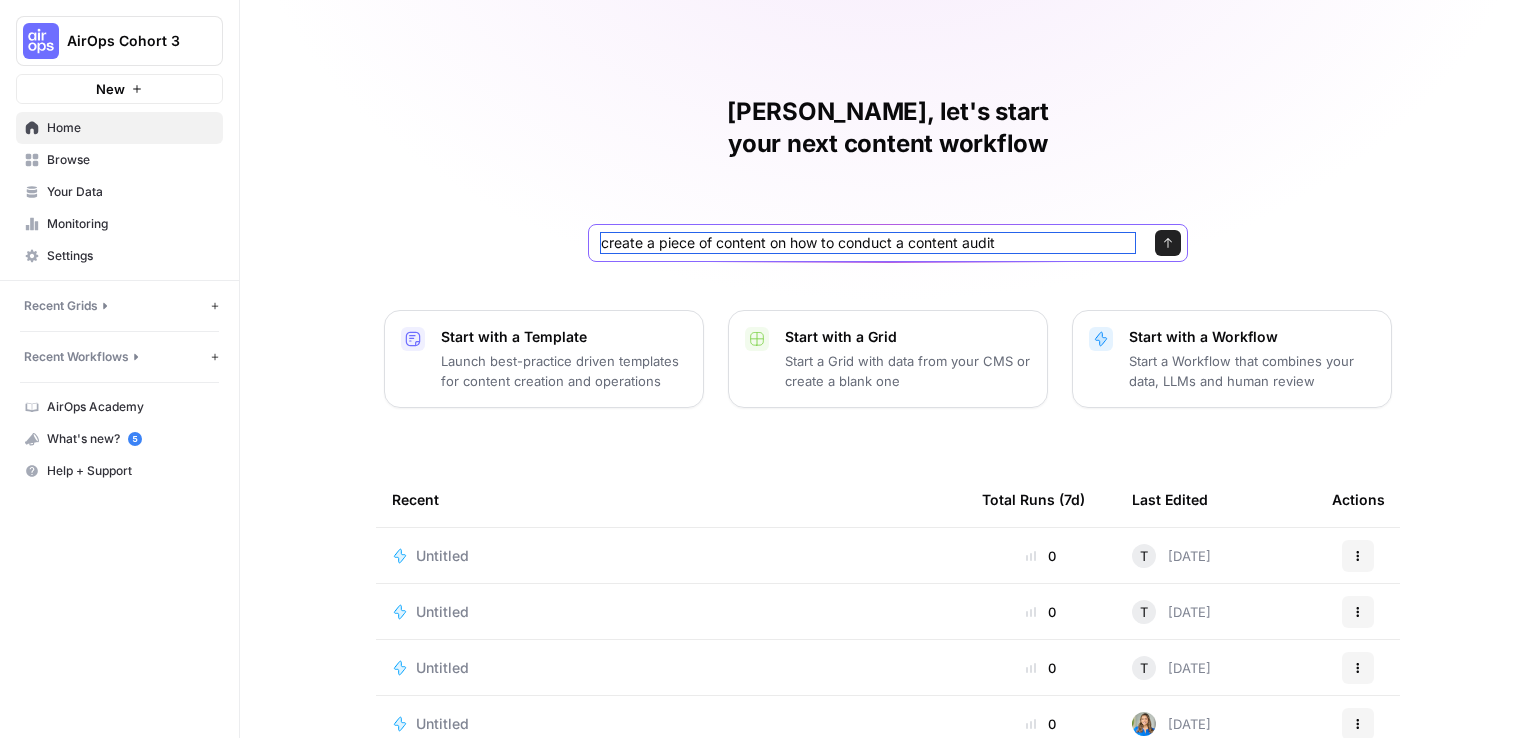 type on "create a piece of content on how to conduct a content audit" 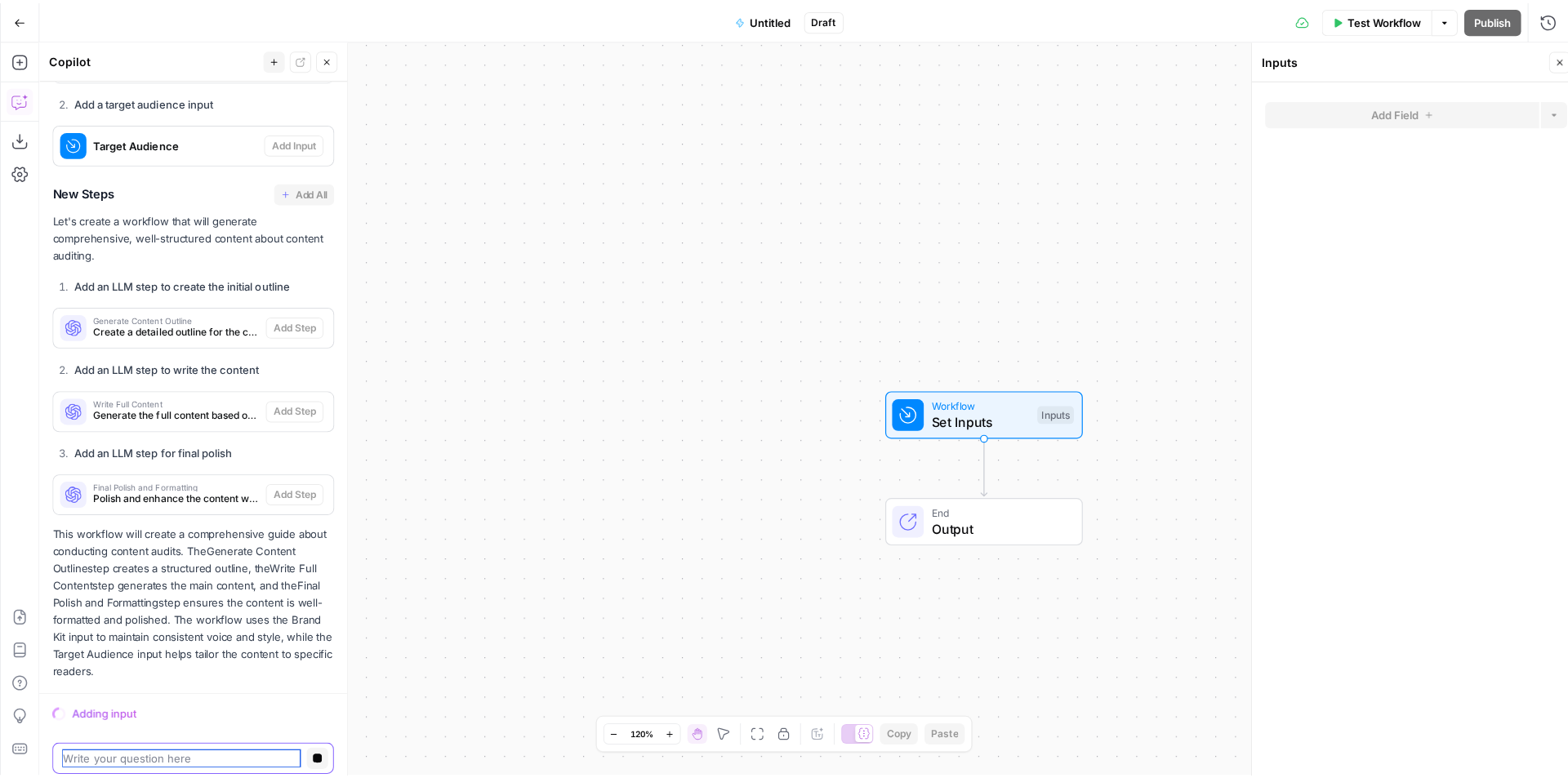 scroll, scrollTop: 442, scrollLeft: 0, axis: vertical 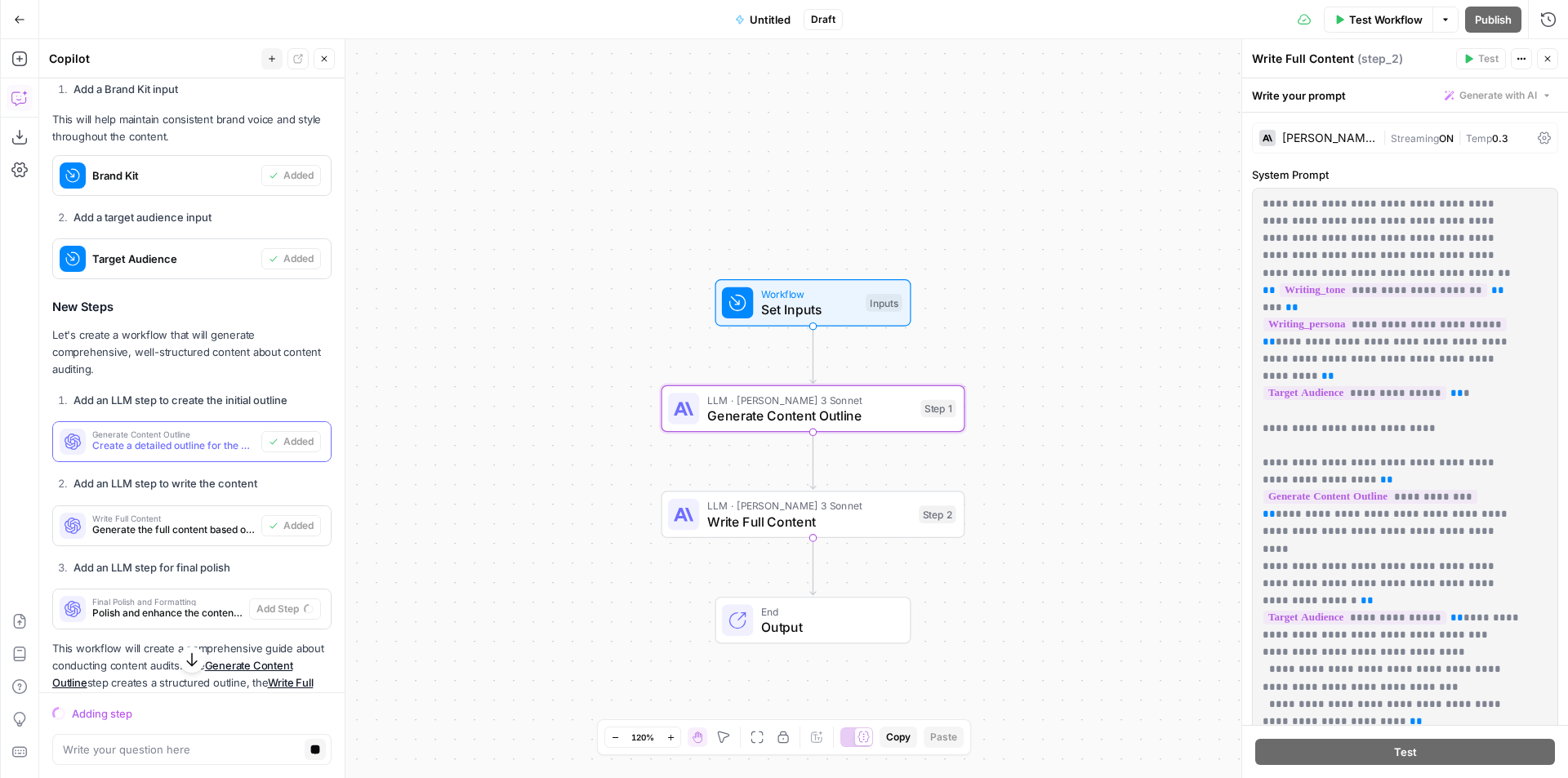 click on "Create a detailed outline for the content audit guide" at bounding box center (173, 446) 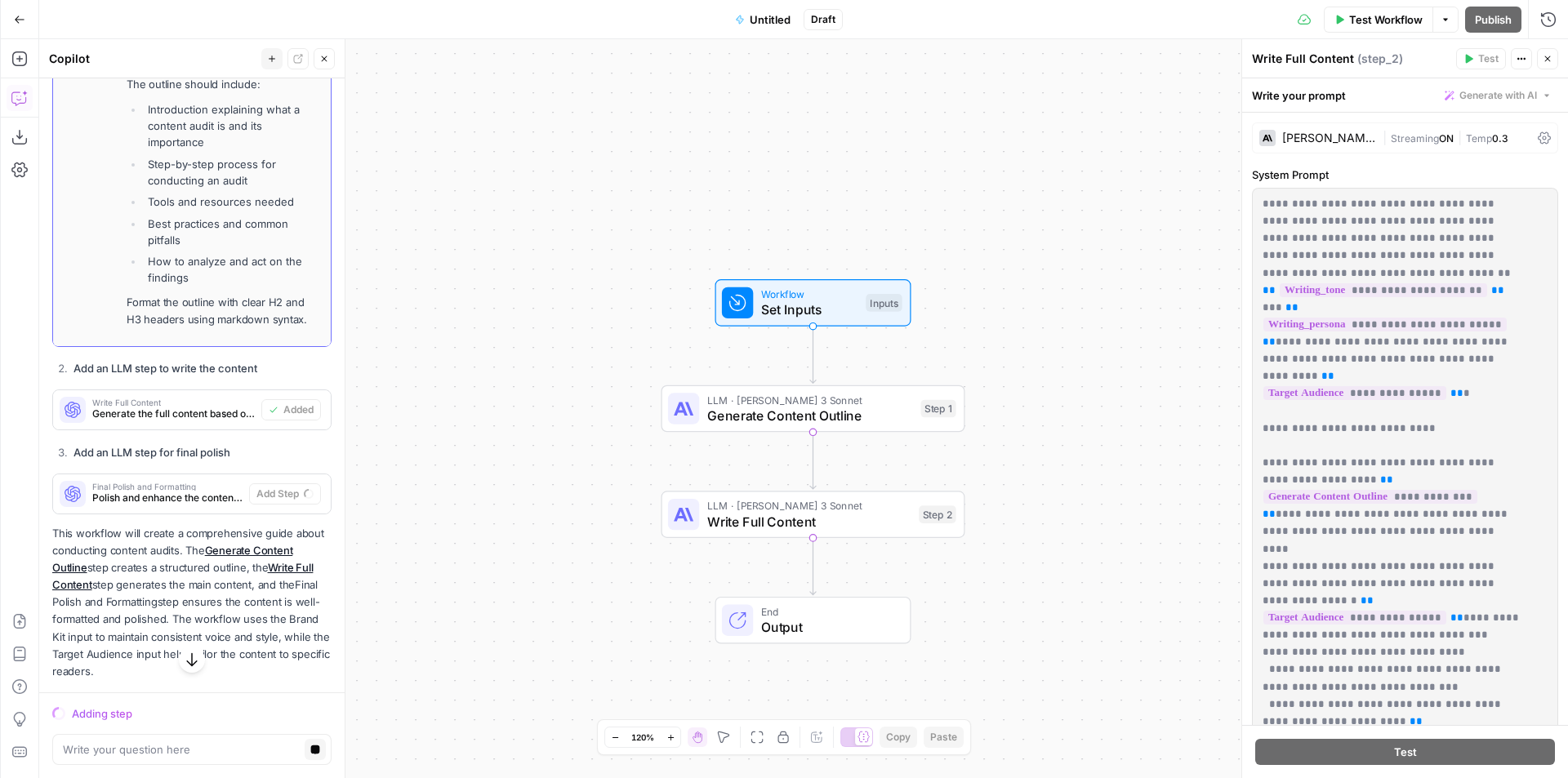 scroll, scrollTop: 1186, scrollLeft: 0, axis: vertical 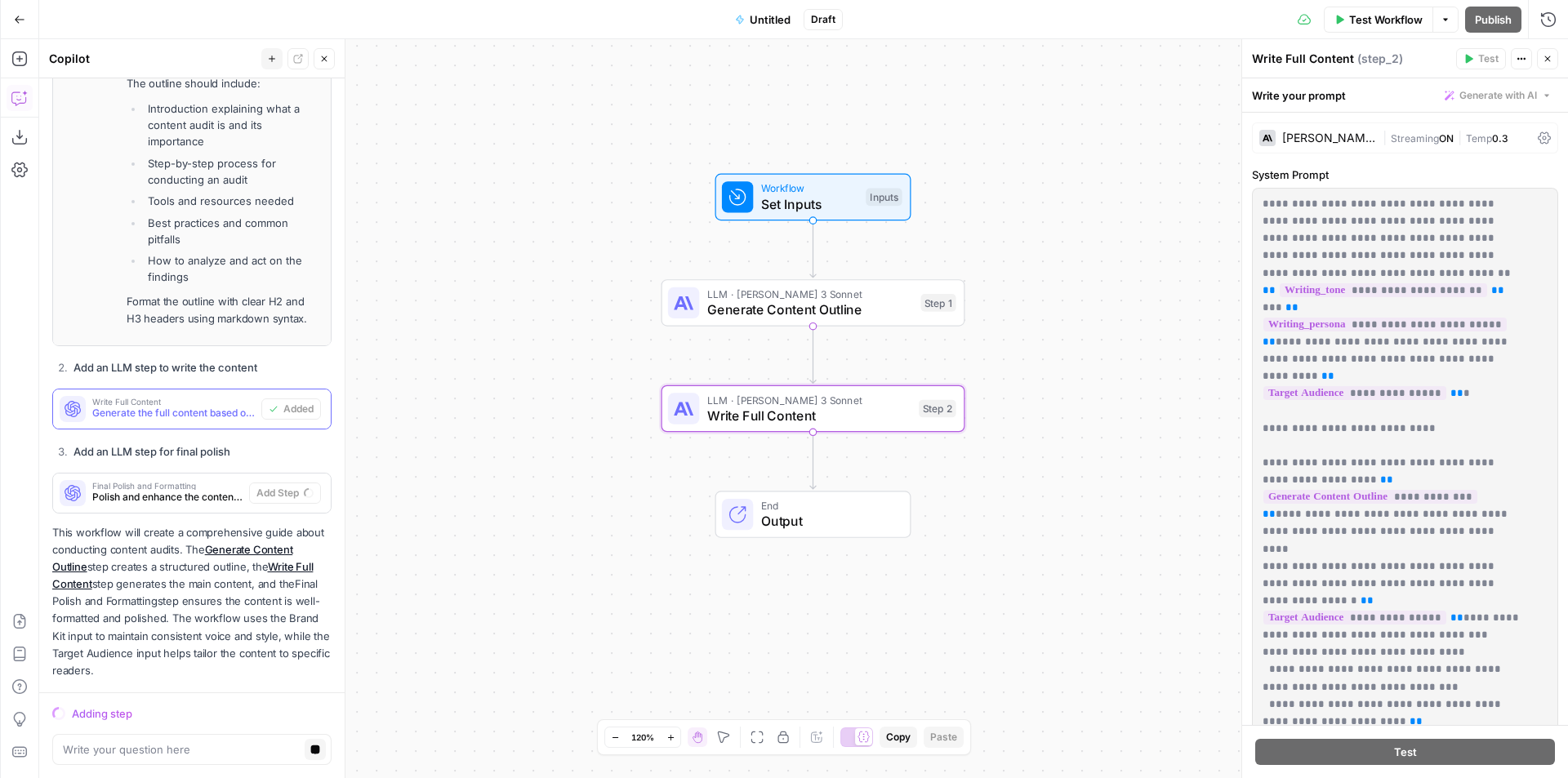 click on "Write Full Content" at bounding box center (173, 402) 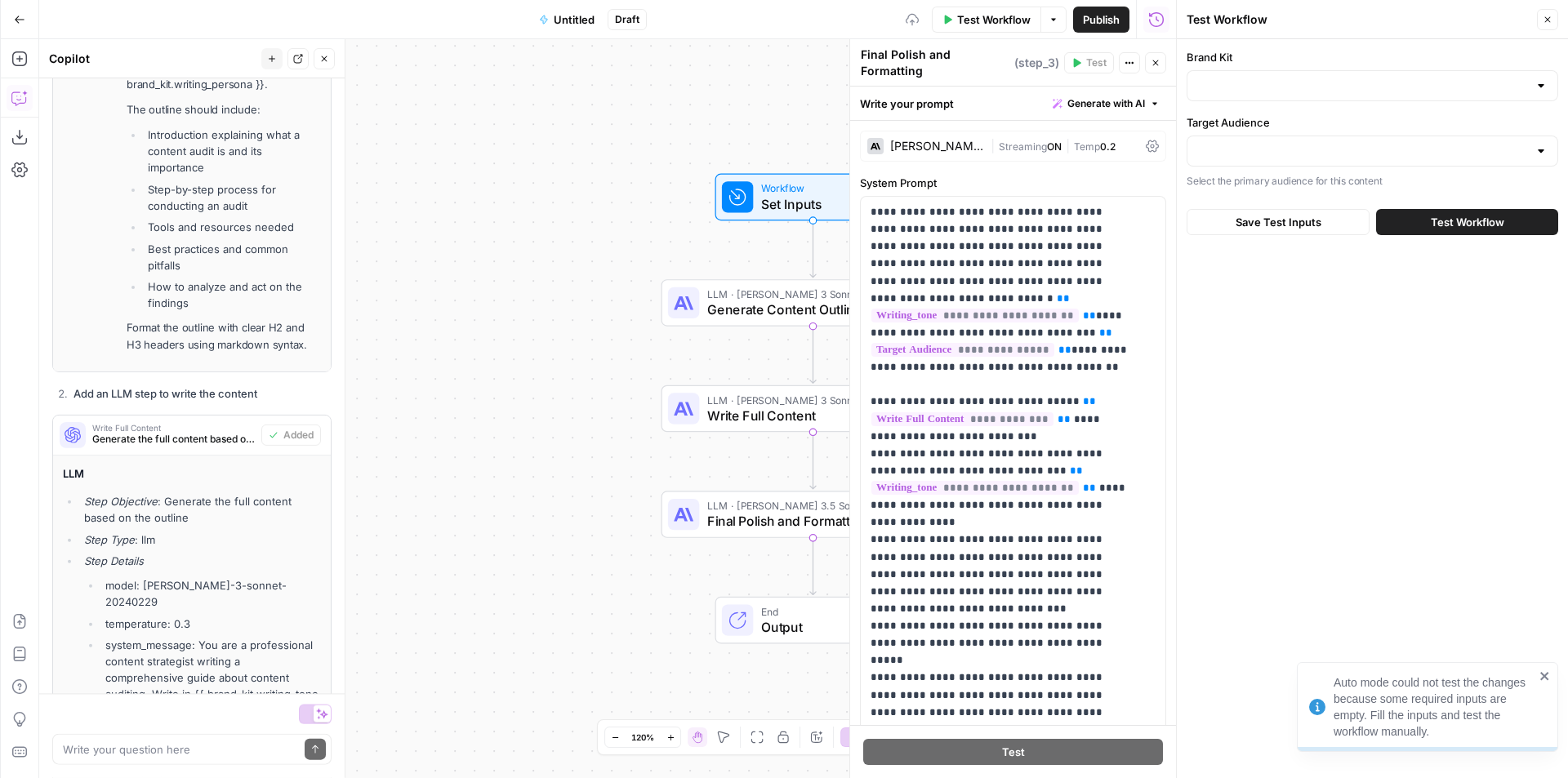 scroll, scrollTop: 2008, scrollLeft: 0, axis: vertical 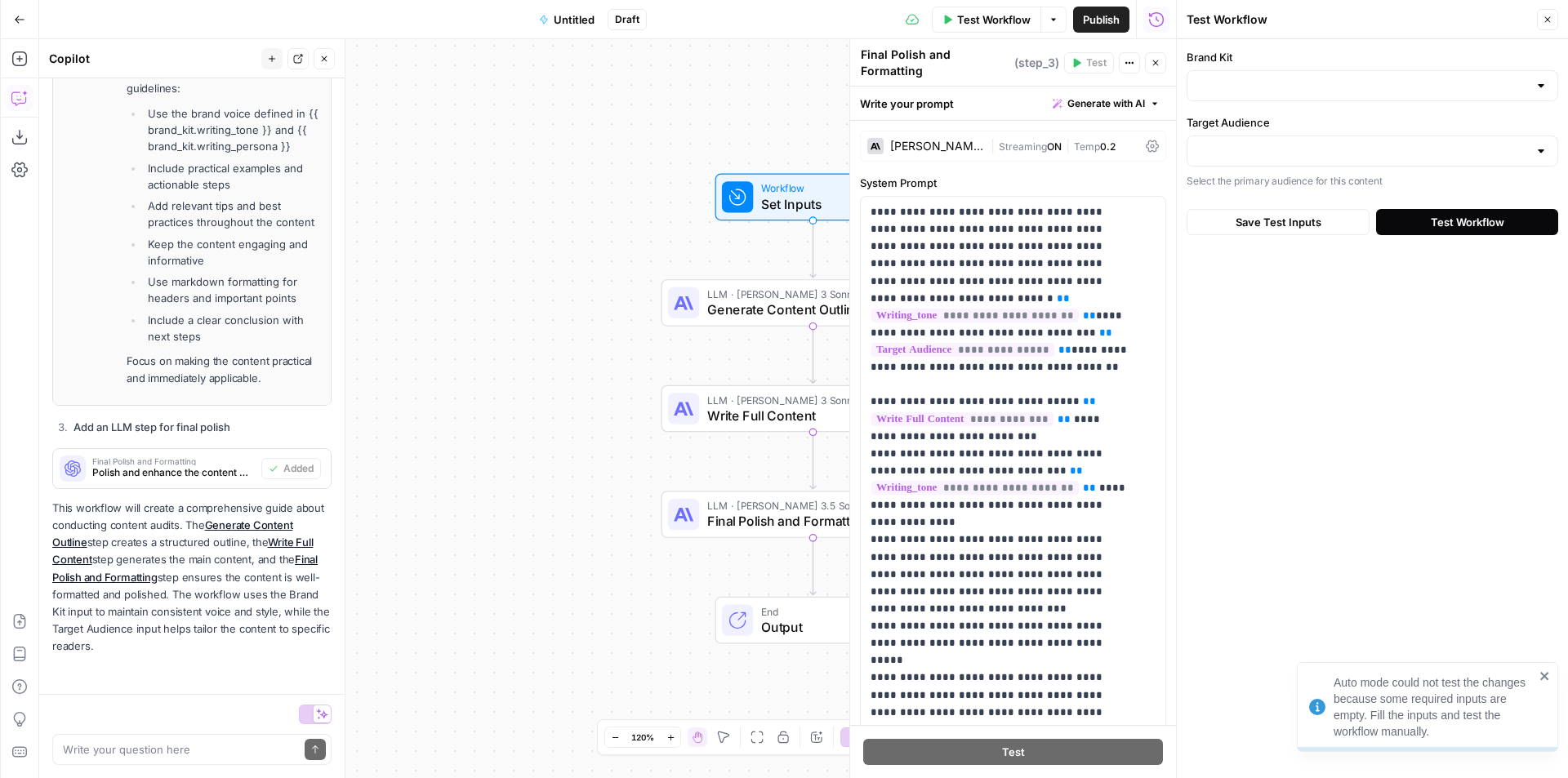 click on "Test Workflow" at bounding box center (1467, 222) 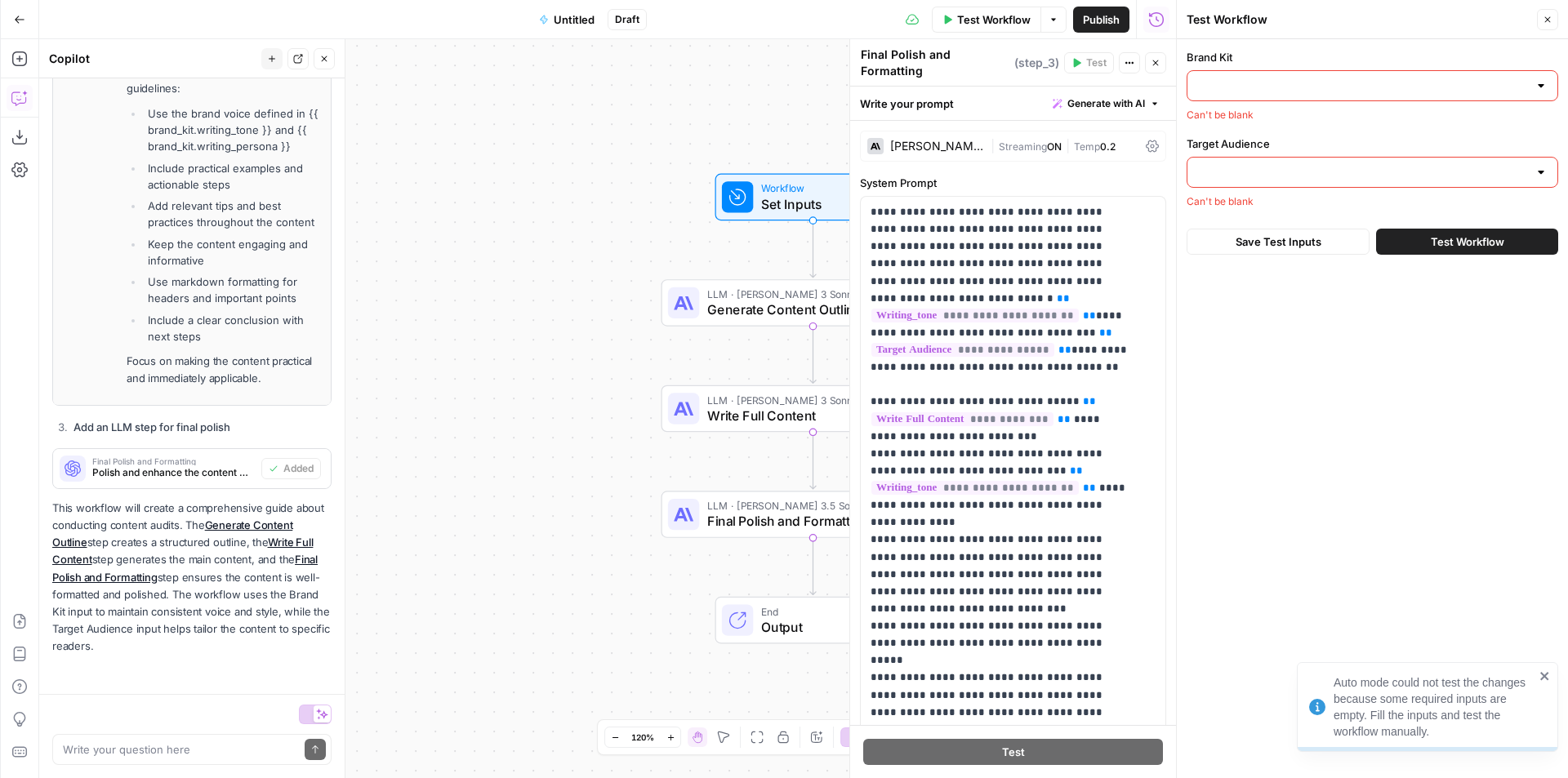 click on "Can't be blank" at bounding box center [1372, 115] 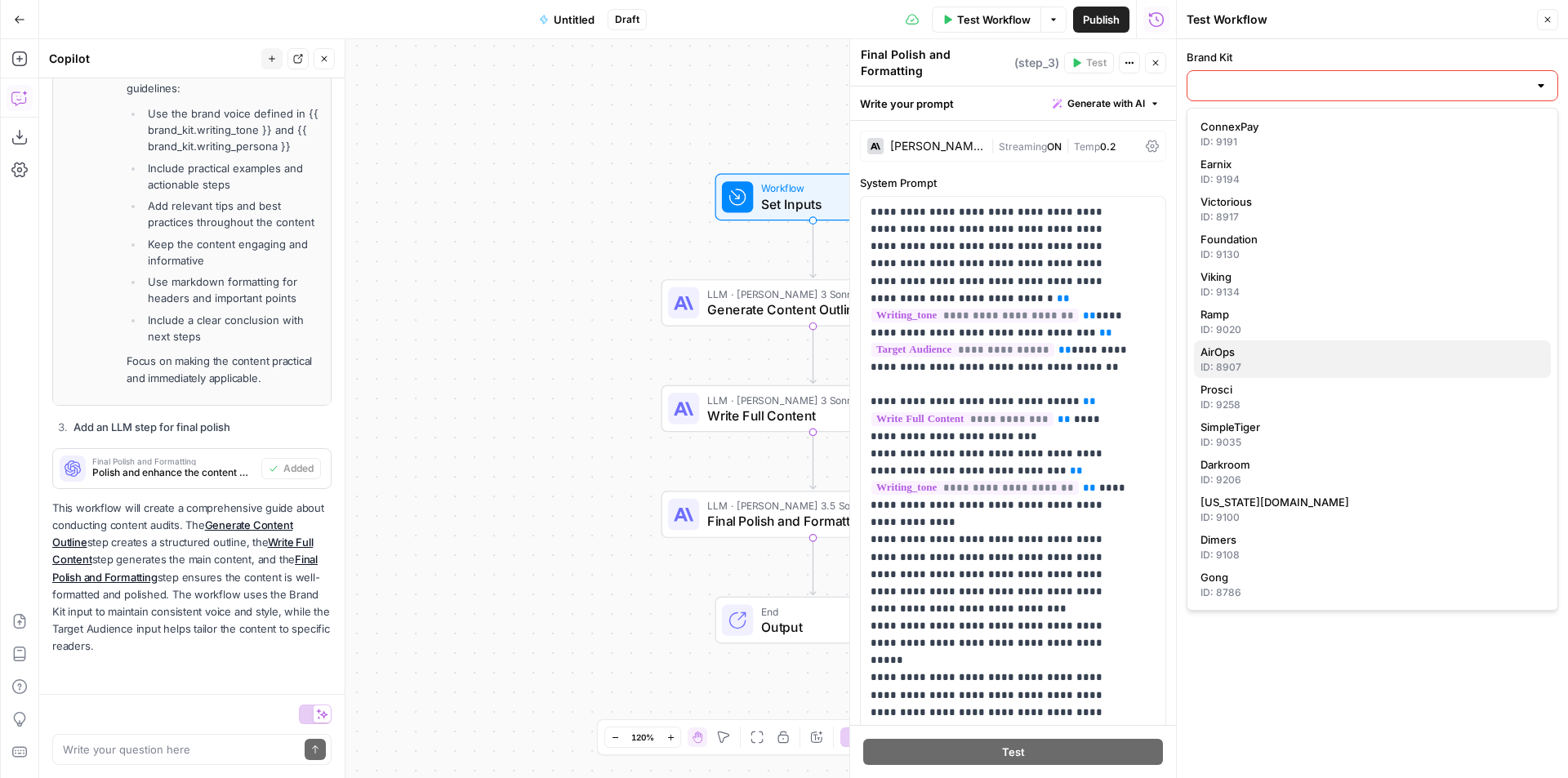 click on "ID: 8907" at bounding box center [1372, 367] 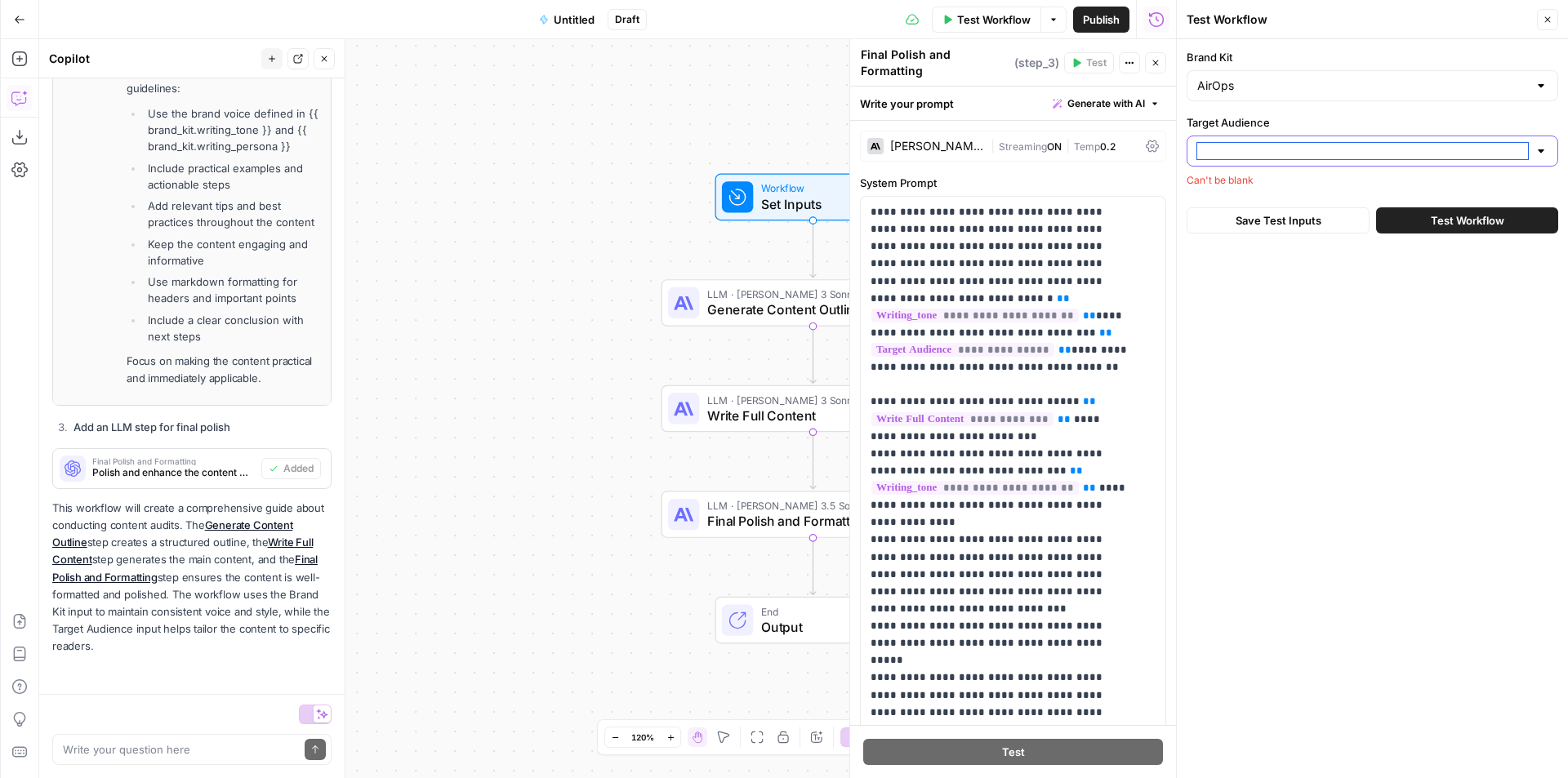 click on "Target Audience" at bounding box center [1362, 151] 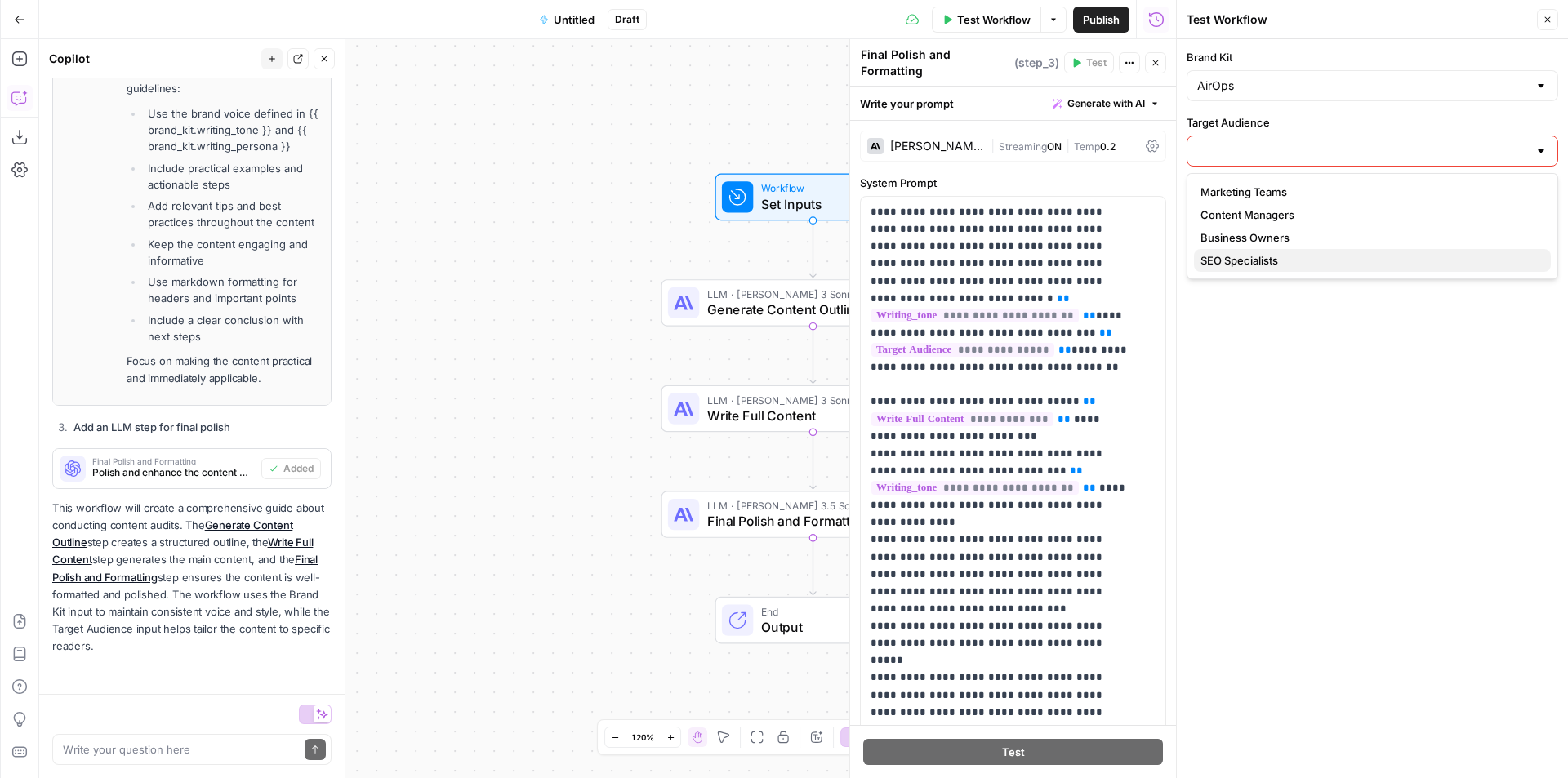 click on "SEO Specialists" at bounding box center [1239, 260] 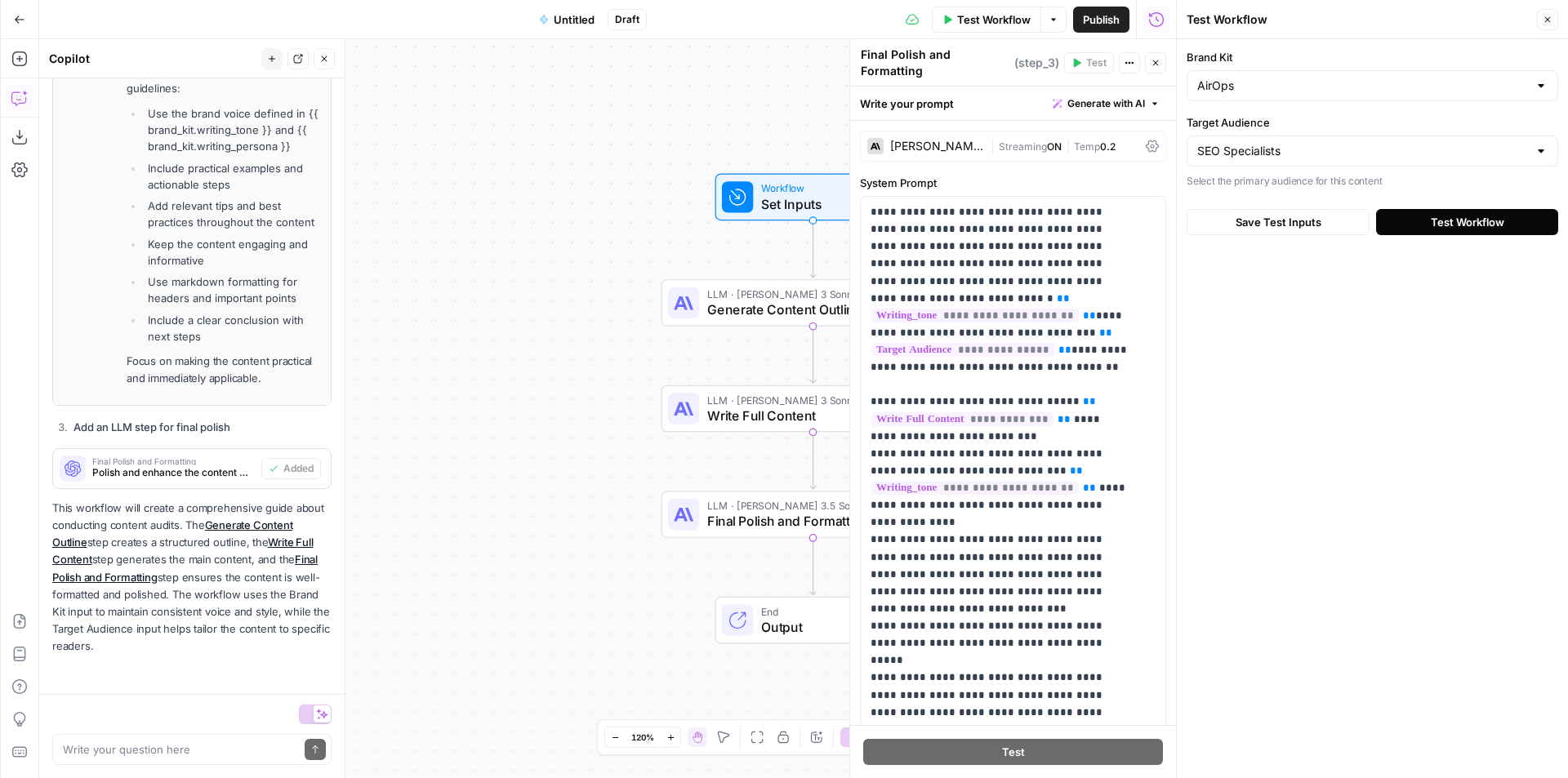 click on "Test Workflow" at bounding box center (1467, 222) 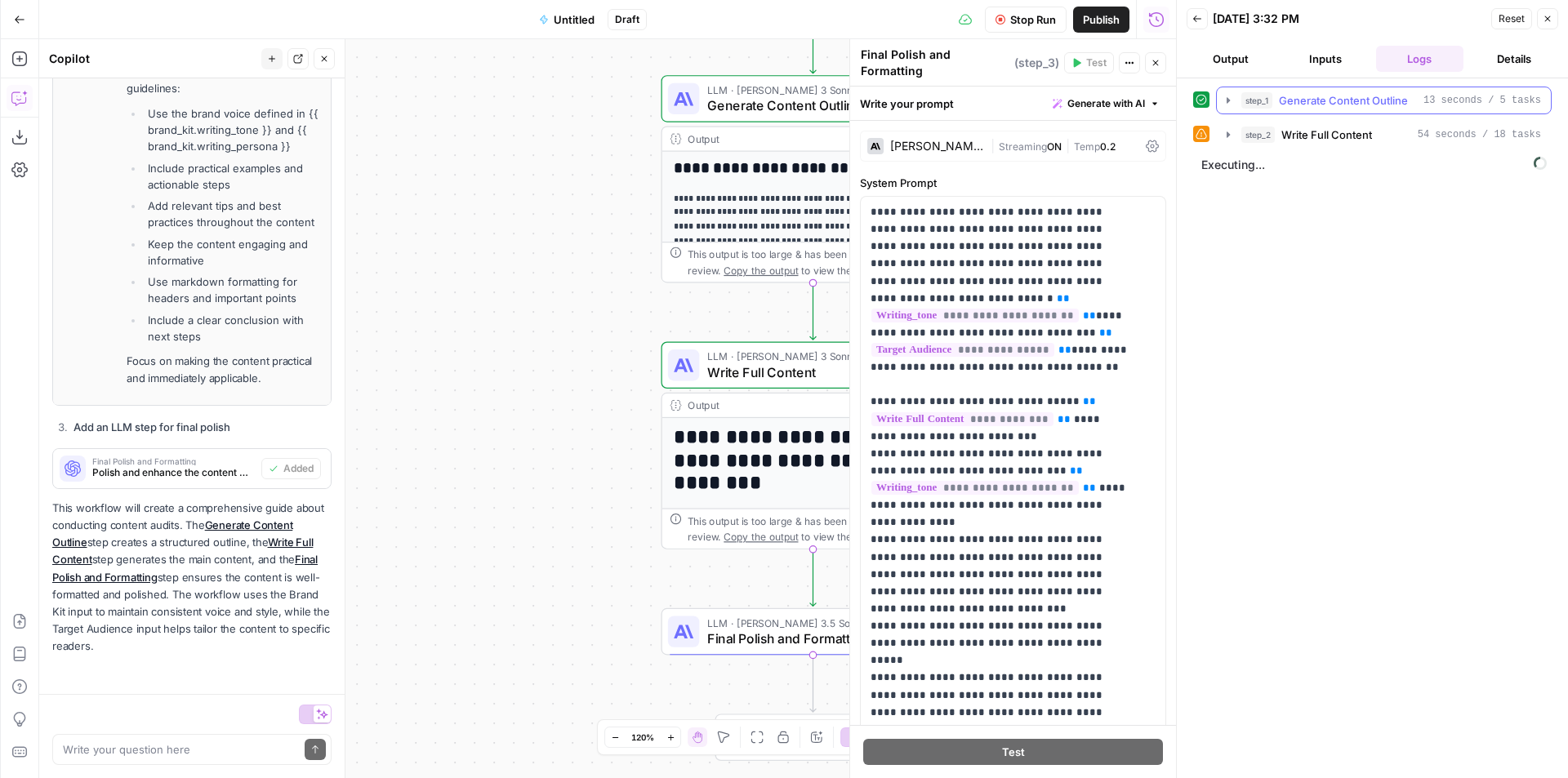 click 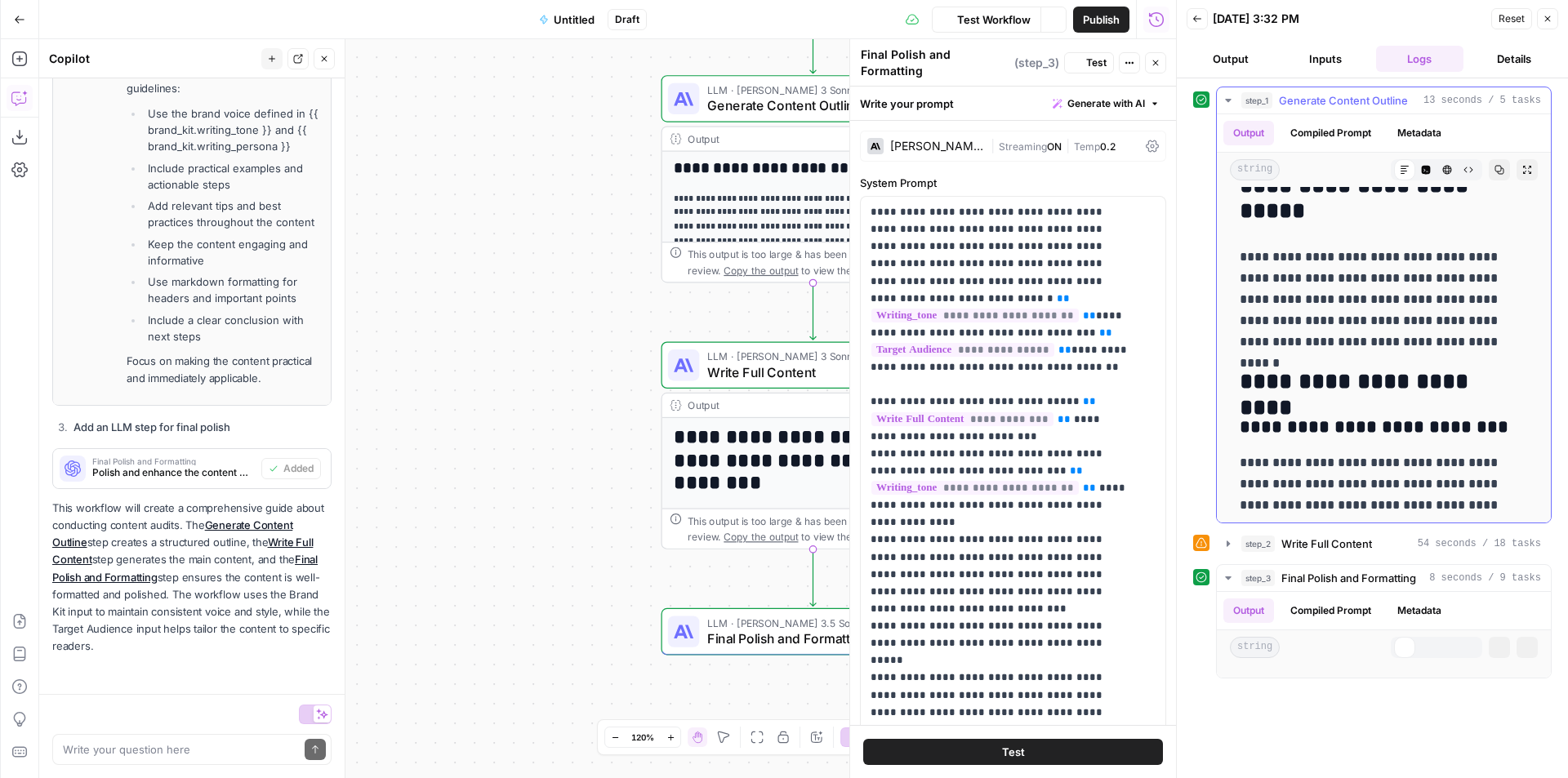 scroll, scrollTop: 429, scrollLeft: 0, axis: vertical 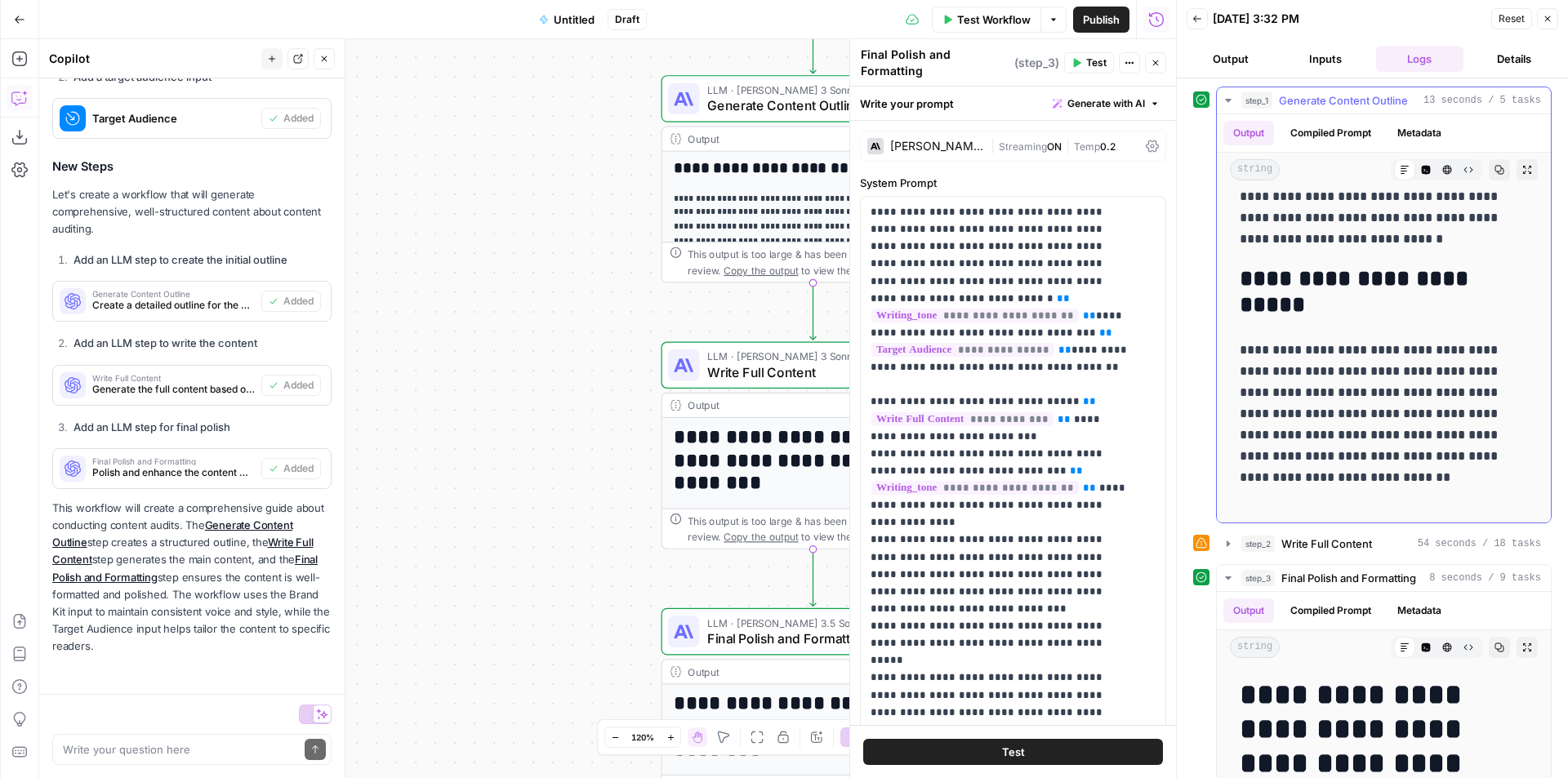 click 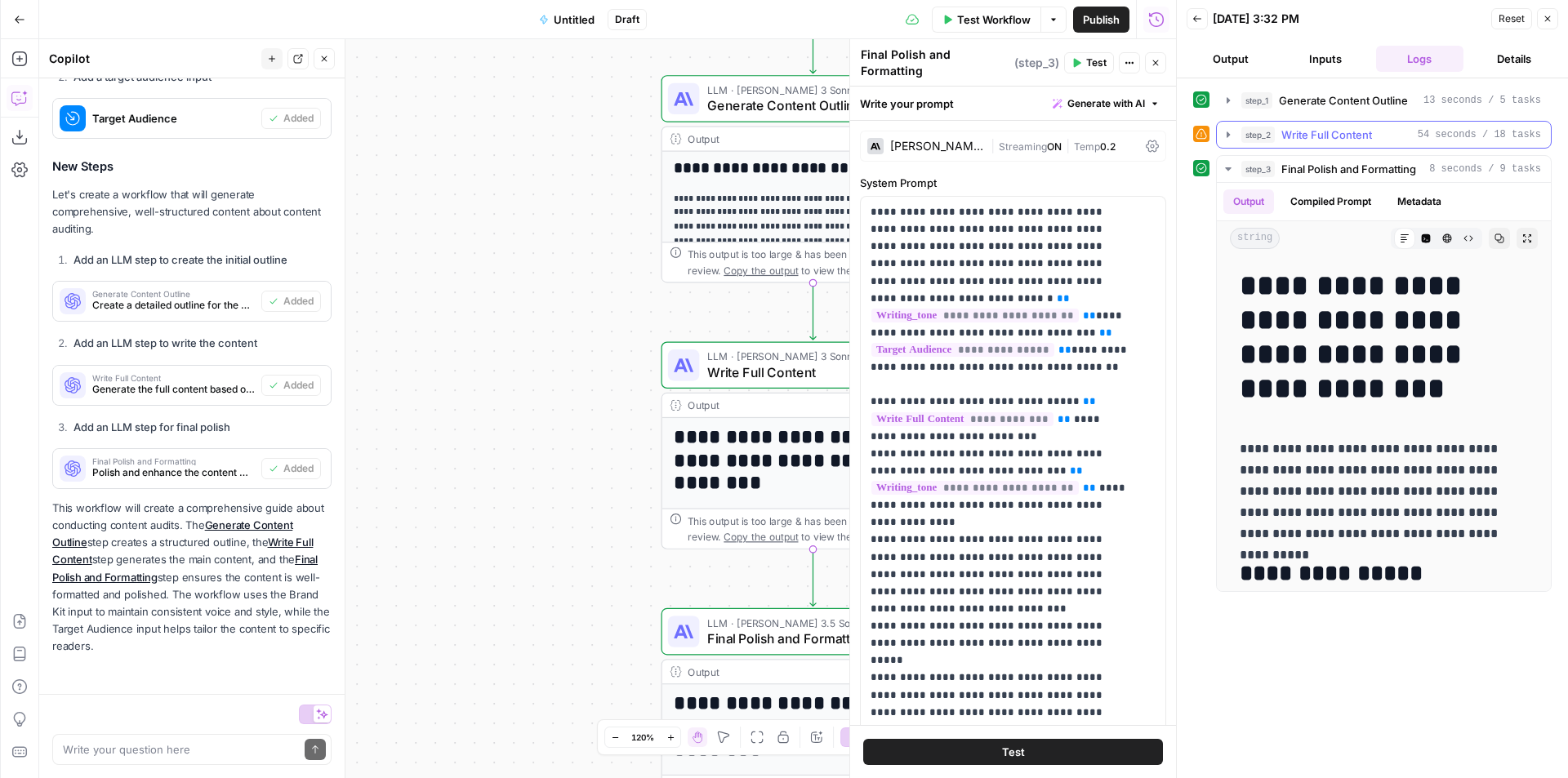 click 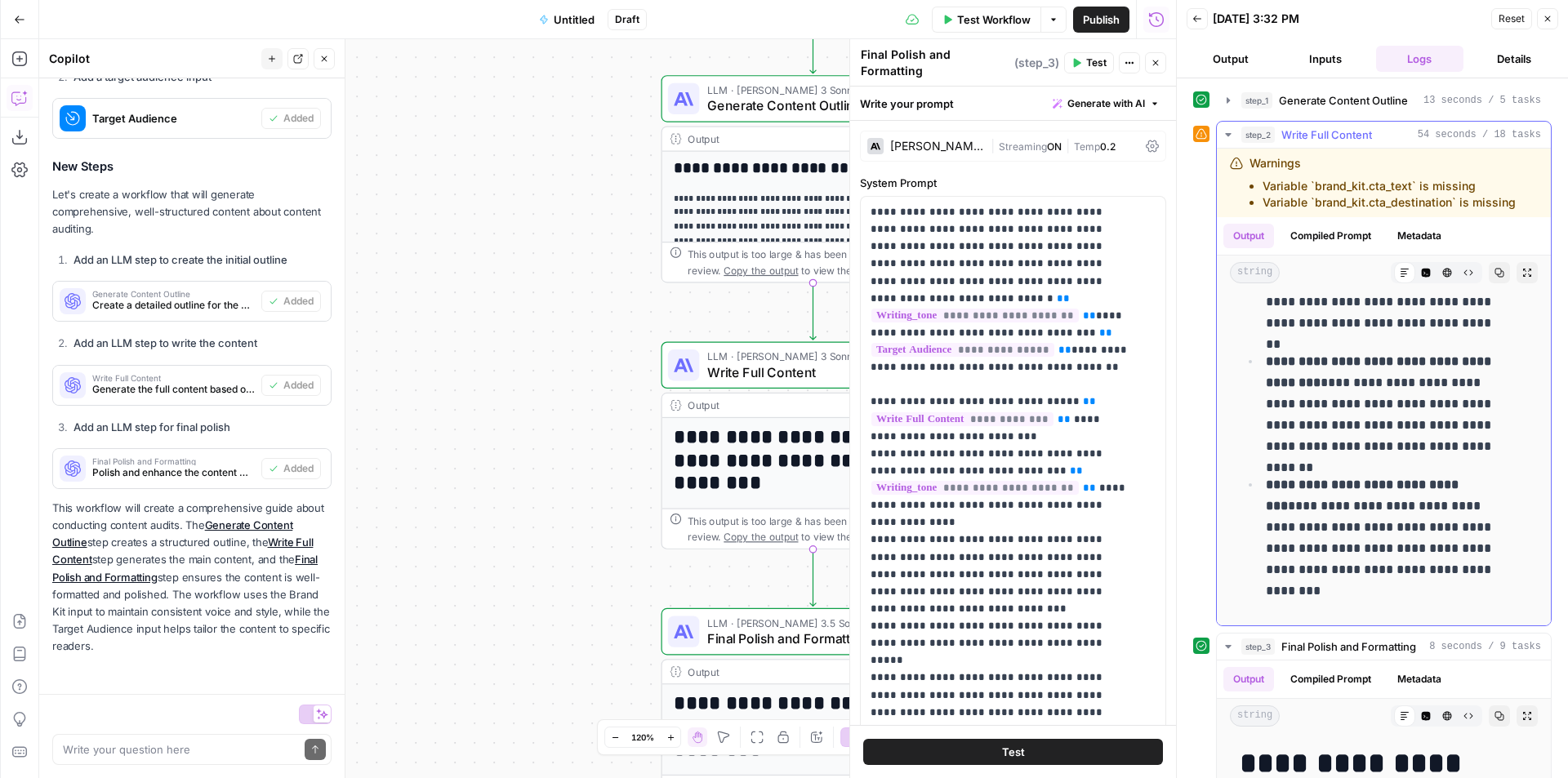 scroll, scrollTop: 7919, scrollLeft: 0, axis: vertical 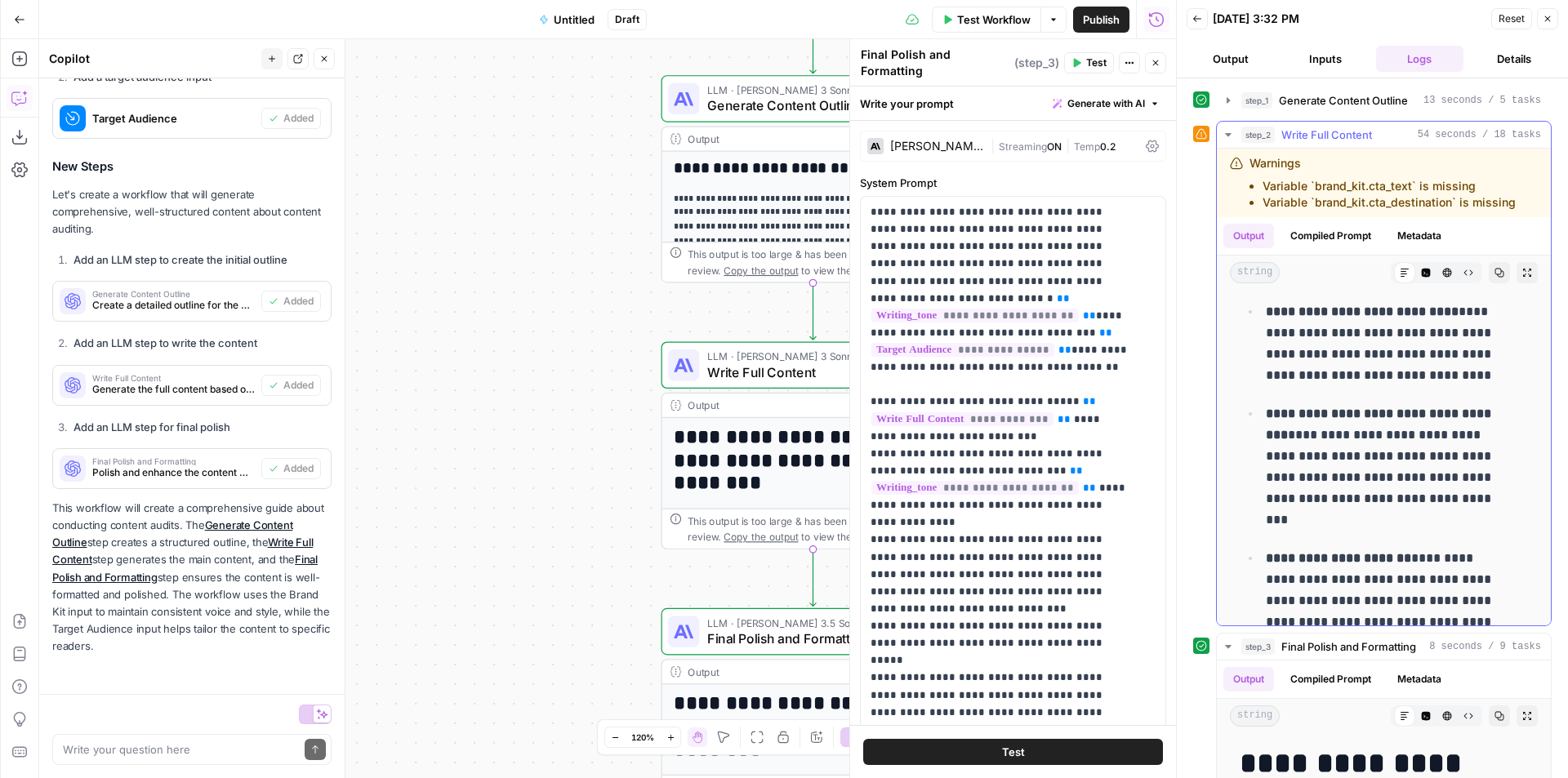 click 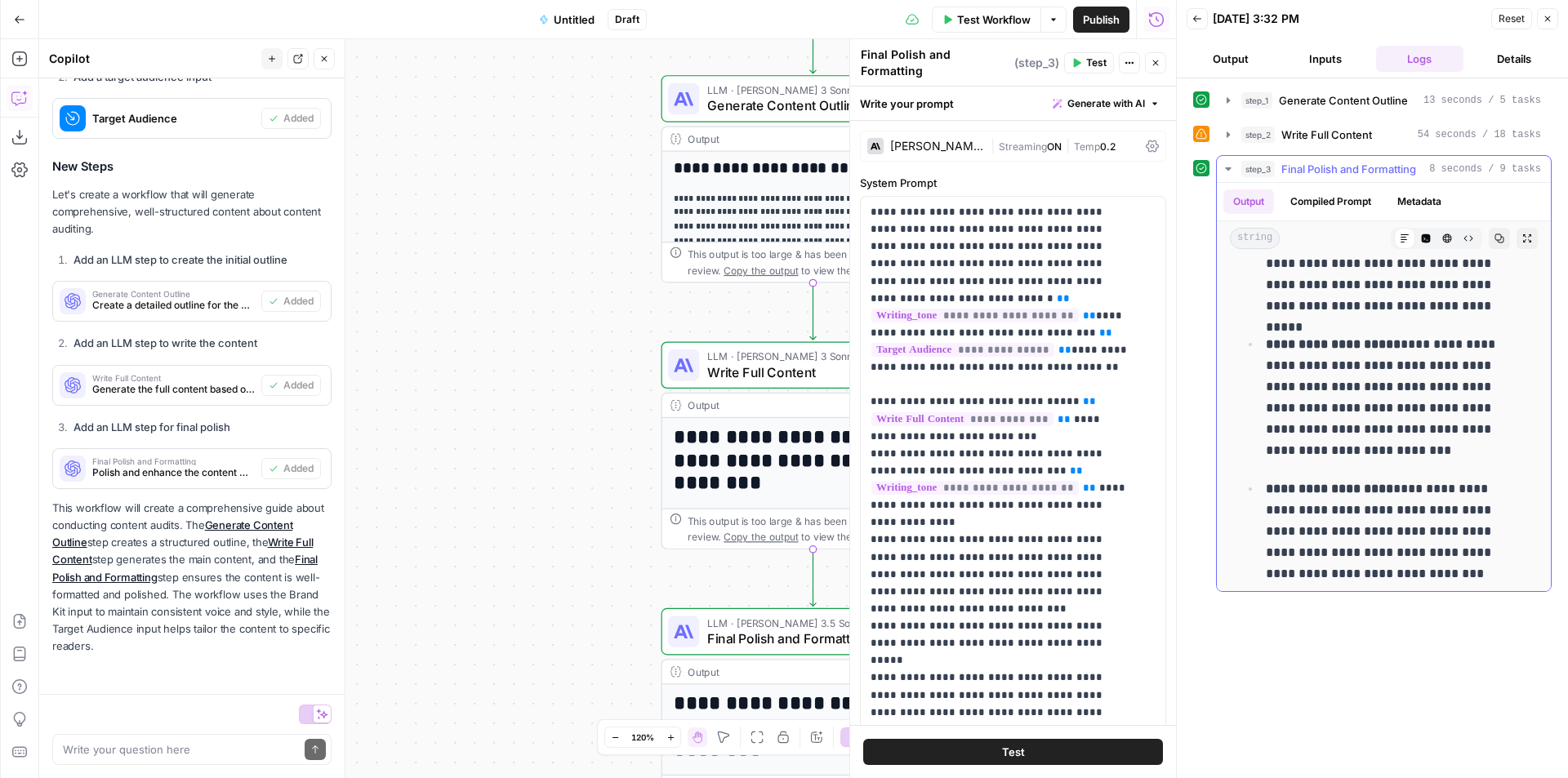 scroll, scrollTop: 408, scrollLeft: 0, axis: vertical 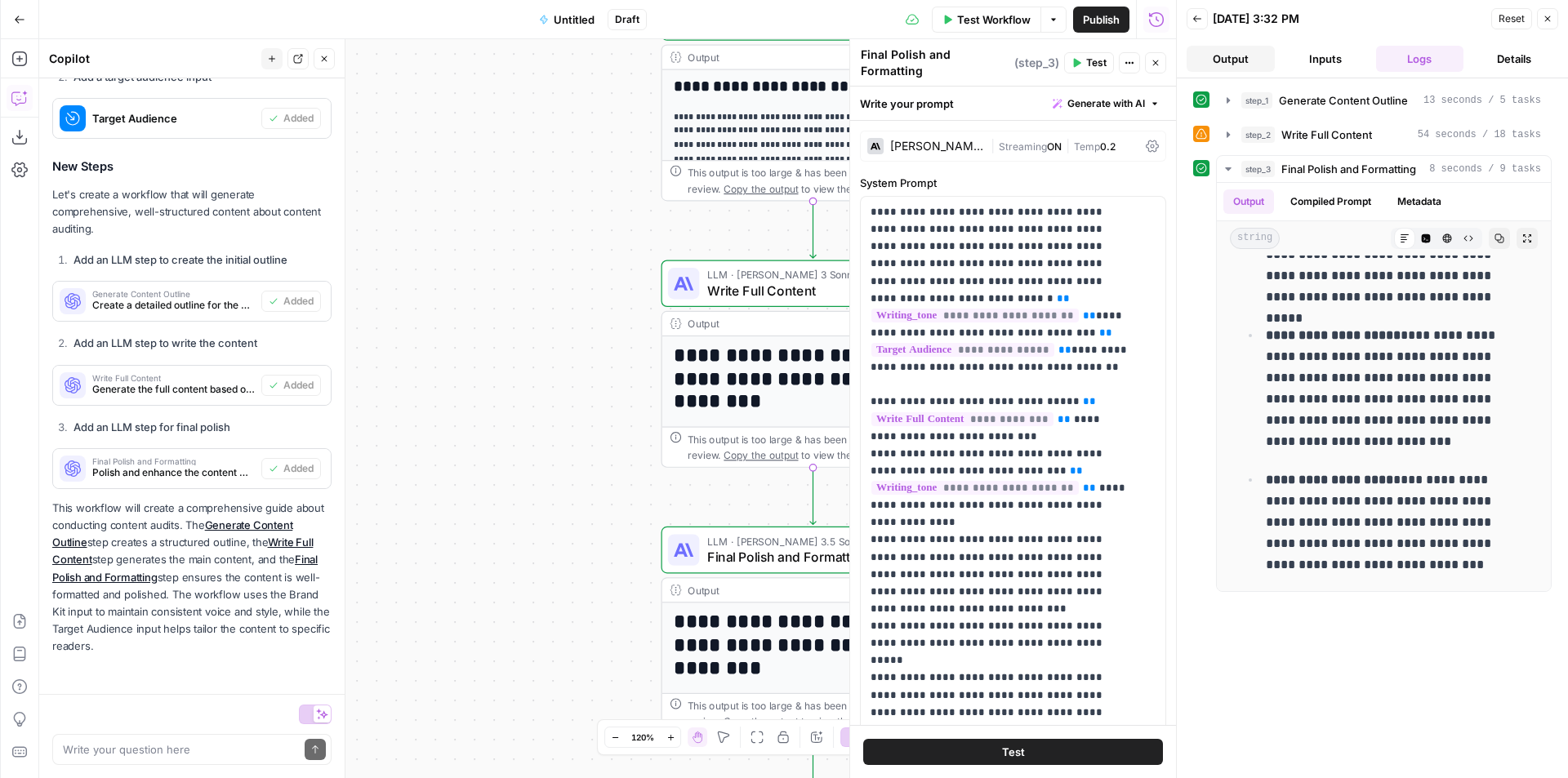 click on "Output" at bounding box center [1231, 59] 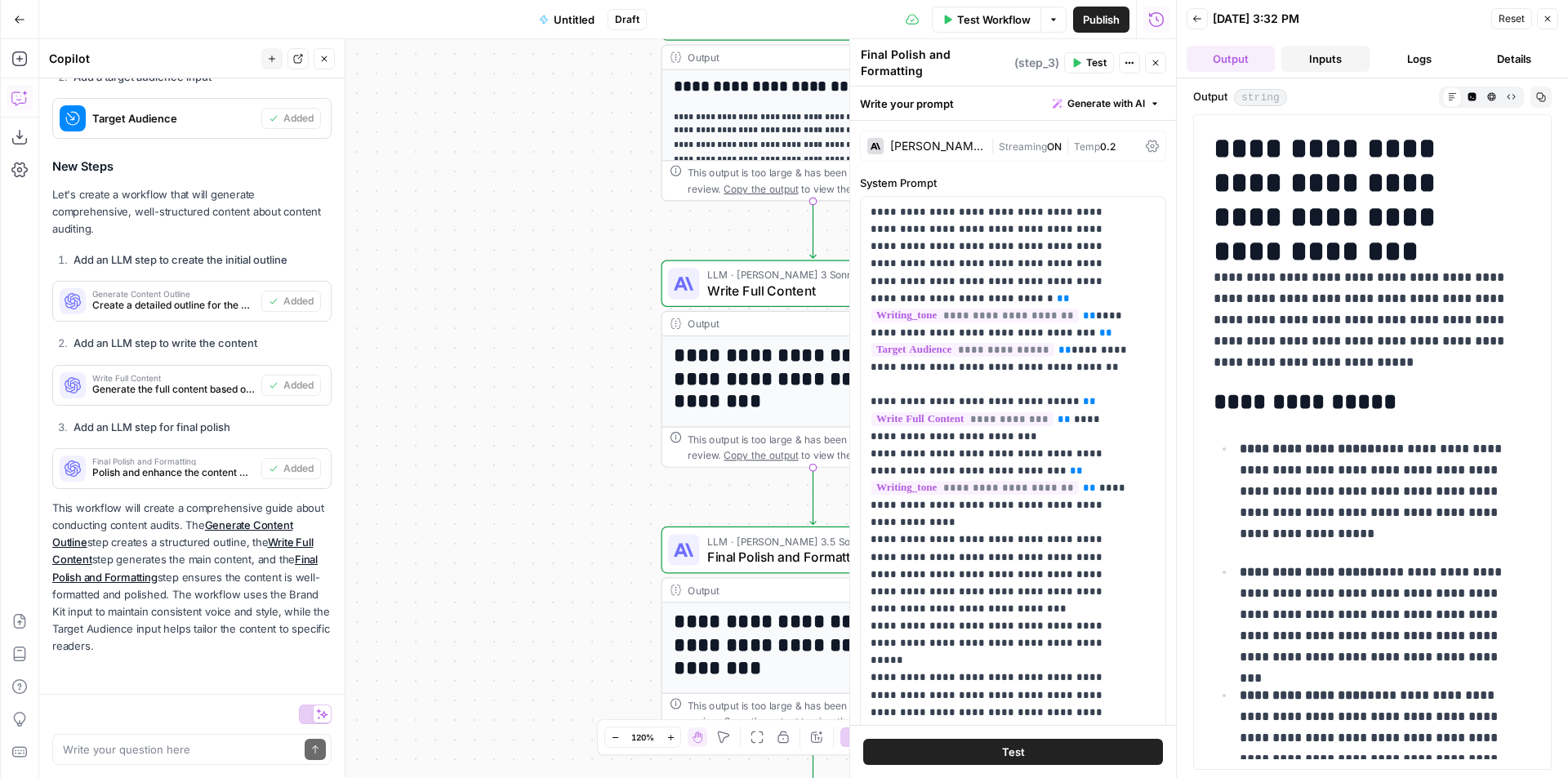 click on "Inputs" at bounding box center [1325, 59] 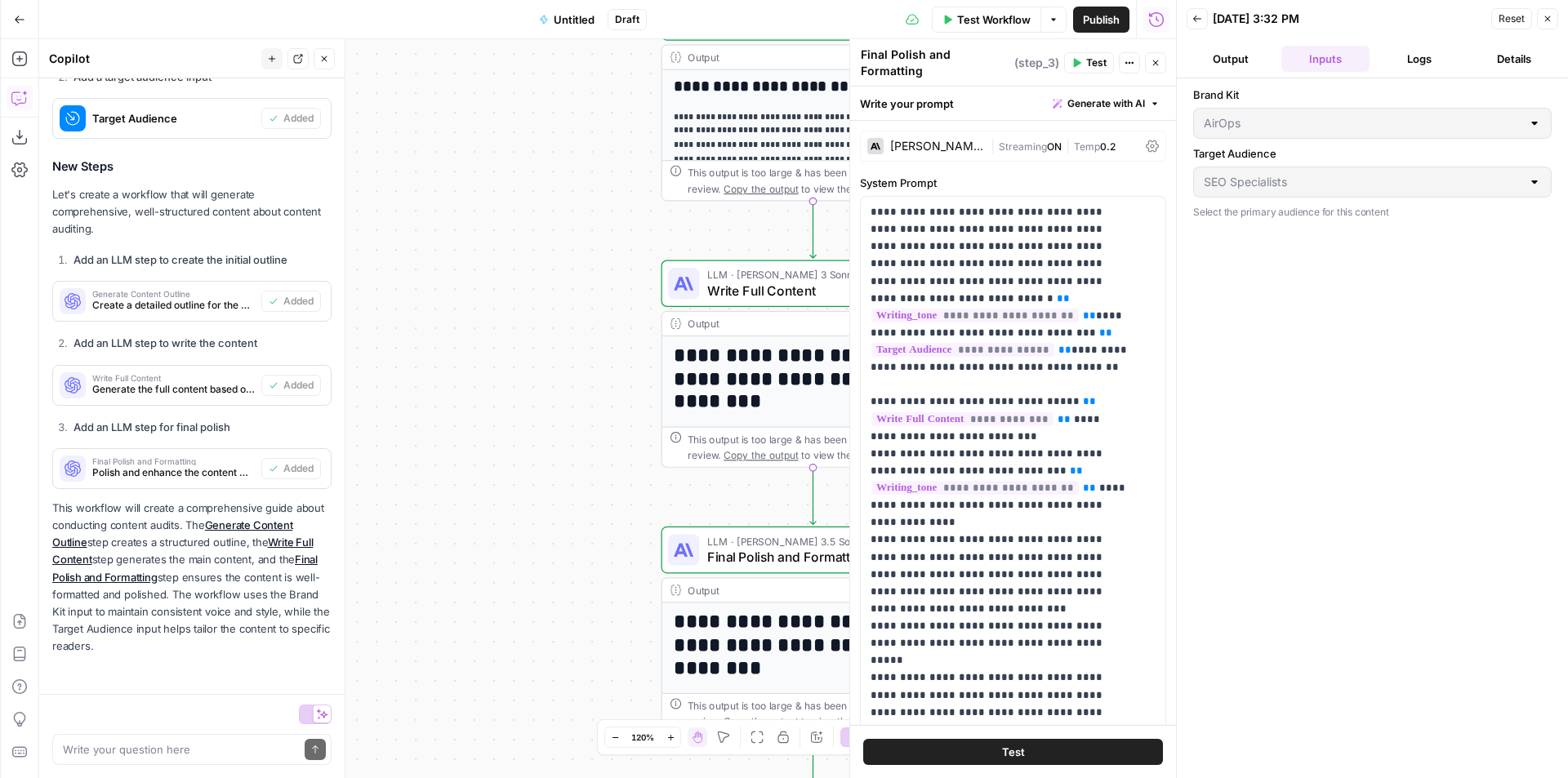 click on "Back 07/02/25 at 3:32 PM Reset Close Output Inputs Logs Details" at bounding box center (1372, 39) 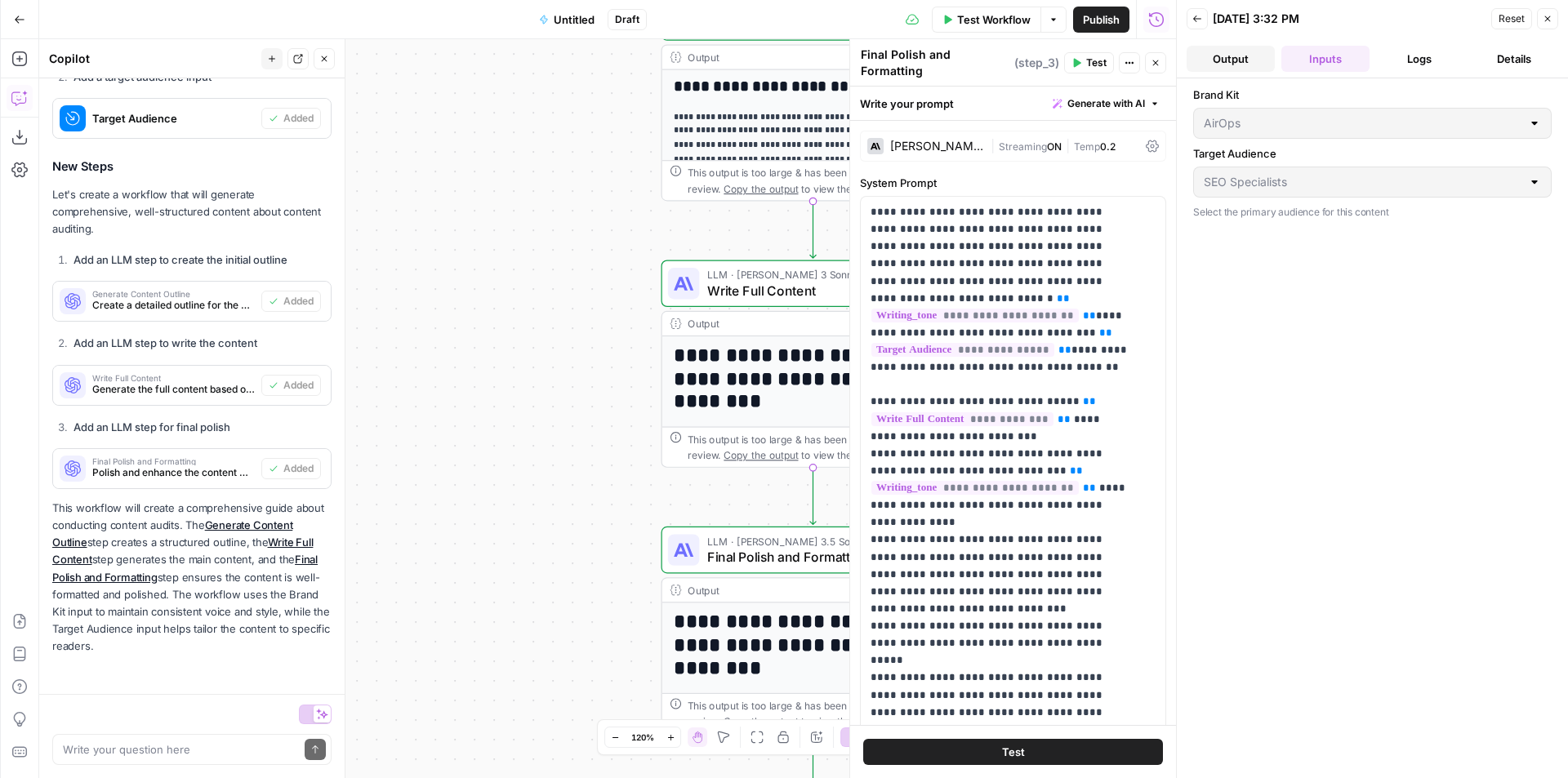 click on "Output" at bounding box center [1231, 59] 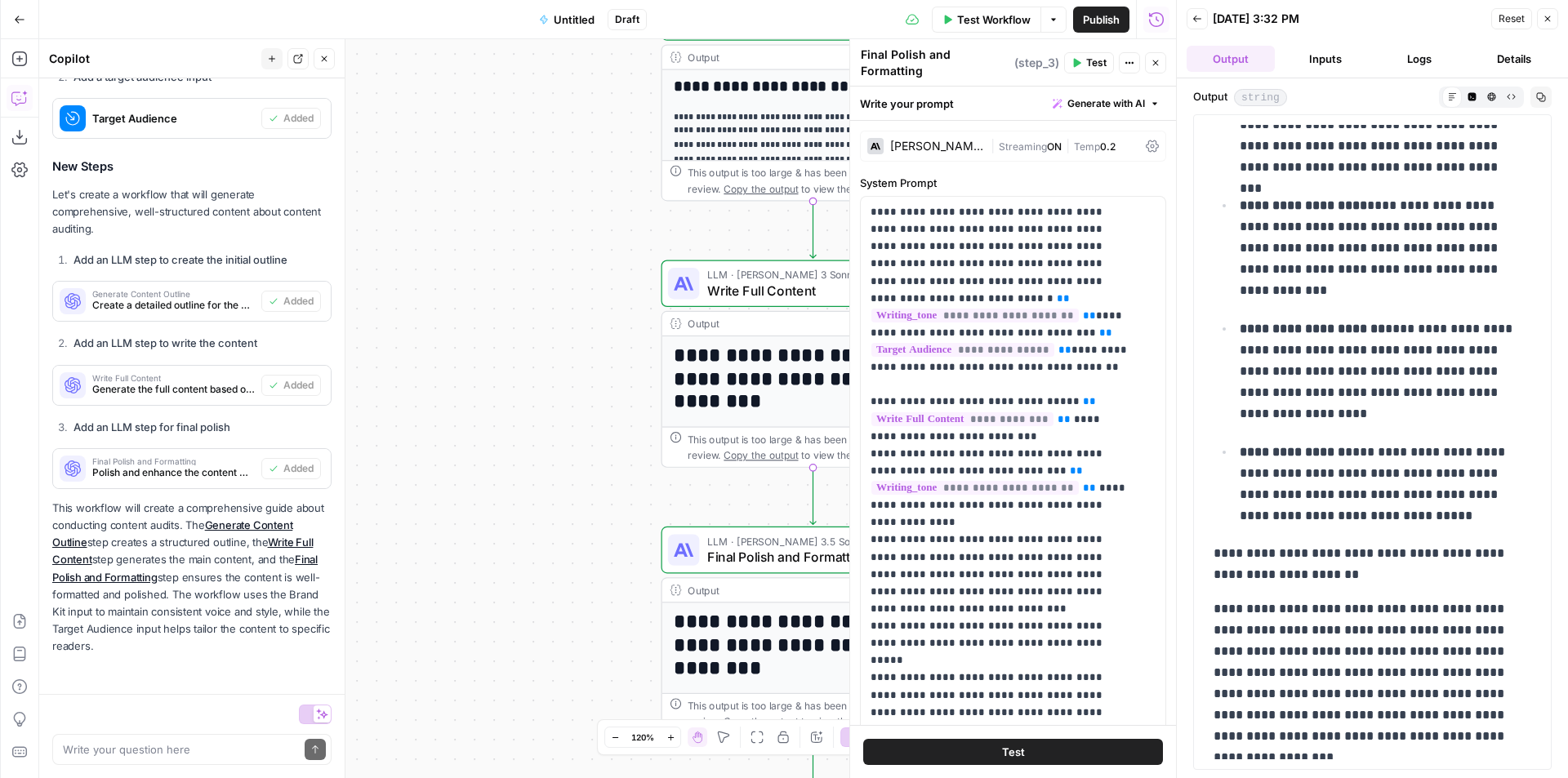 scroll, scrollTop: 505, scrollLeft: 0, axis: vertical 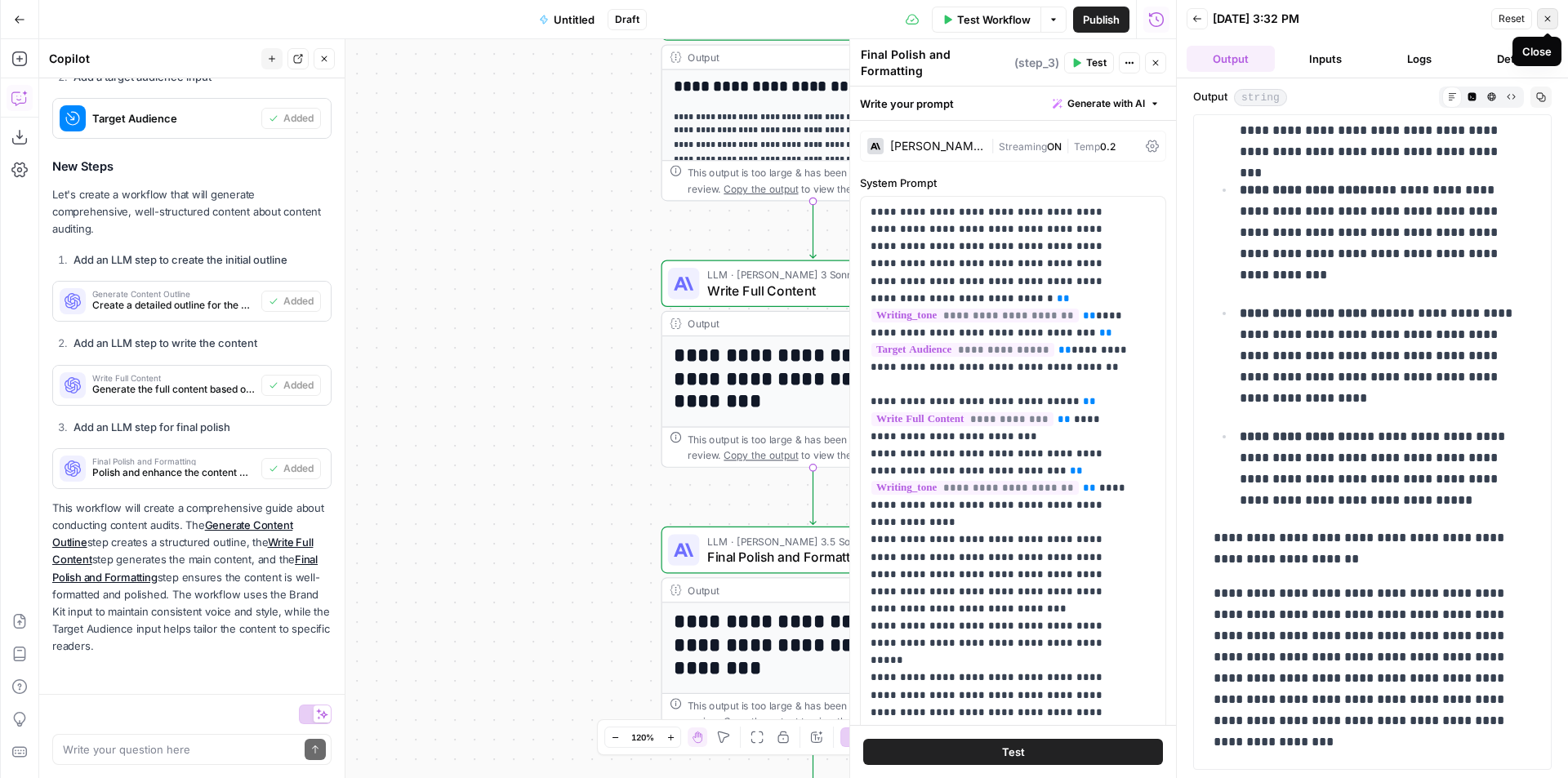 click on "Close" at bounding box center [1548, 19] 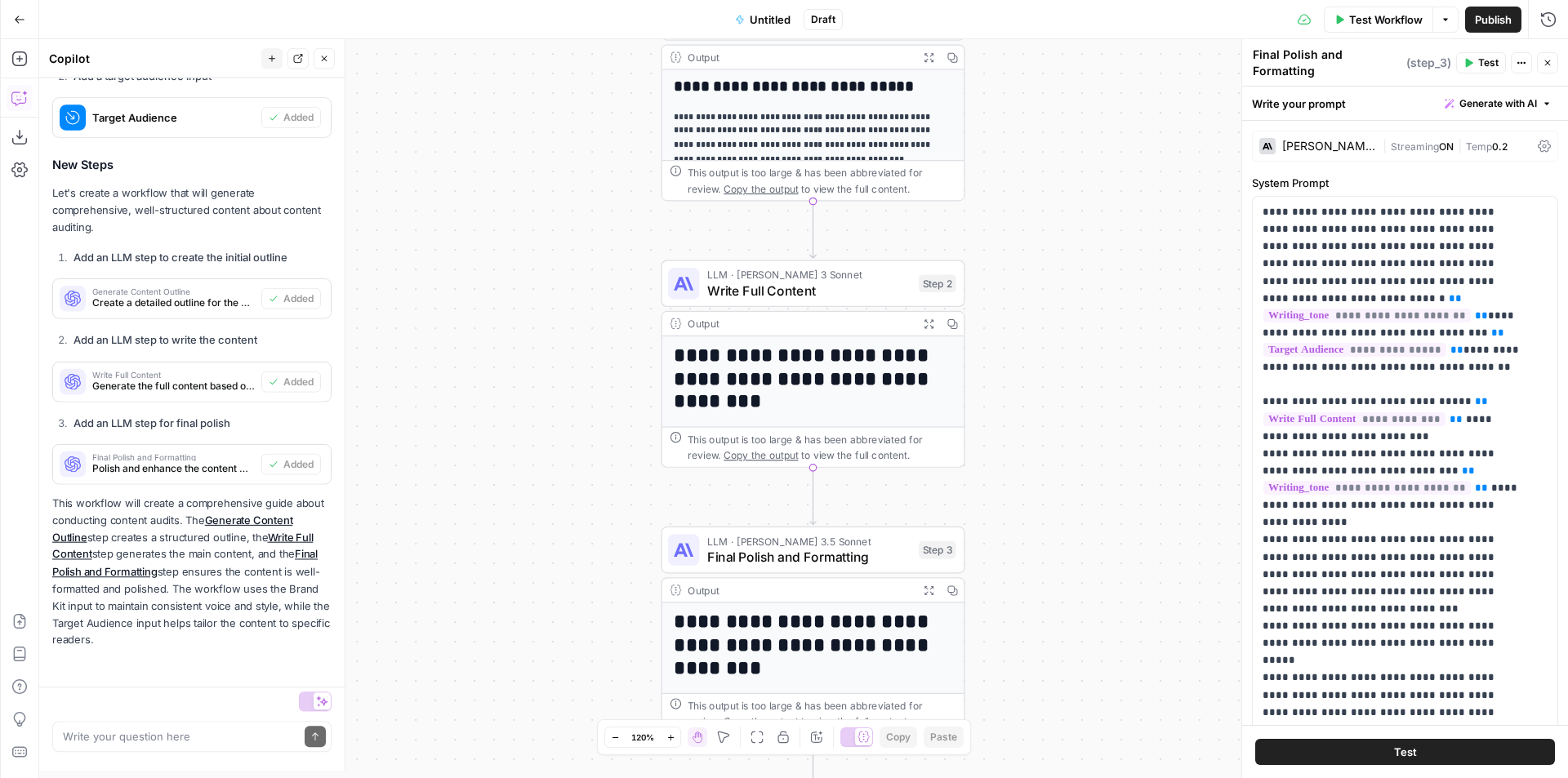 scroll, scrollTop: 493, scrollLeft: 0, axis: vertical 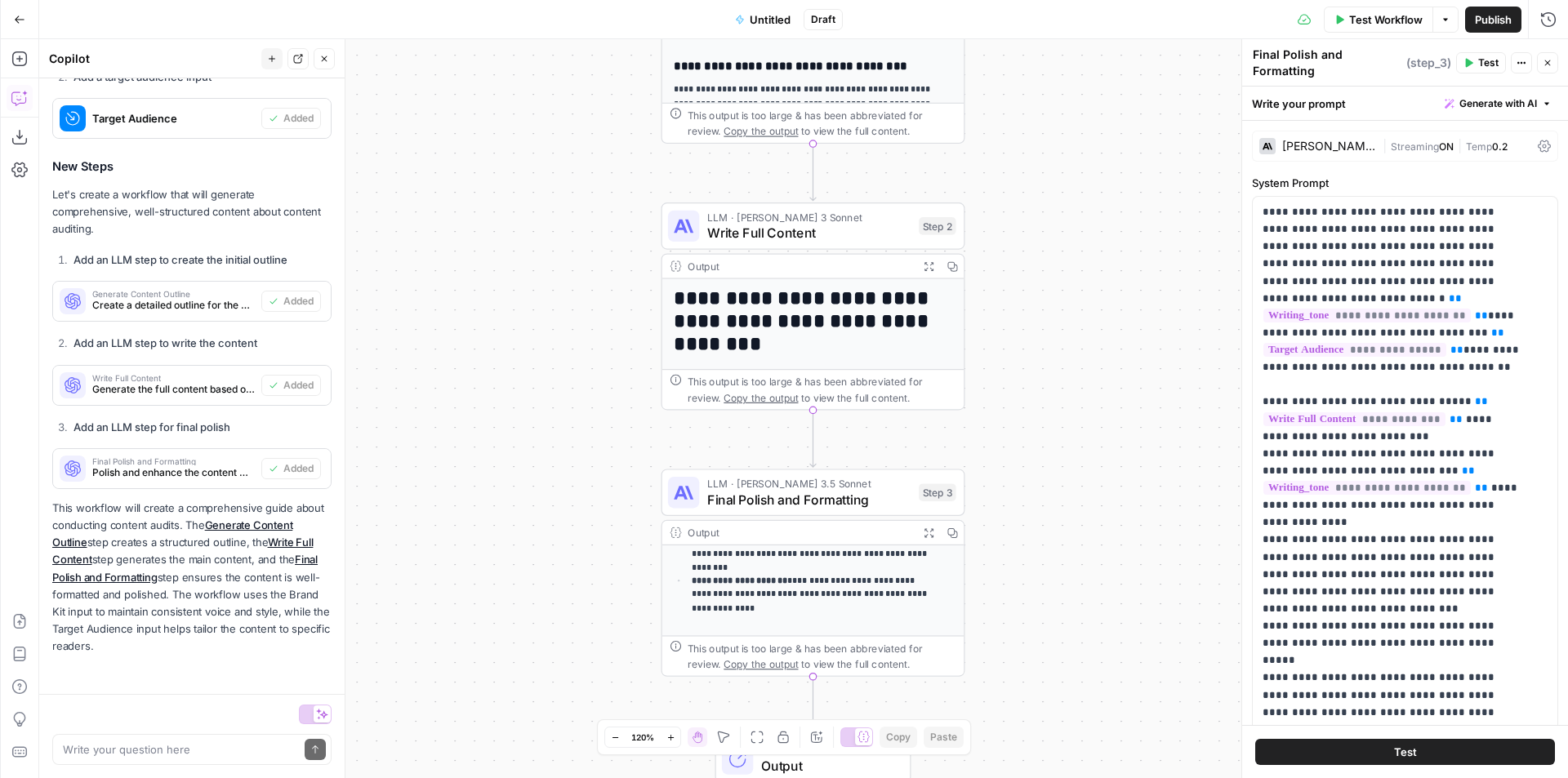 click on "Copy the output" at bounding box center [760, 664] 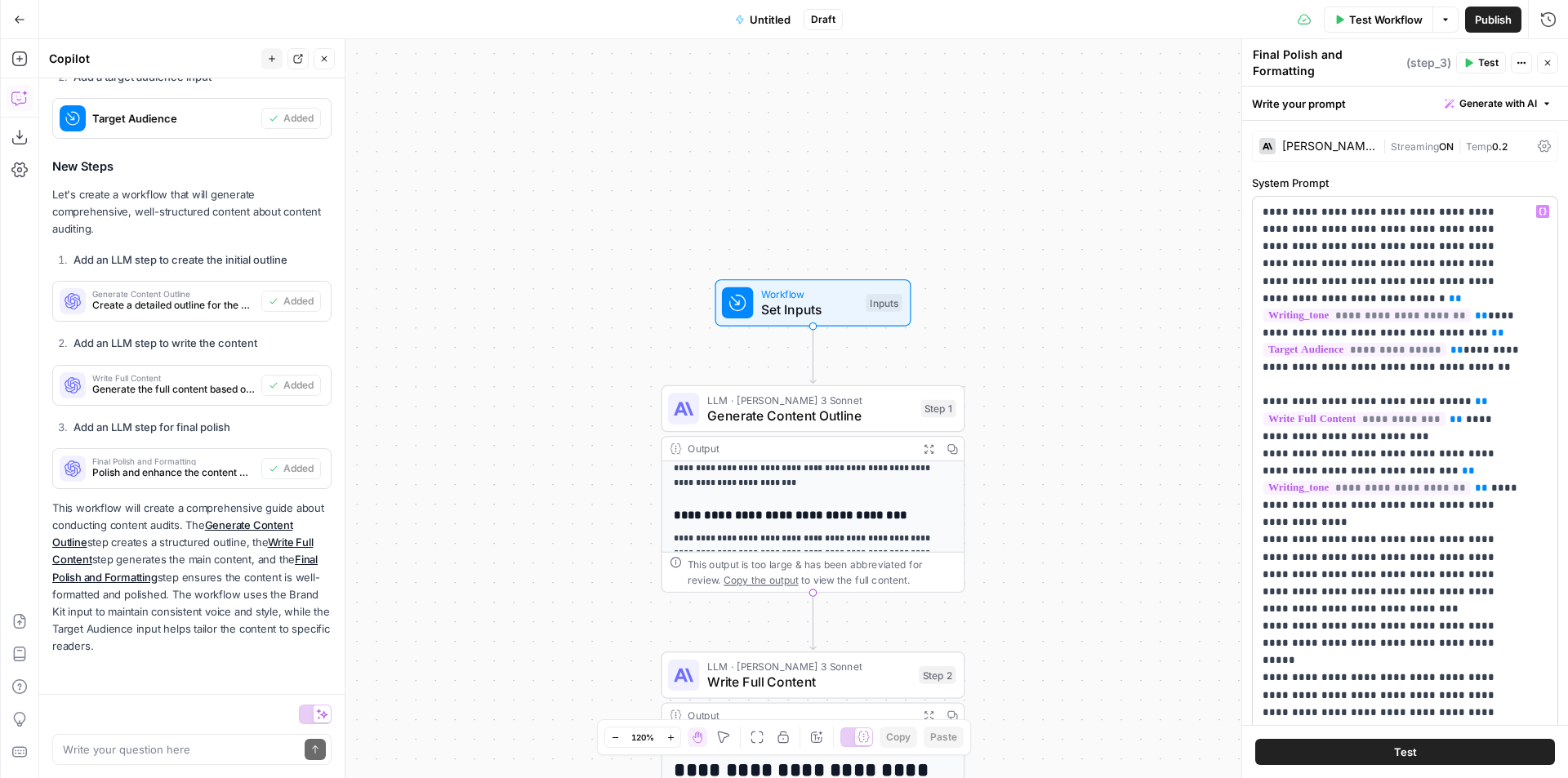 scroll, scrollTop: 313, scrollLeft: 0, axis: vertical 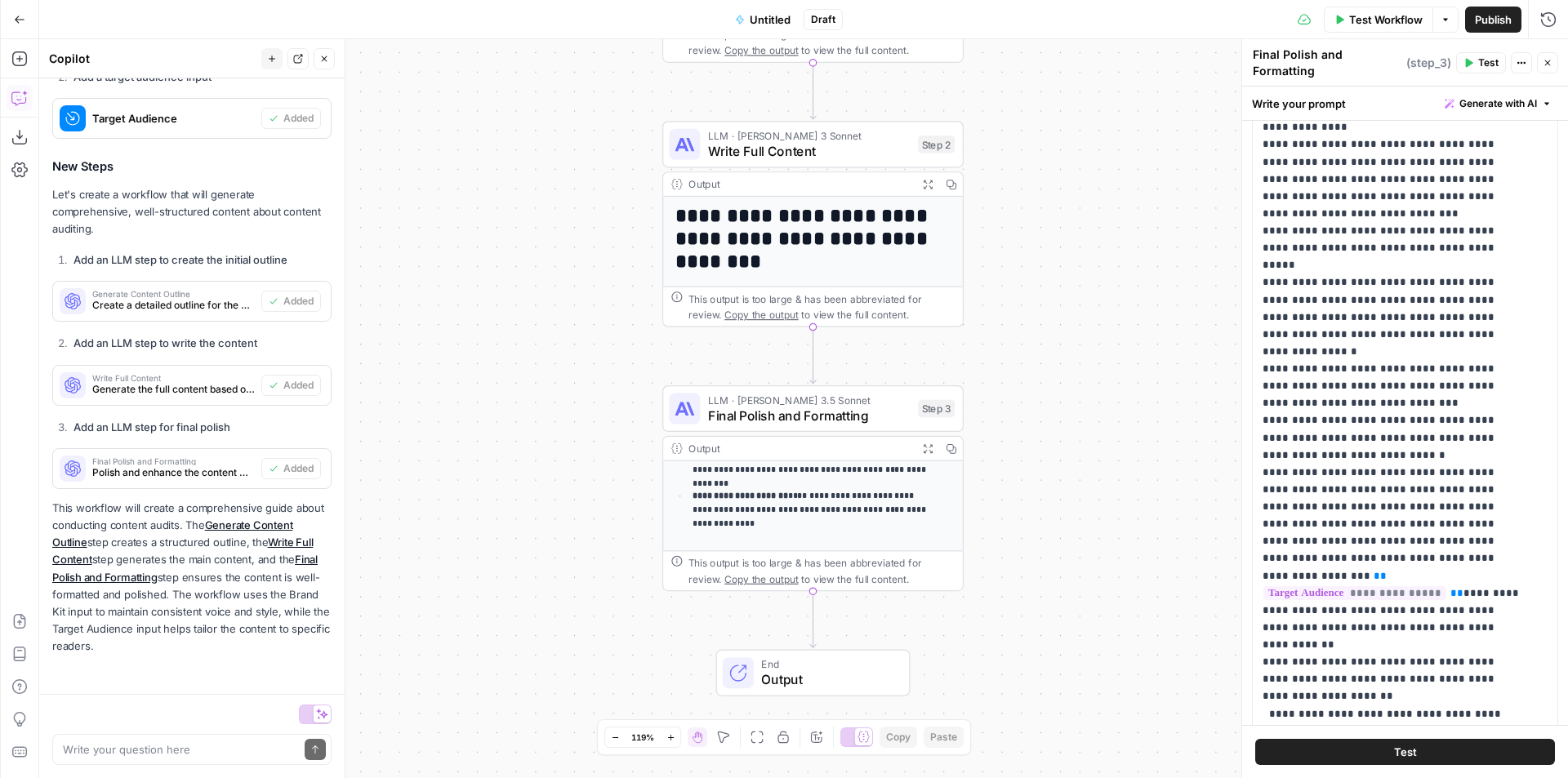 click on "Output" at bounding box center [827, 680] 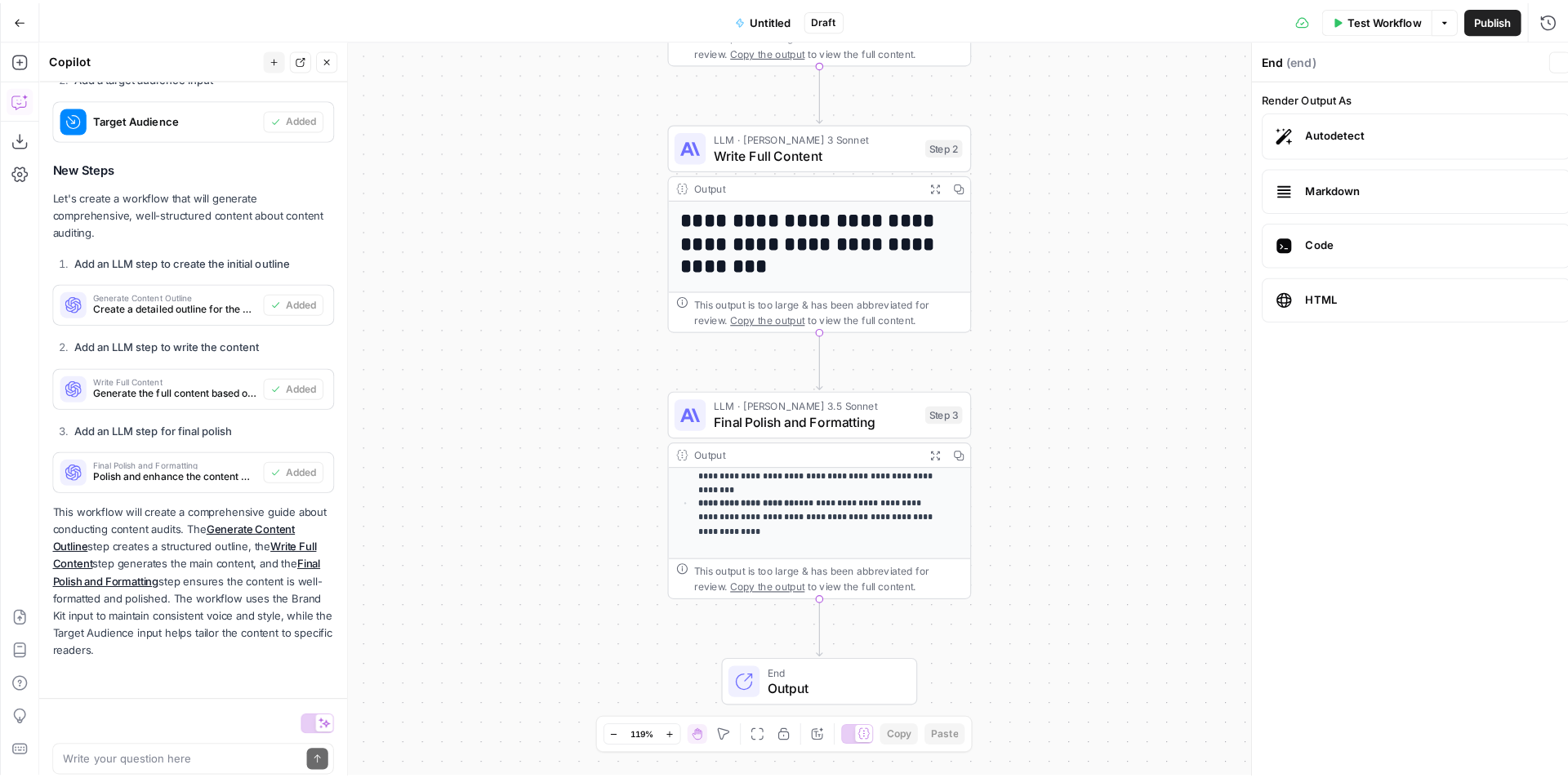 scroll, scrollTop: 493, scrollLeft: 0, axis: vertical 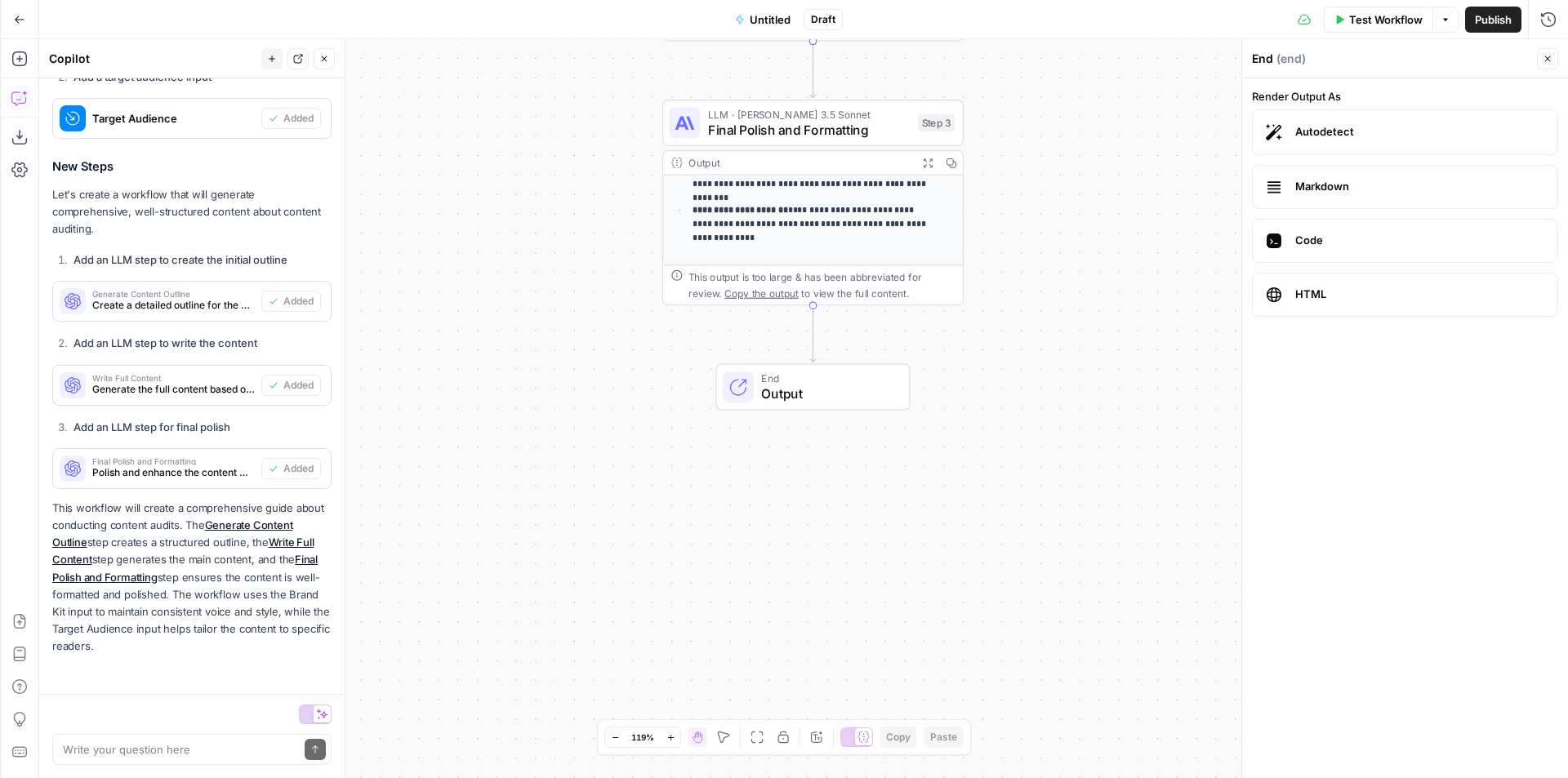 click on "Output" at bounding box center (827, 394) 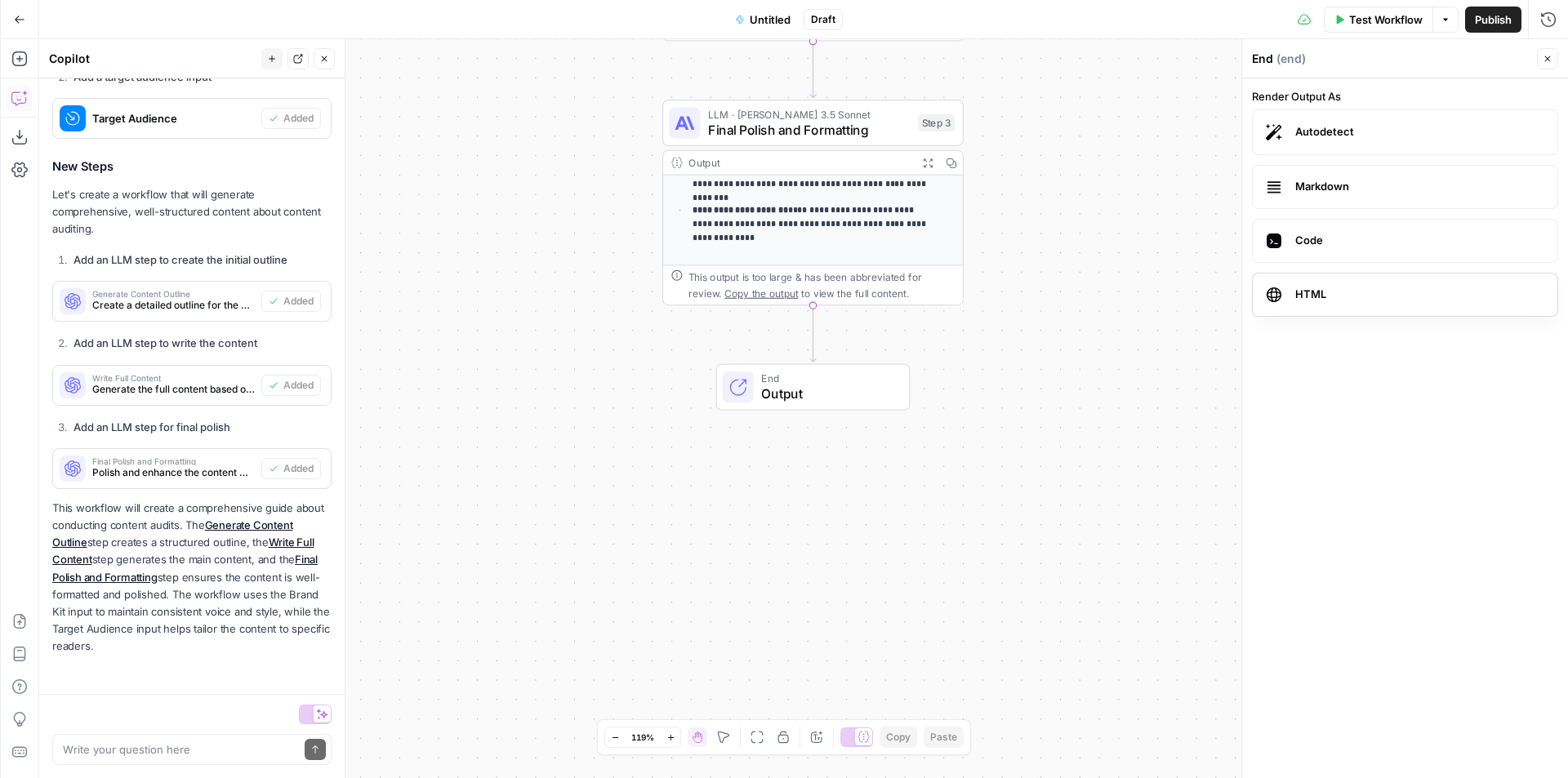 click on "HTML" at bounding box center [1419, 295] 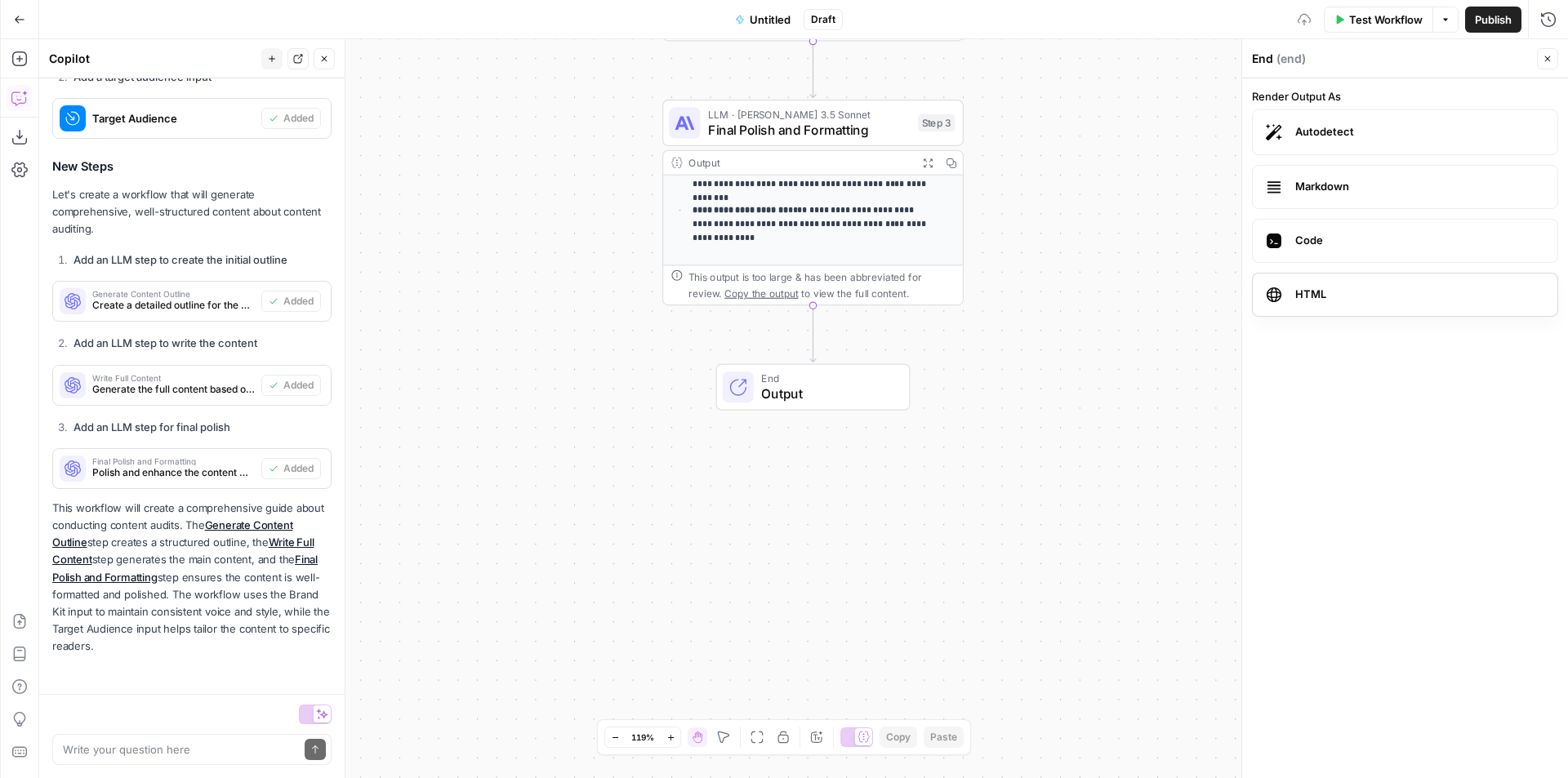 click on "HTML" at bounding box center (1419, 295) 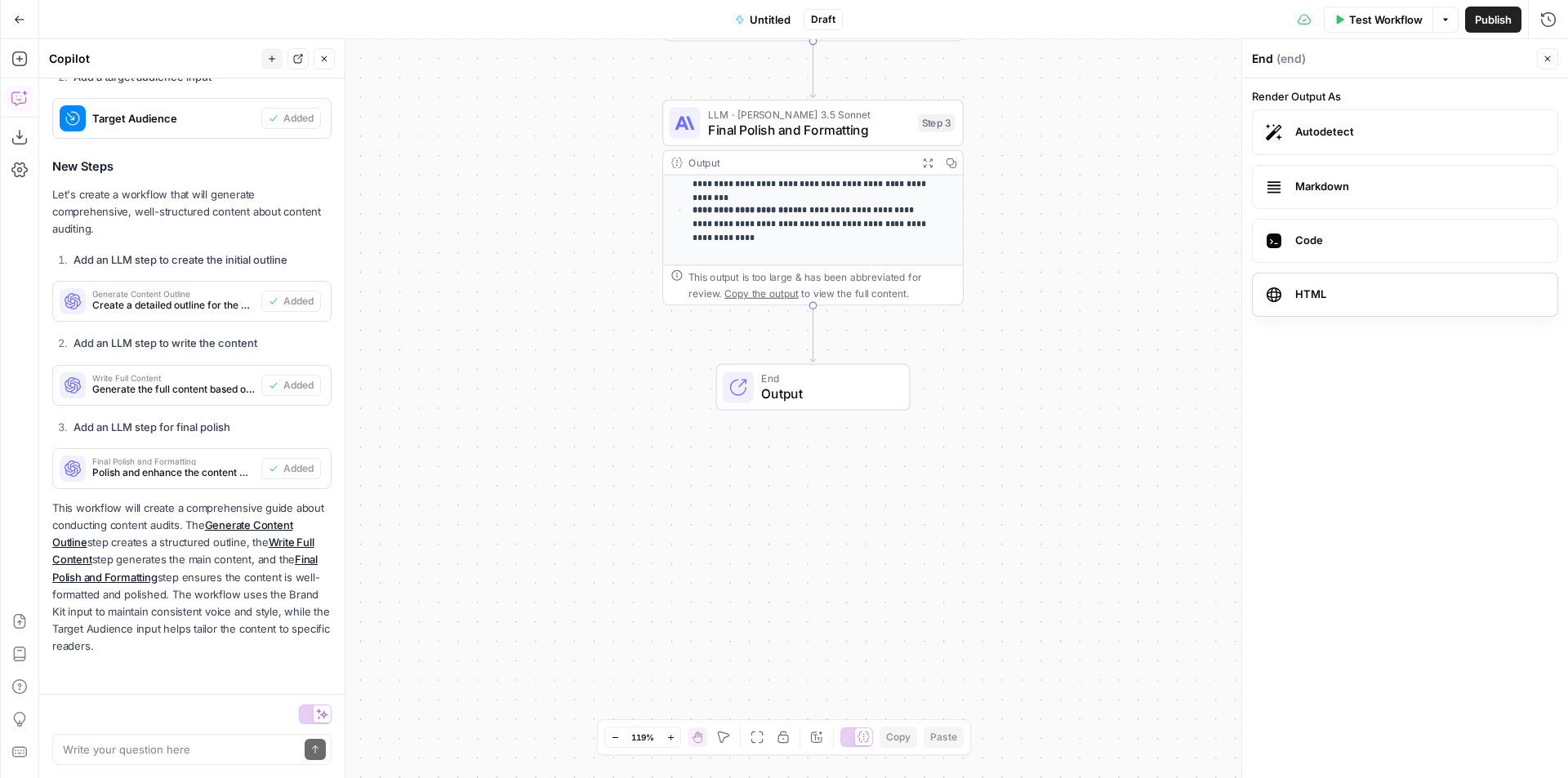 click on "HTML" at bounding box center (1405, 295) 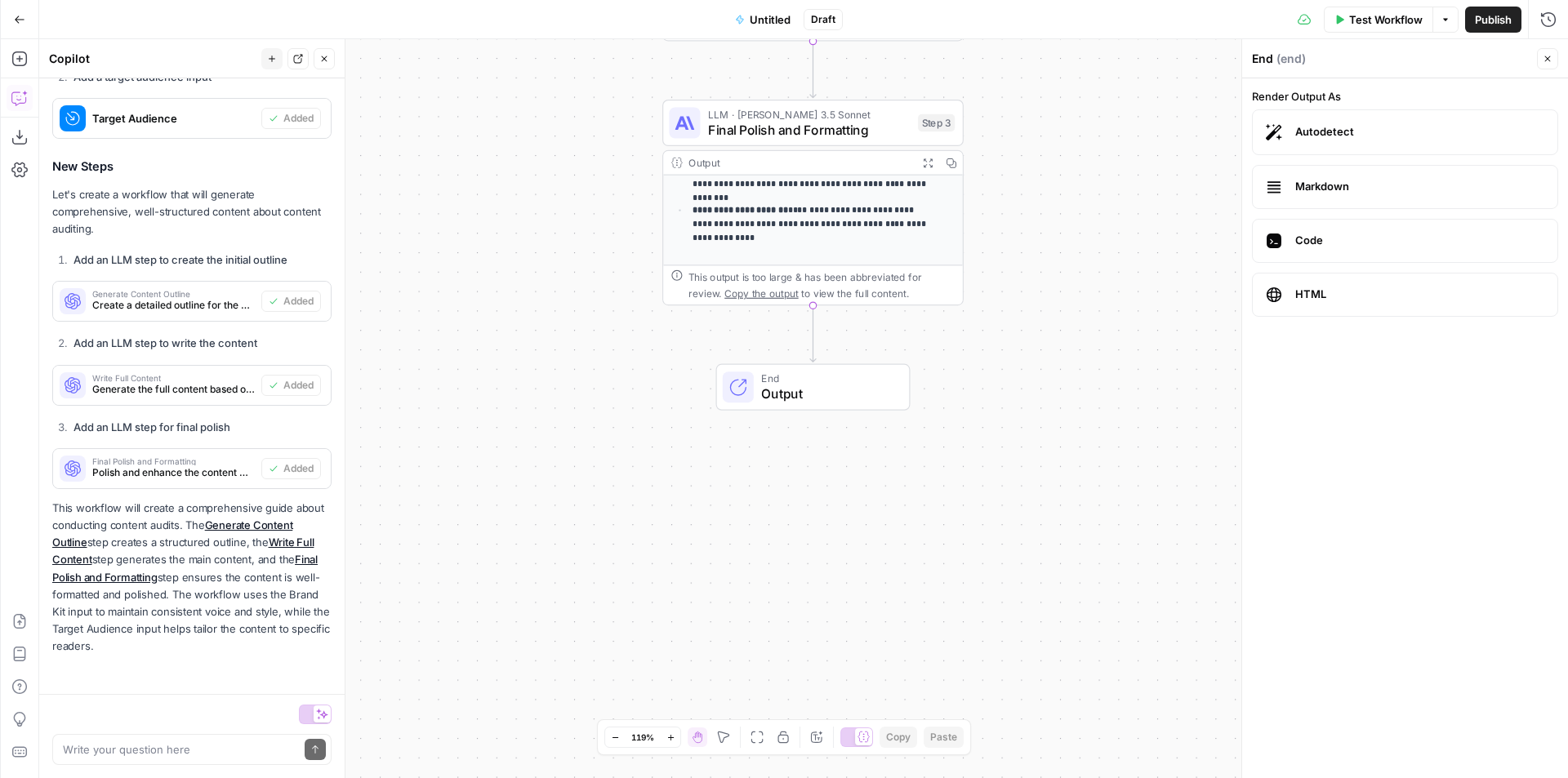 click on "End Output" at bounding box center (813, 387) 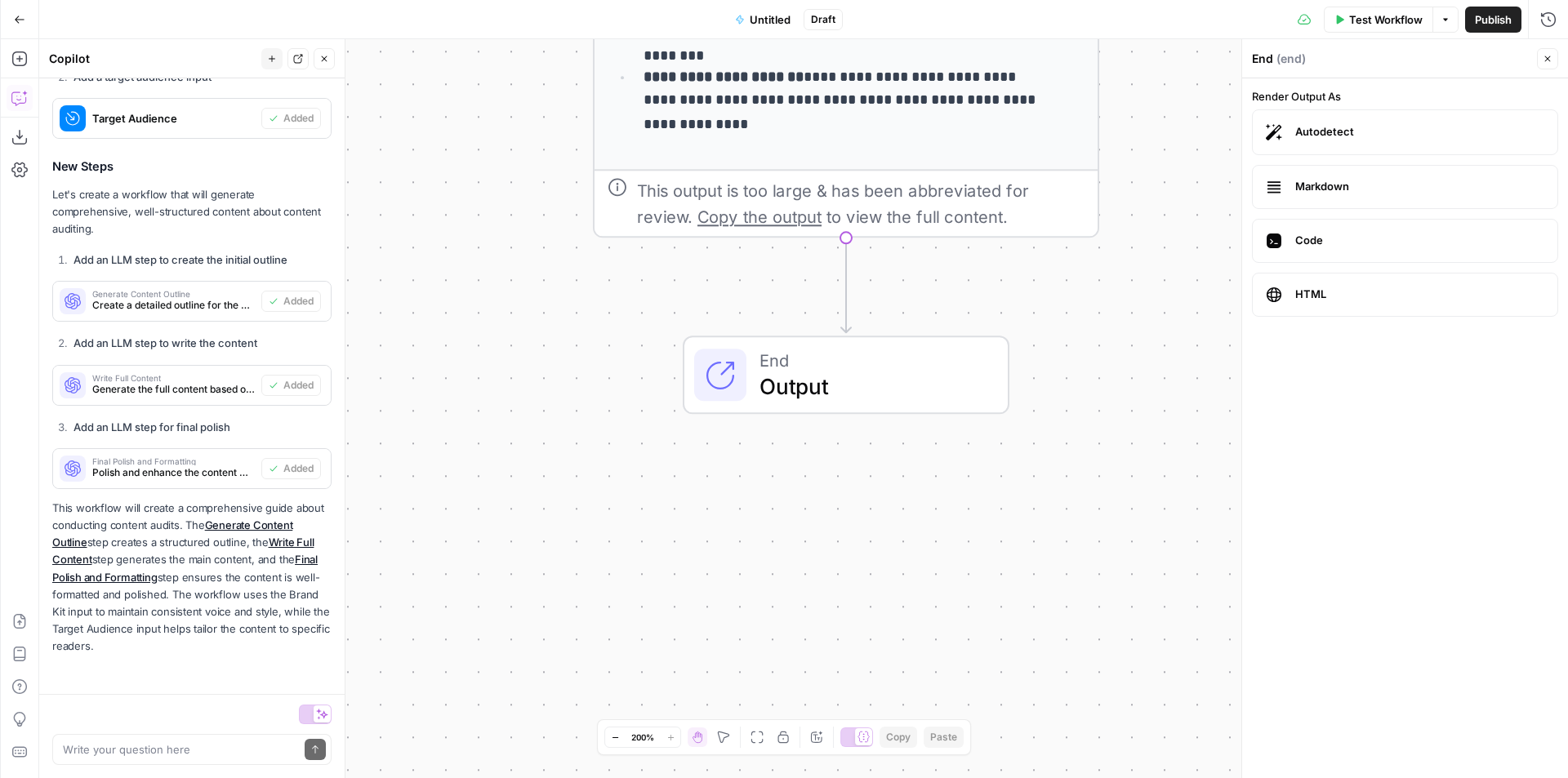 click on "End" at bounding box center [871, 360] 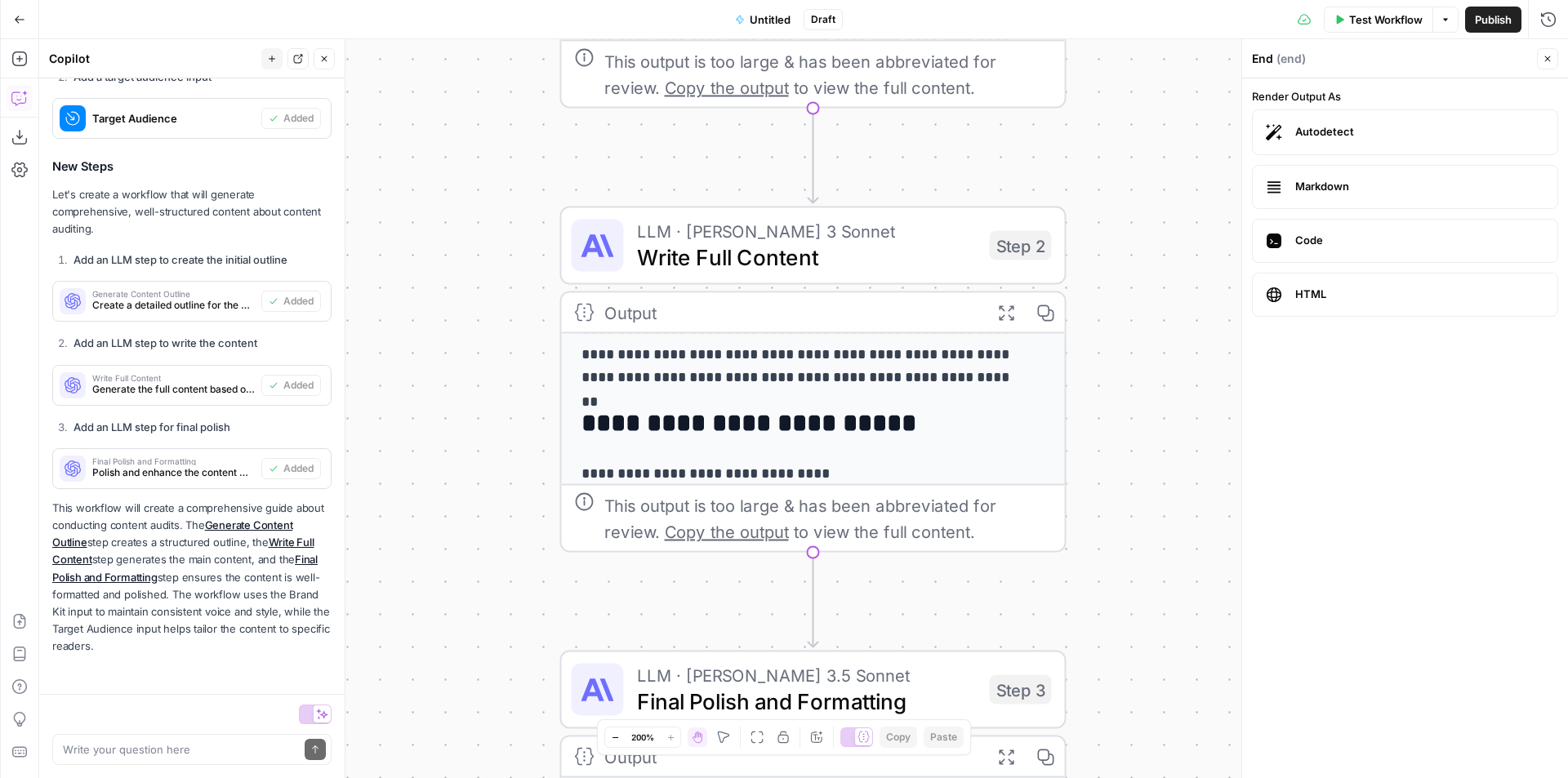 scroll, scrollTop: 264, scrollLeft: 0, axis: vertical 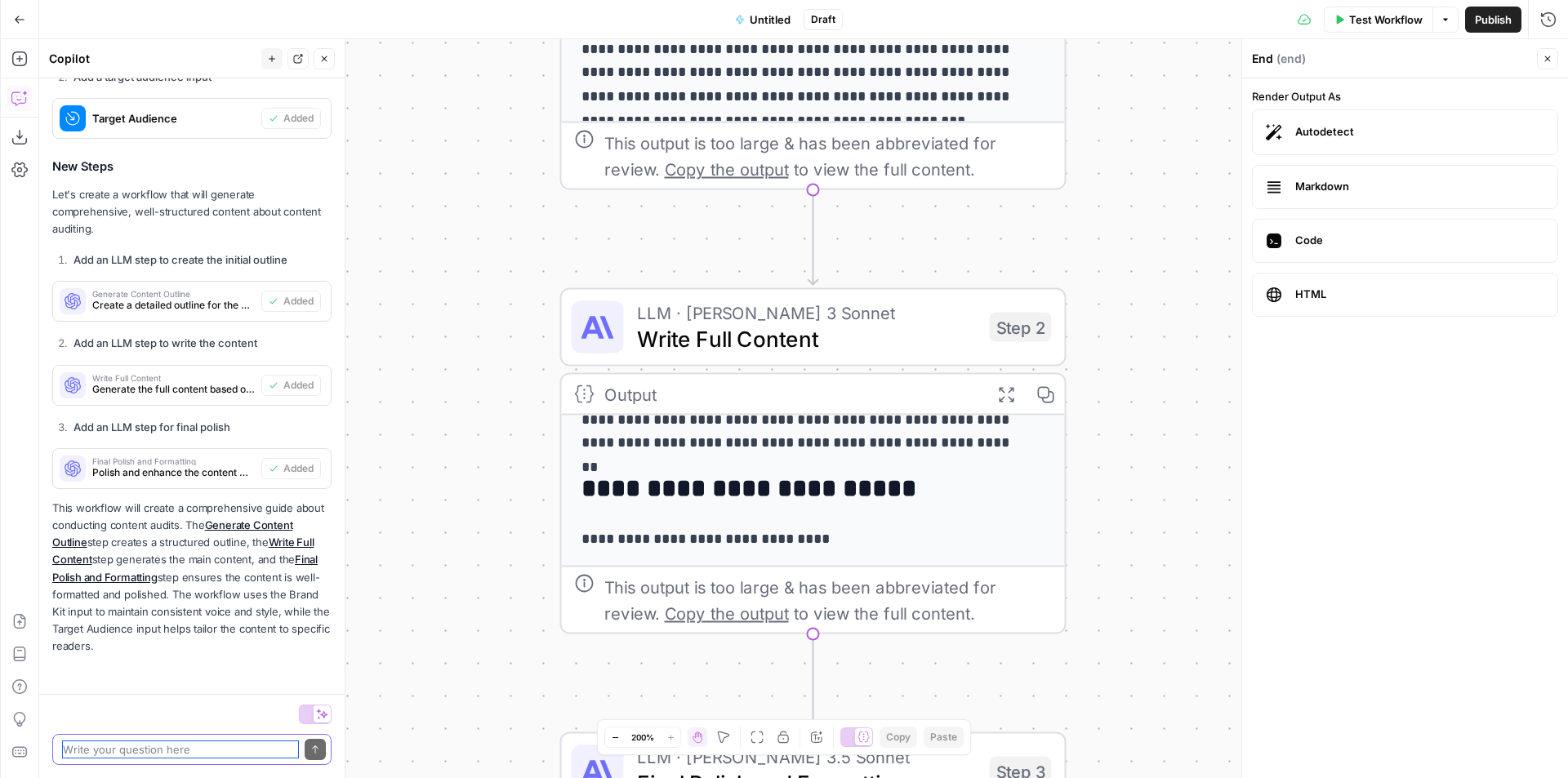 click at bounding box center [180, 749] 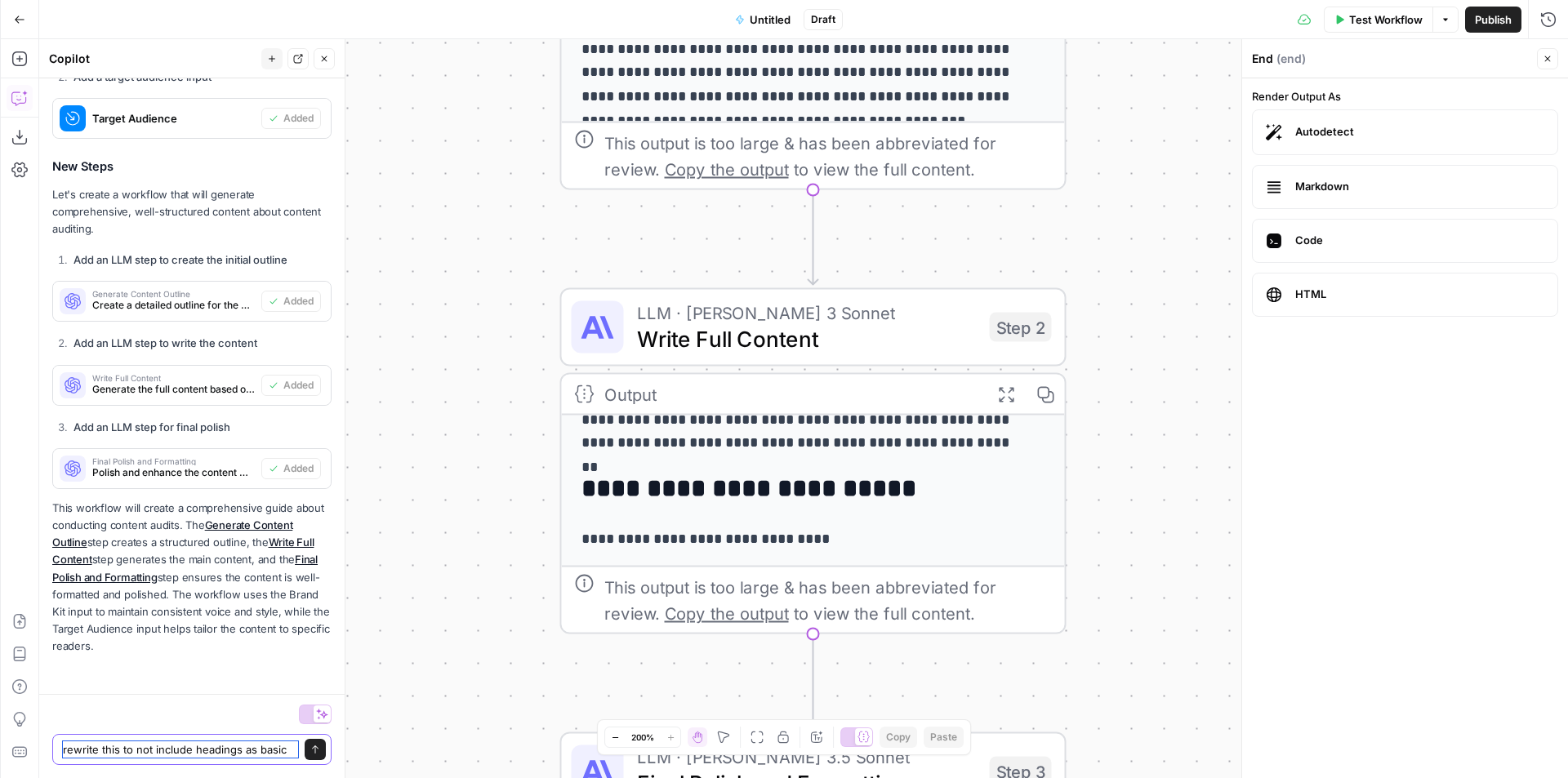 scroll, scrollTop: 509, scrollLeft: 0, axis: vertical 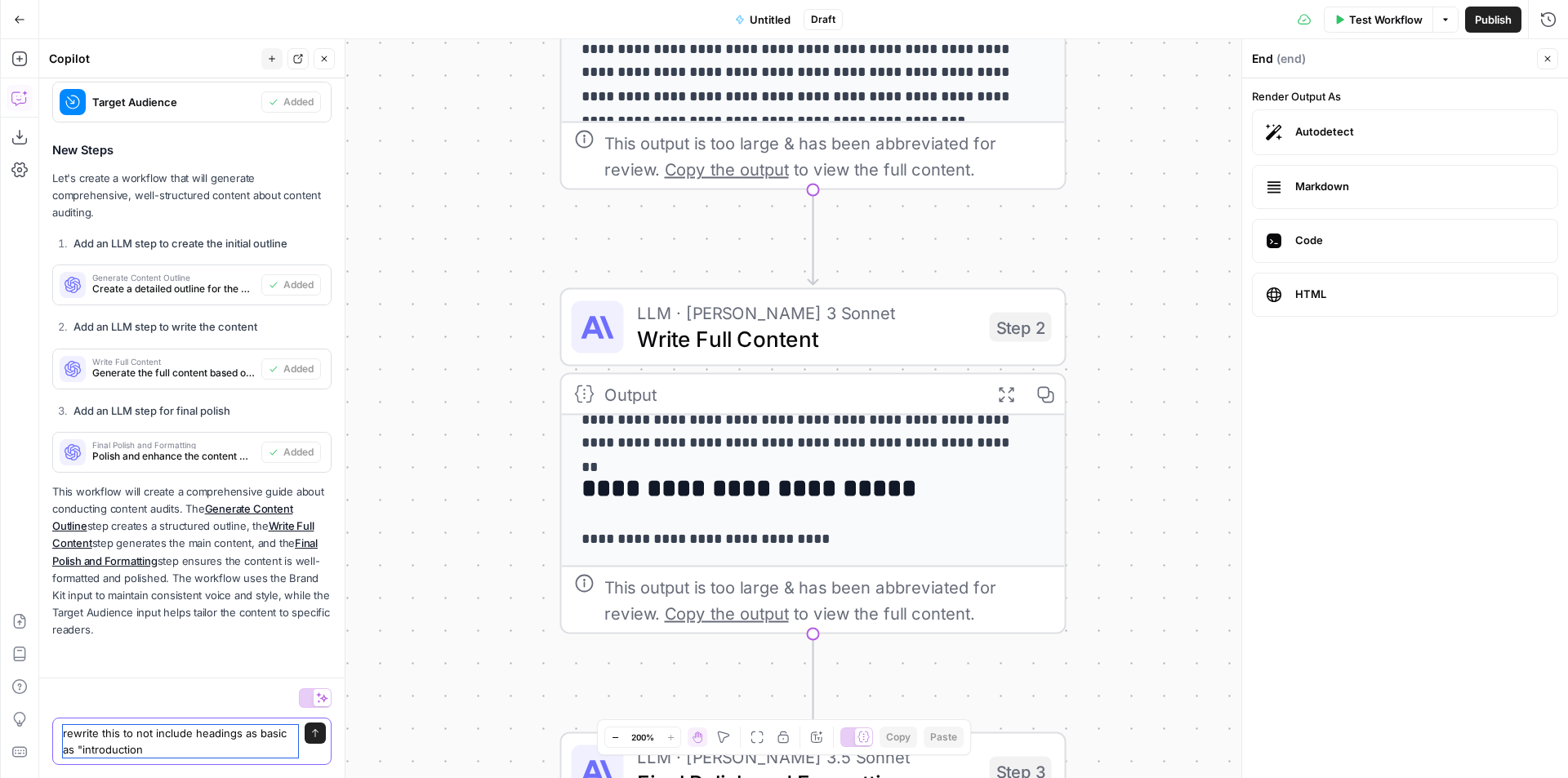 type on "rewrite this to not include headings as basic as "introduction"" 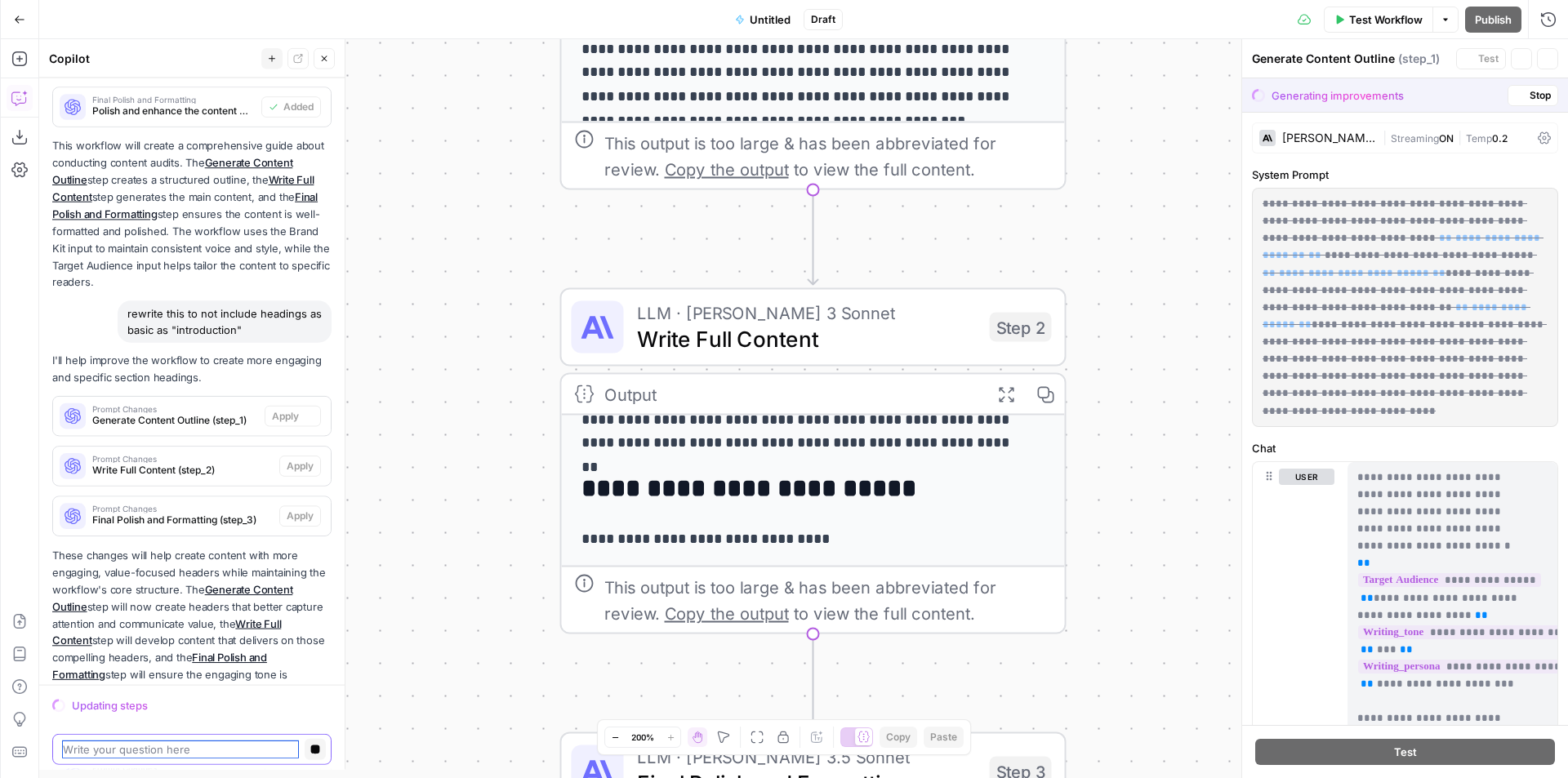 scroll, scrollTop: 1202, scrollLeft: 0, axis: vertical 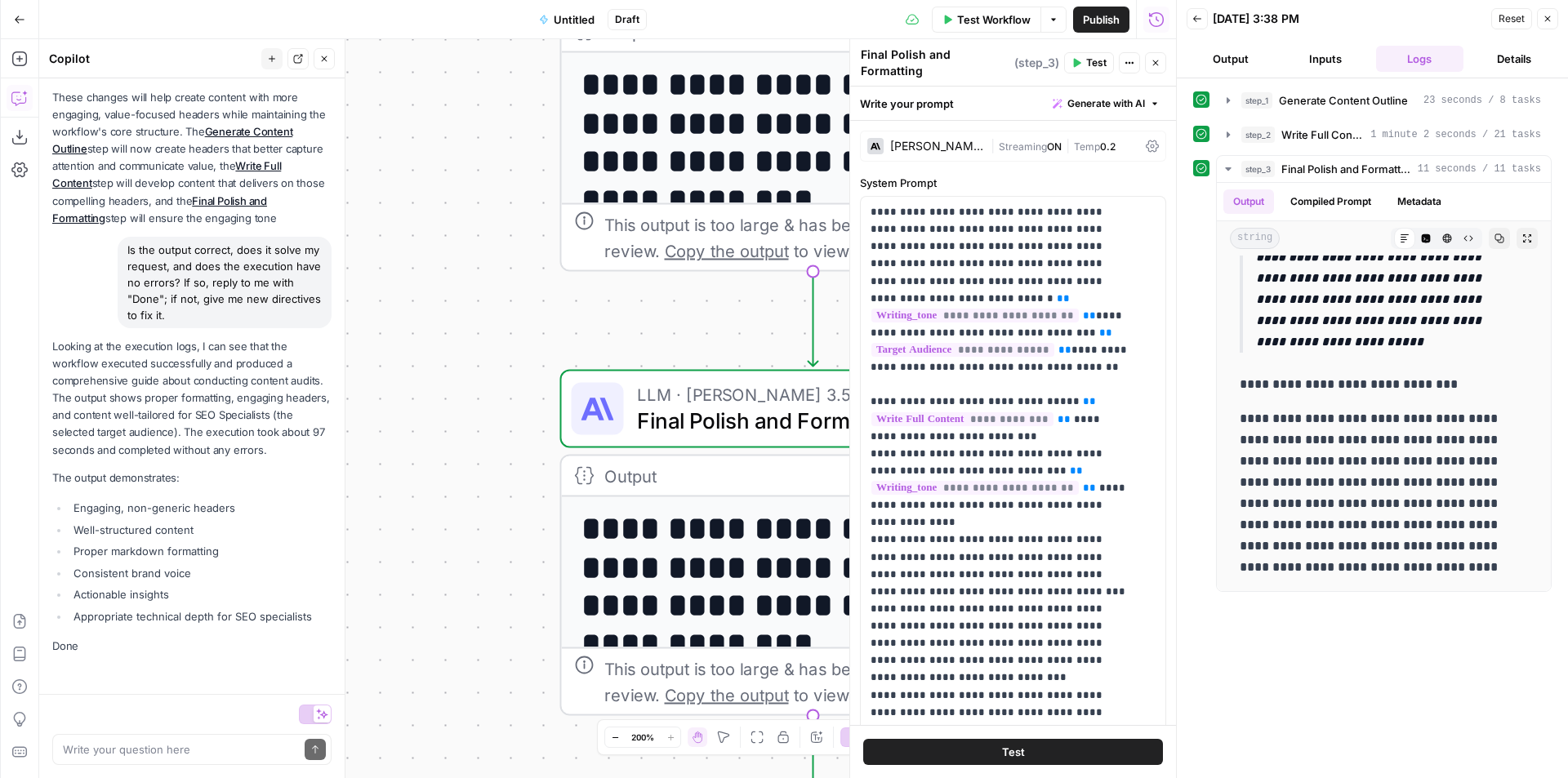 click on "**********" at bounding box center [608, 408] 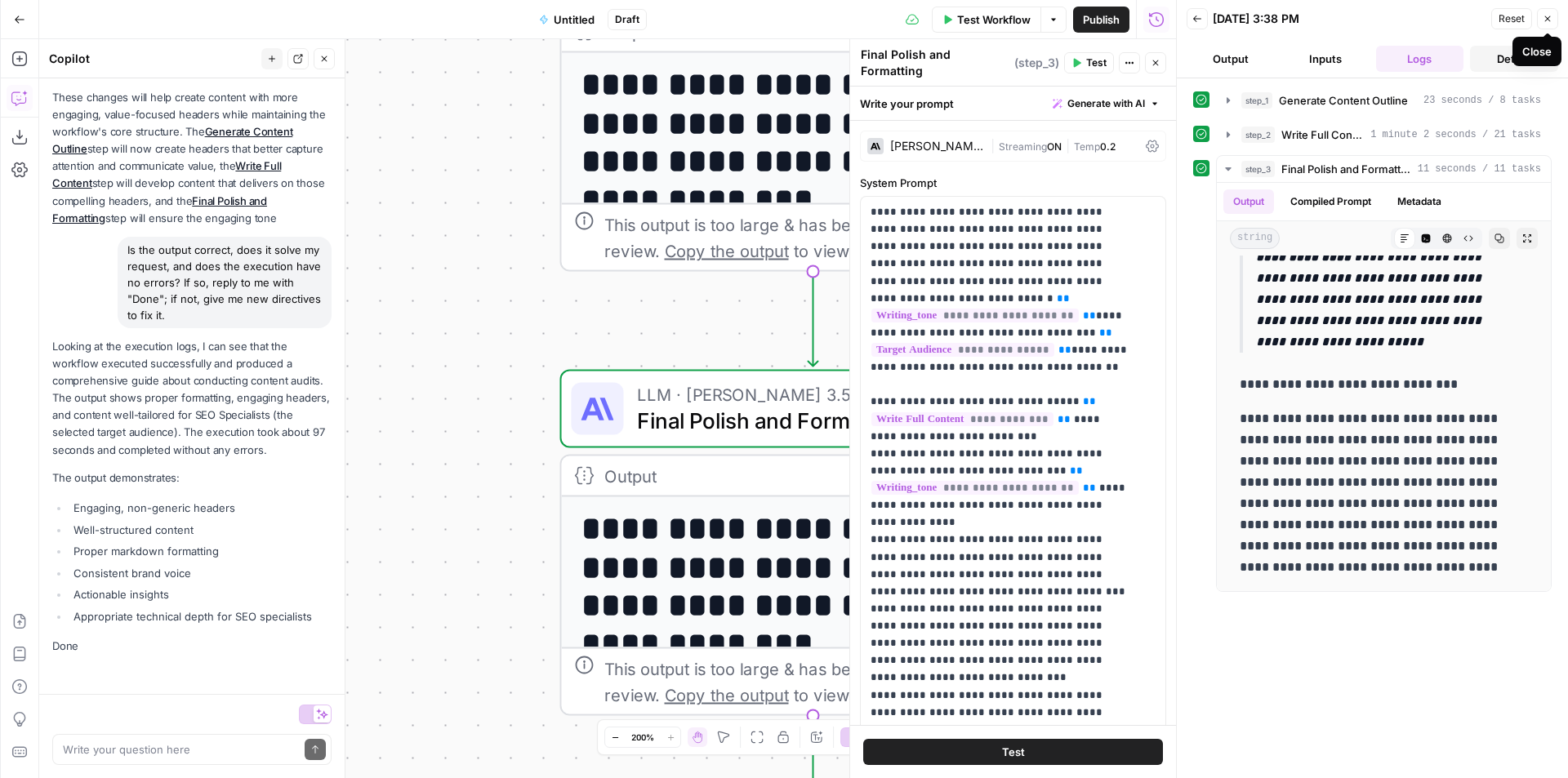 click on "Details" at bounding box center [1514, 59] 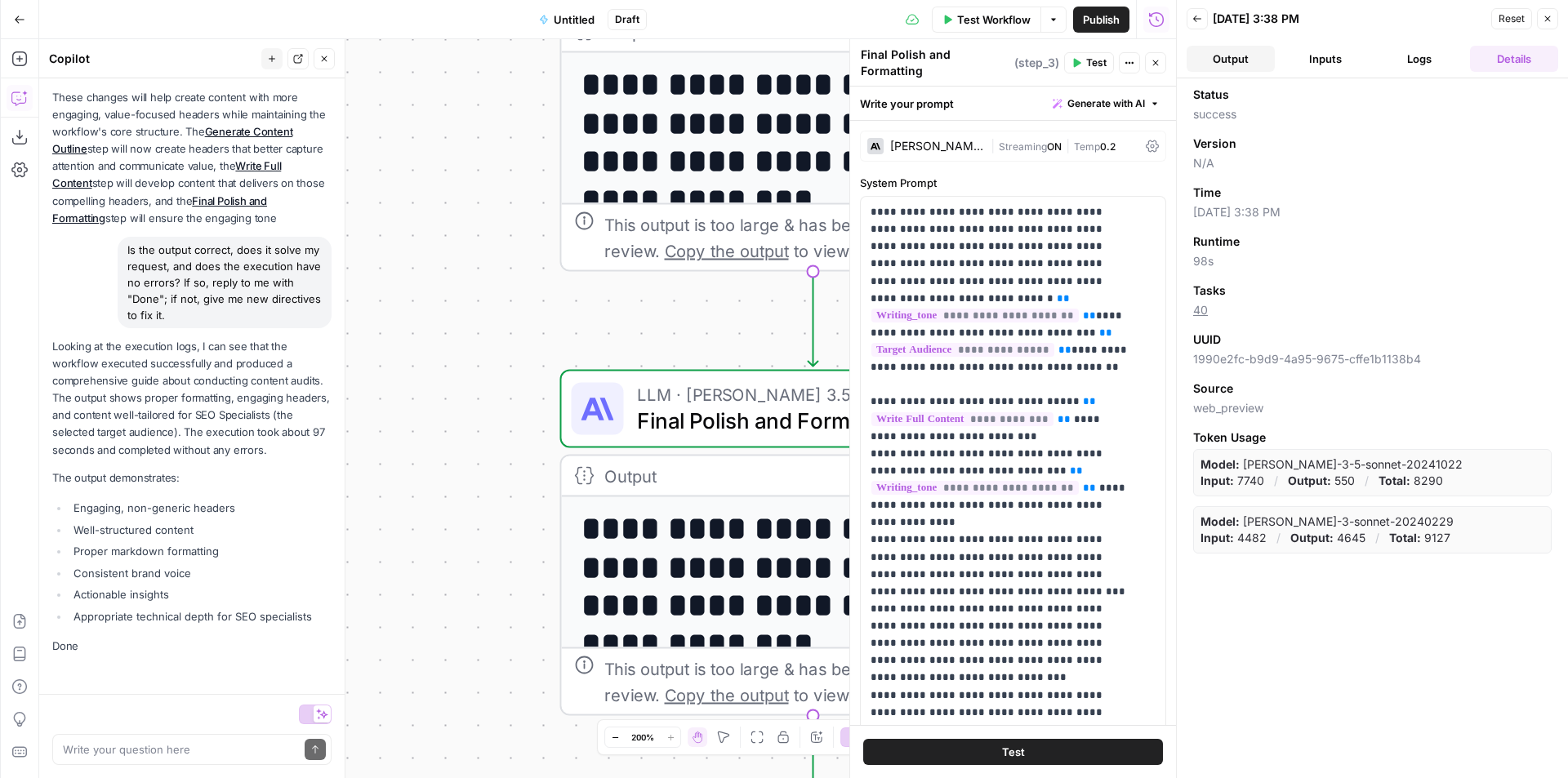 click on "Output" at bounding box center [1231, 59] 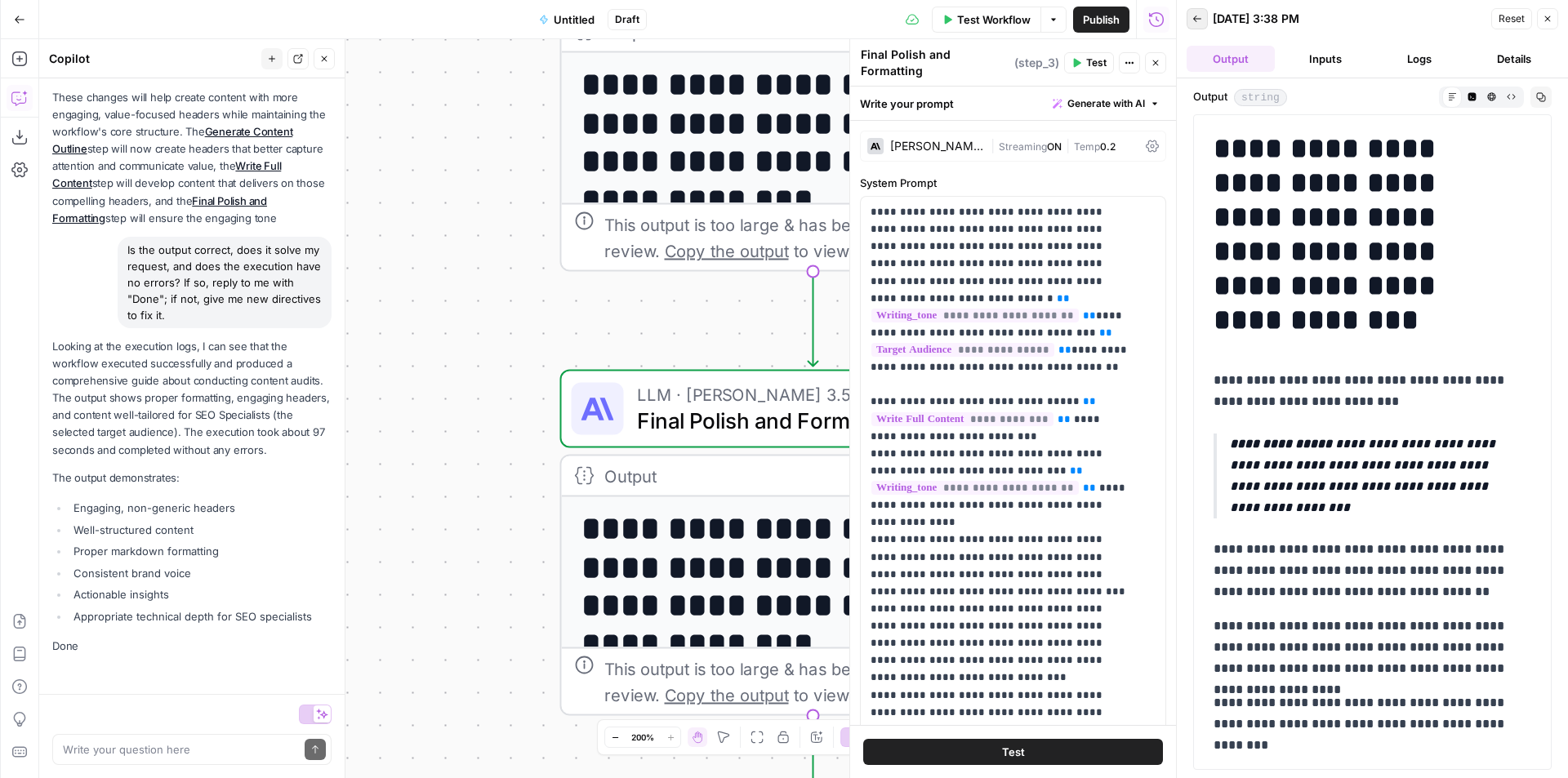 click on "Back" at bounding box center [1197, 19] 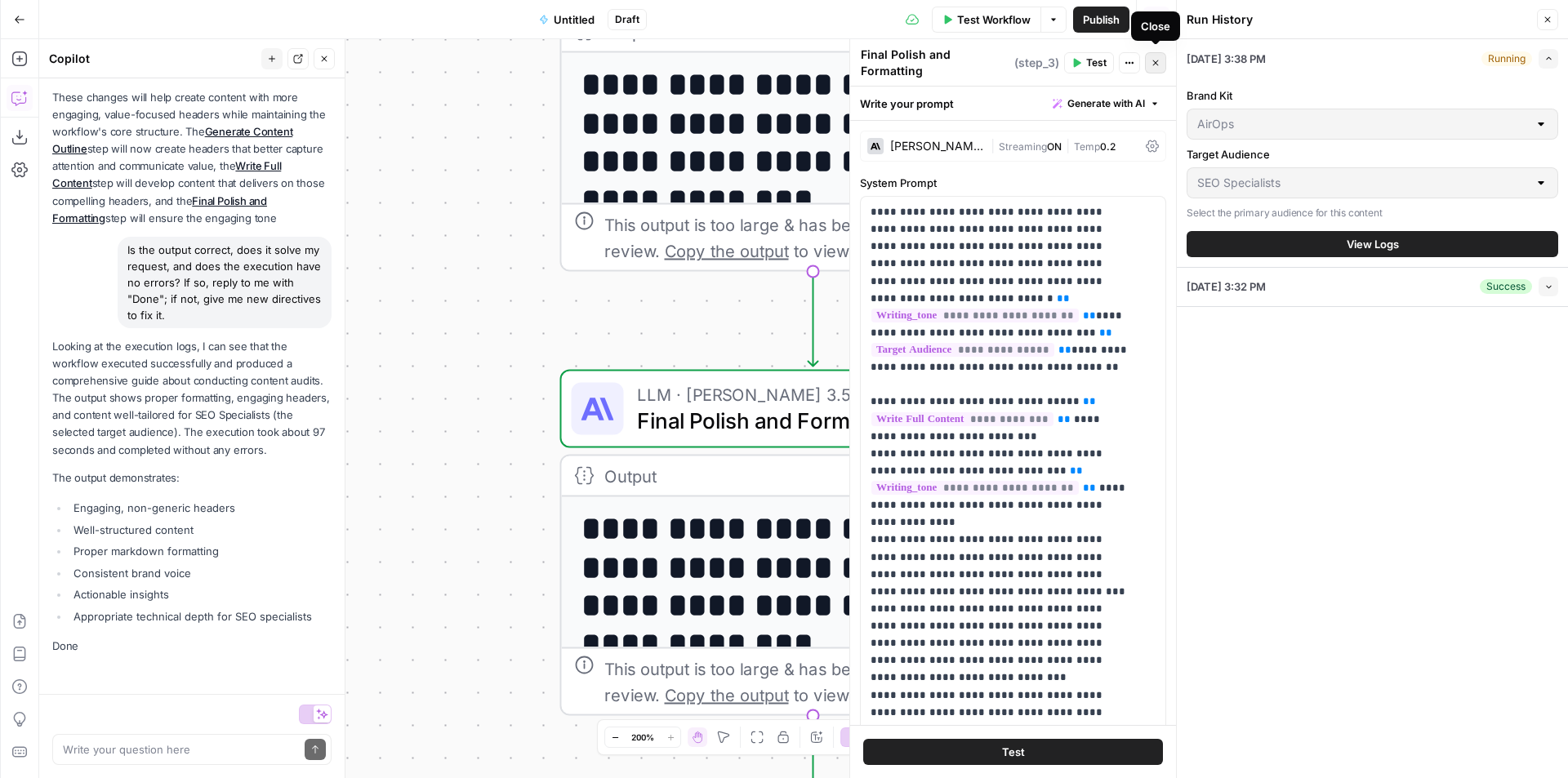click 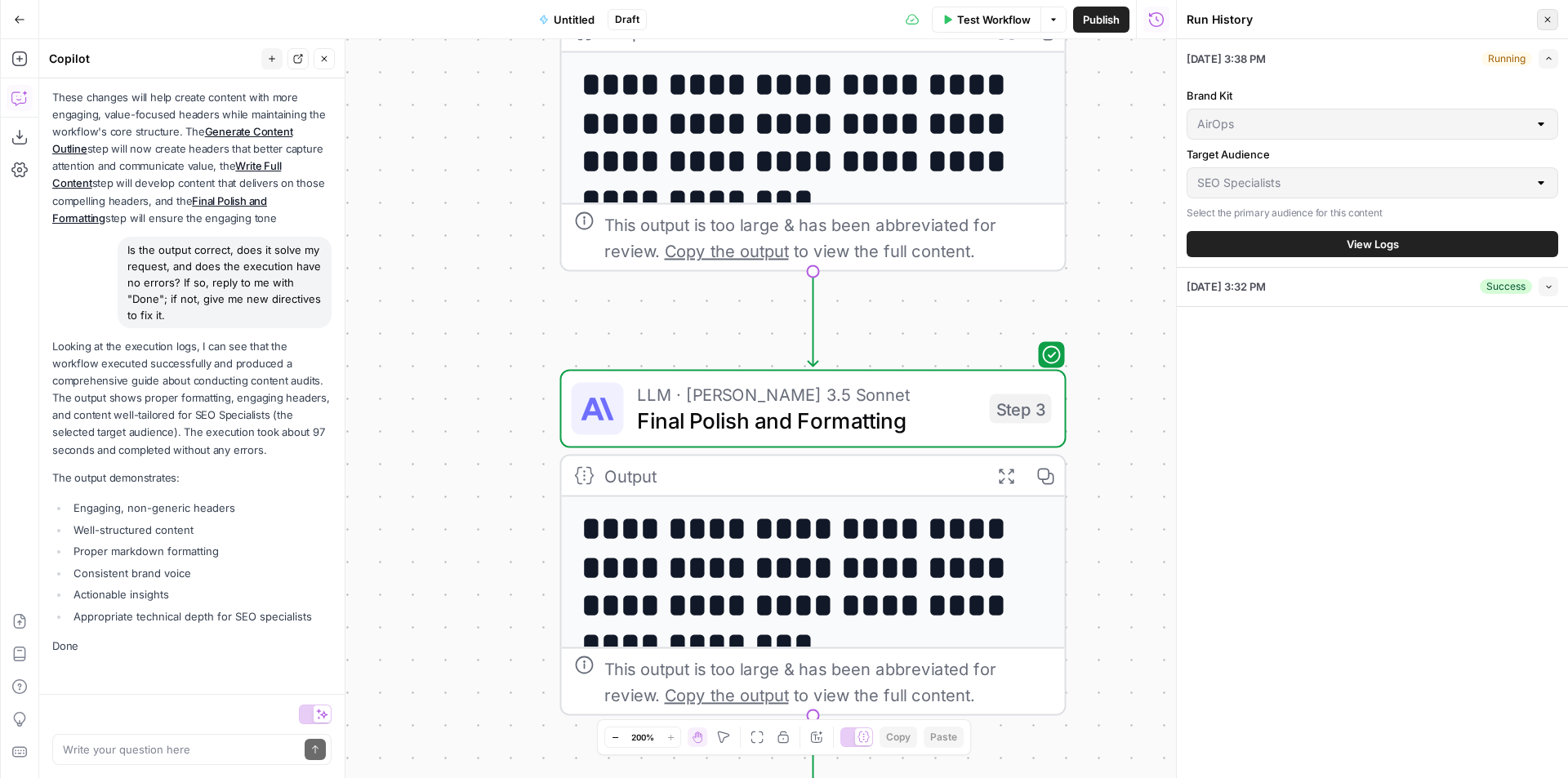 click on "Close" at bounding box center (1548, 20) 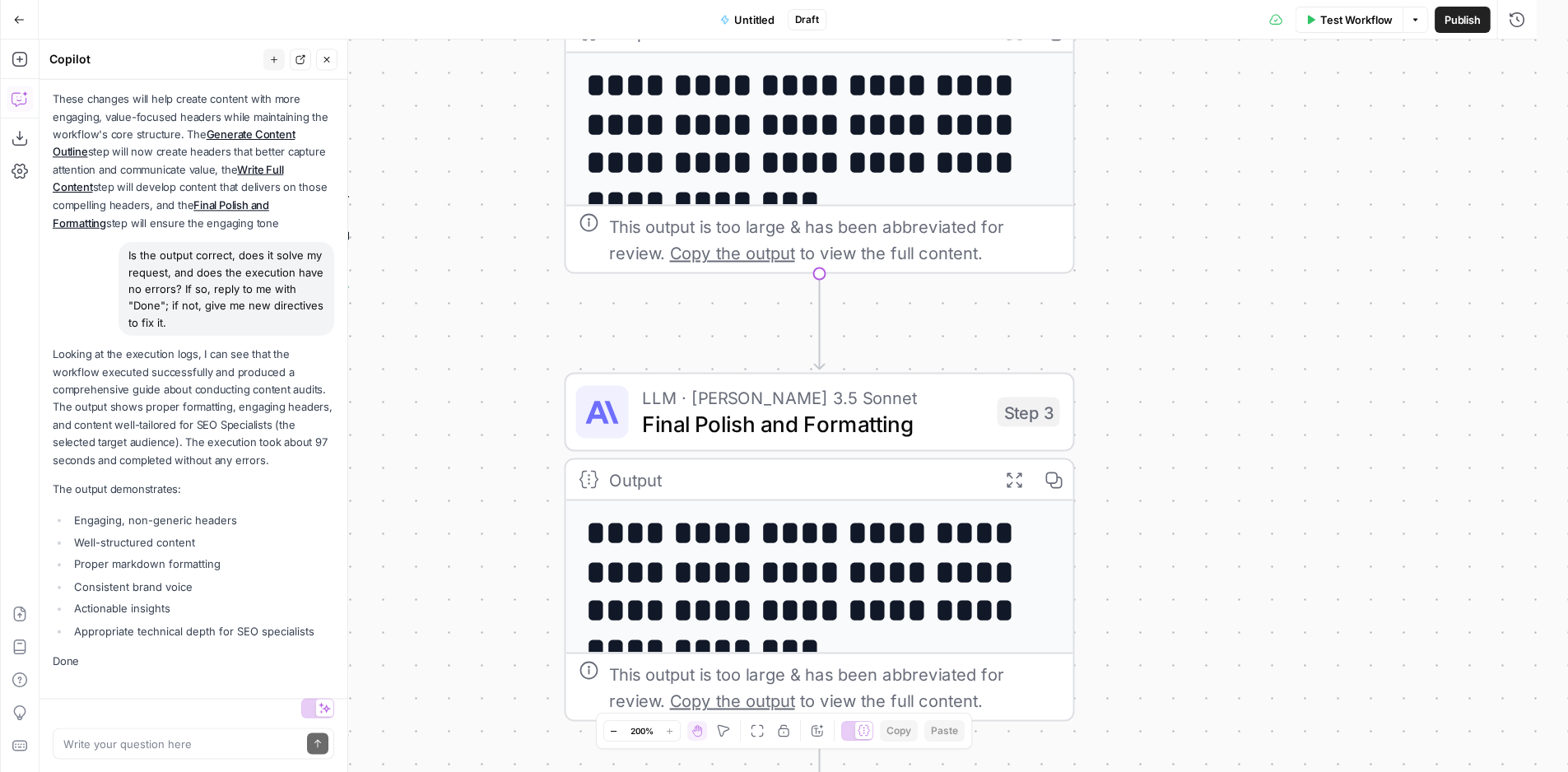 scroll, scrollTop: 1720, scrollLeft: 0, axis: vertical 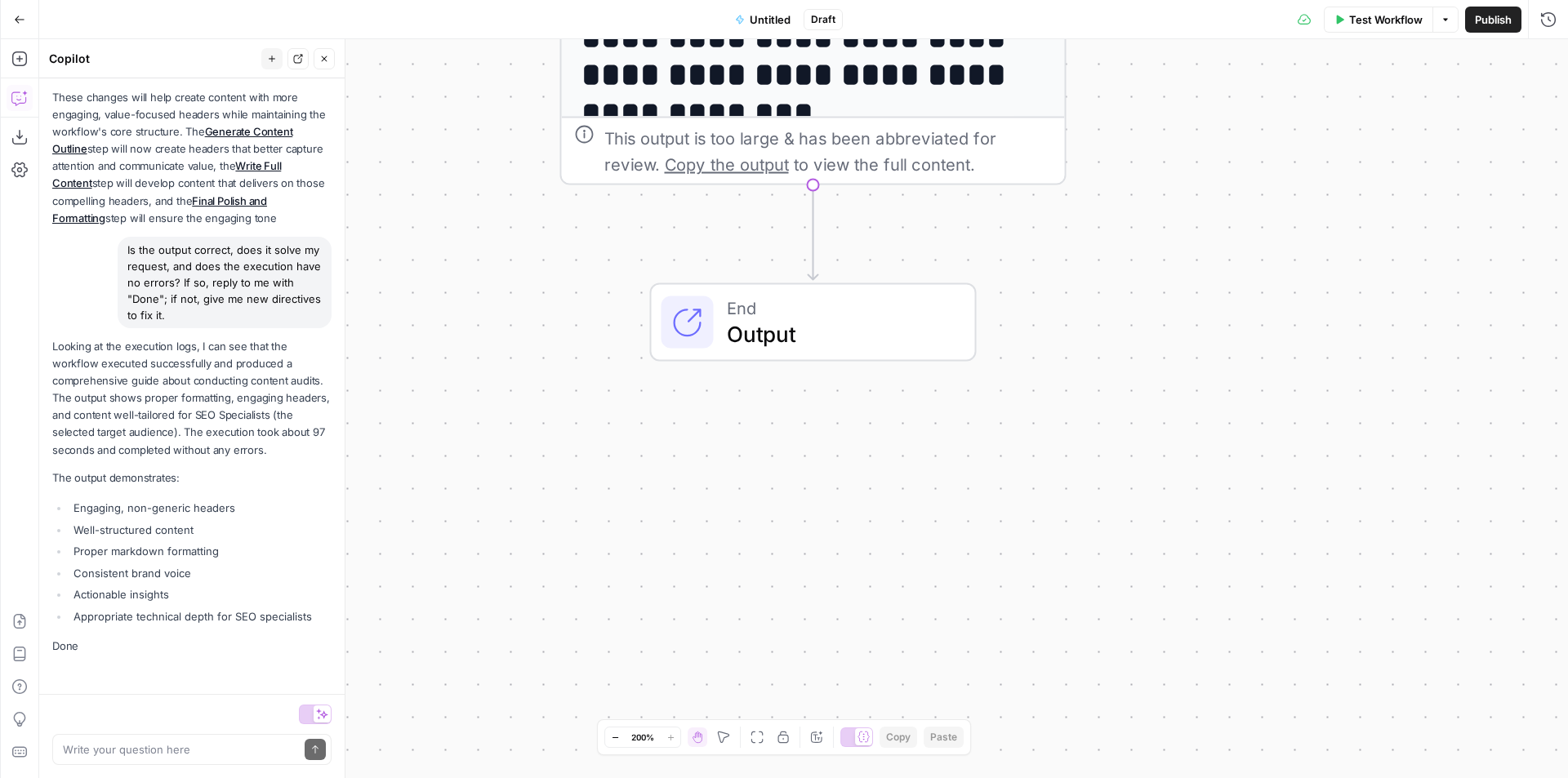 click on "Output" at bounding box center (838, 334) 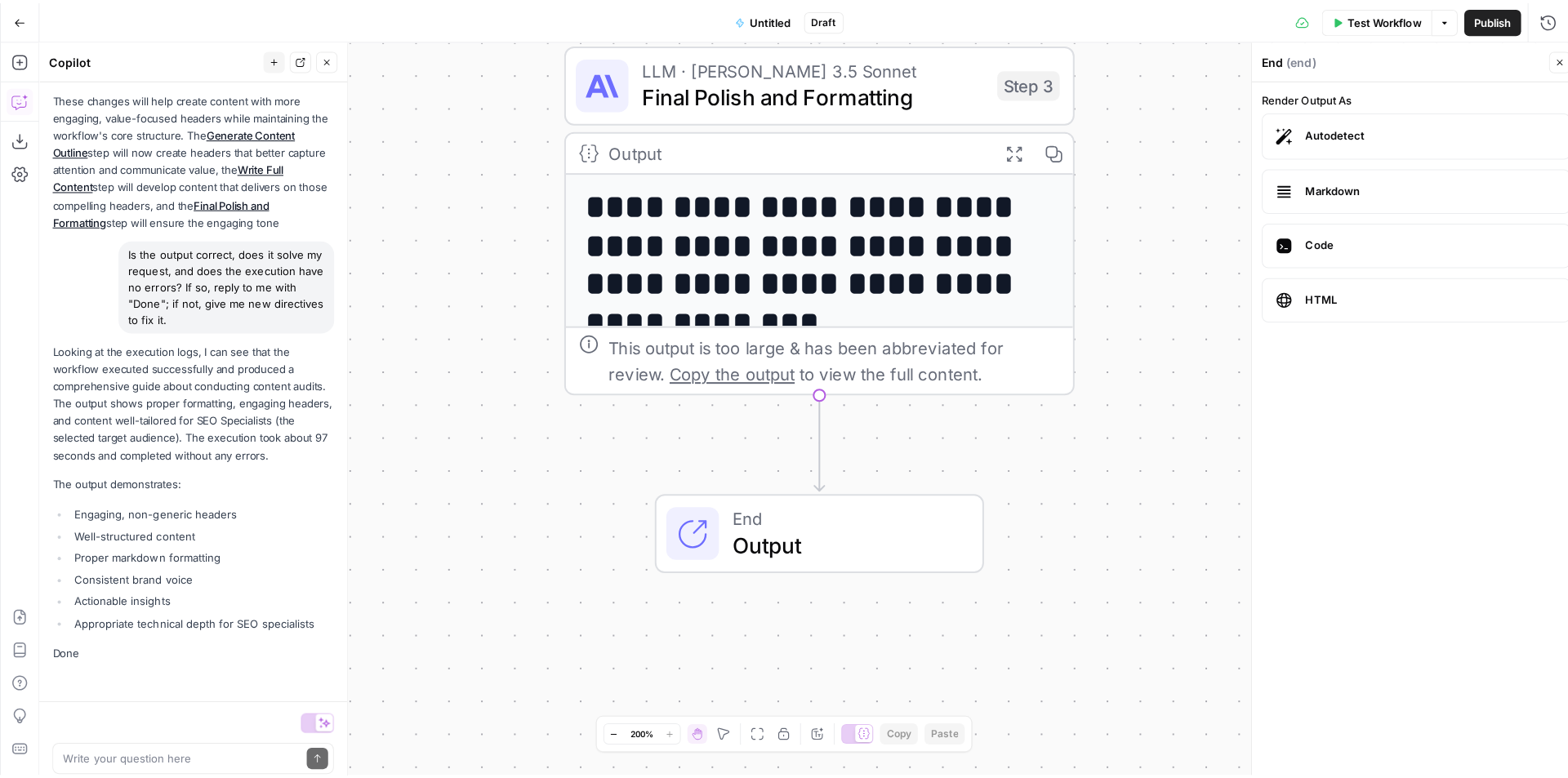 scroll, scrollTop: 1706, scrollLeft: 0, axis: vertical 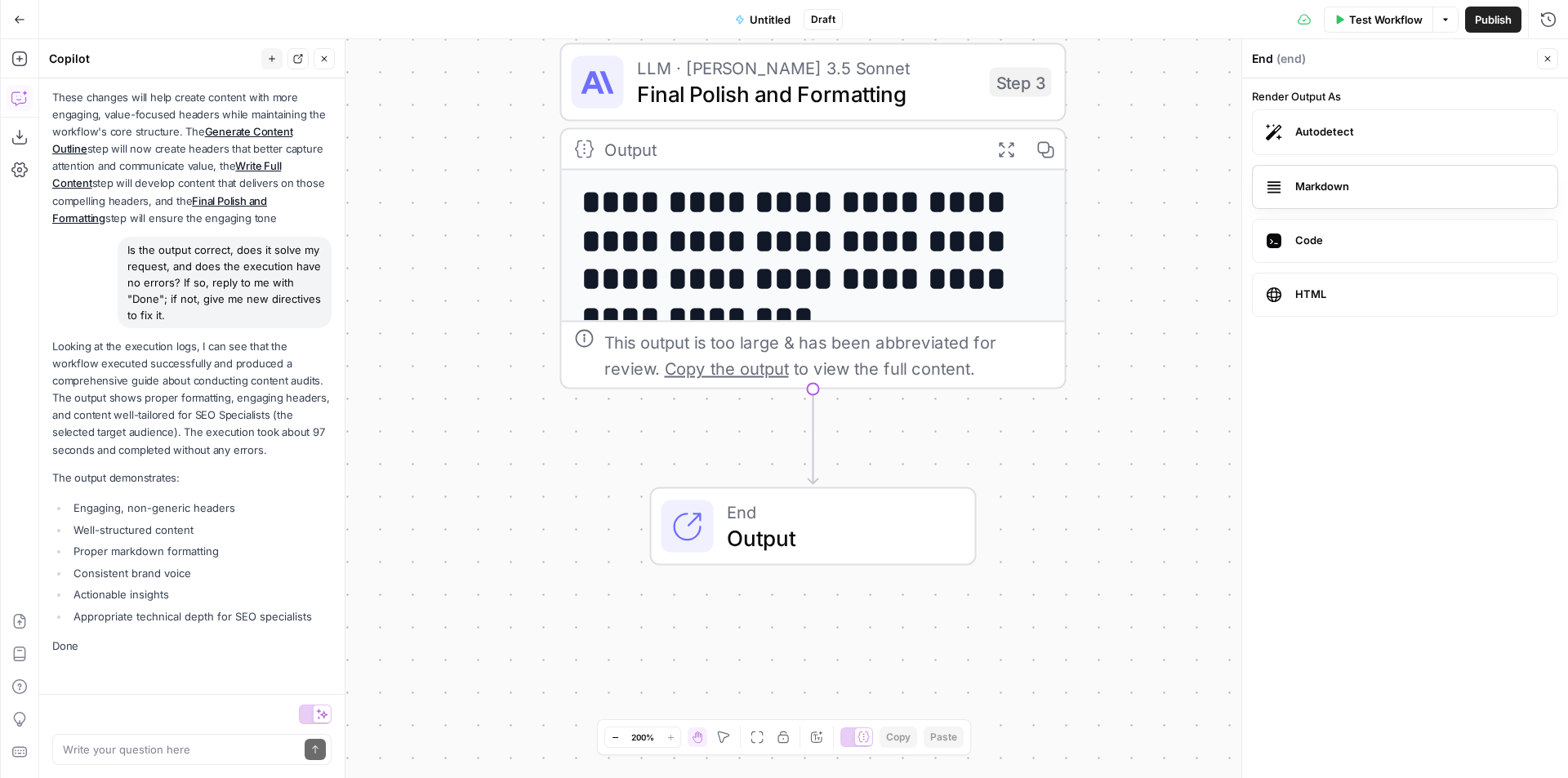 click on "Markdown" at bounding box center [1405, 187] 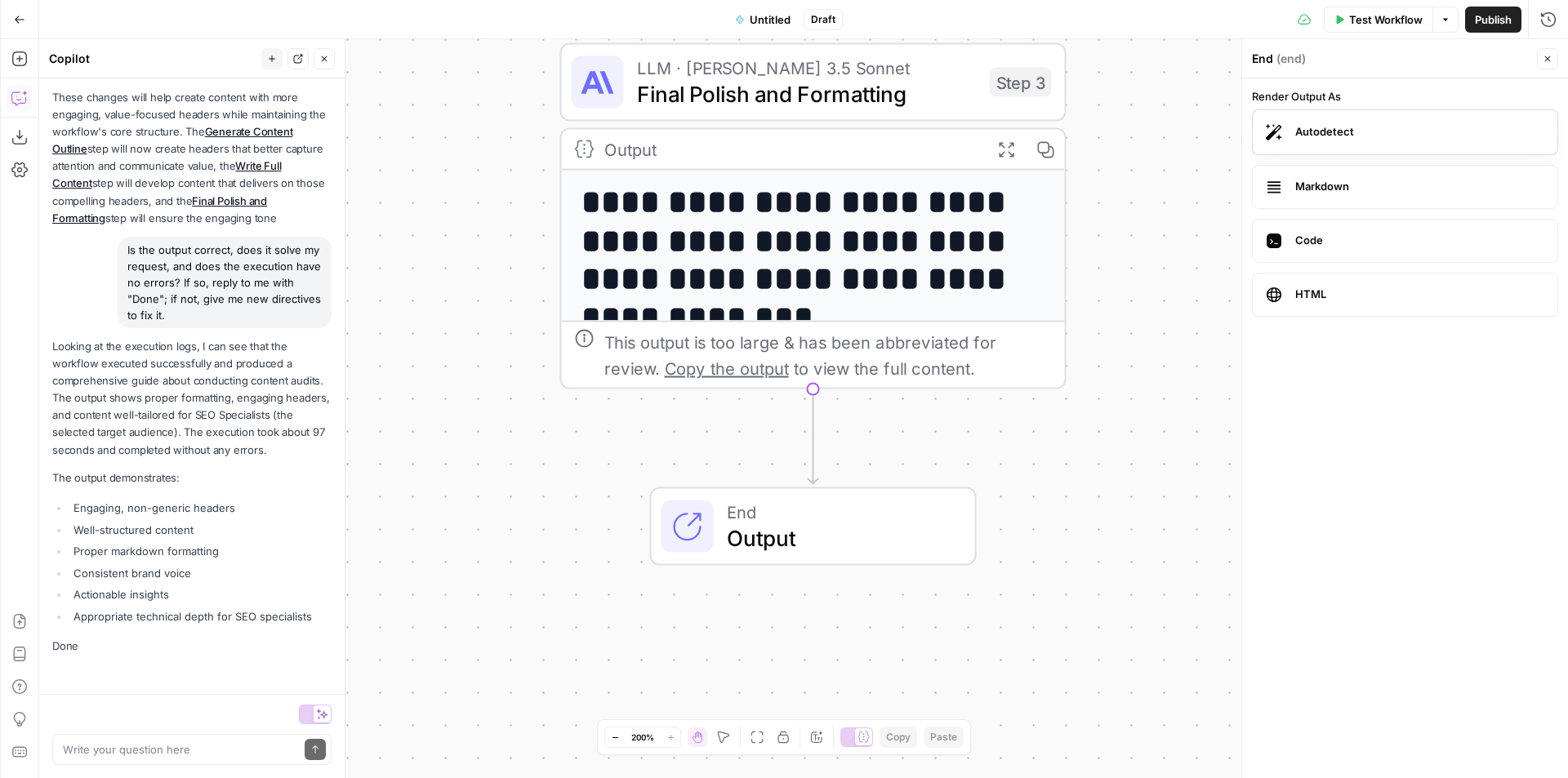 click on "Autodetect" at bounding box center [1405, 132] 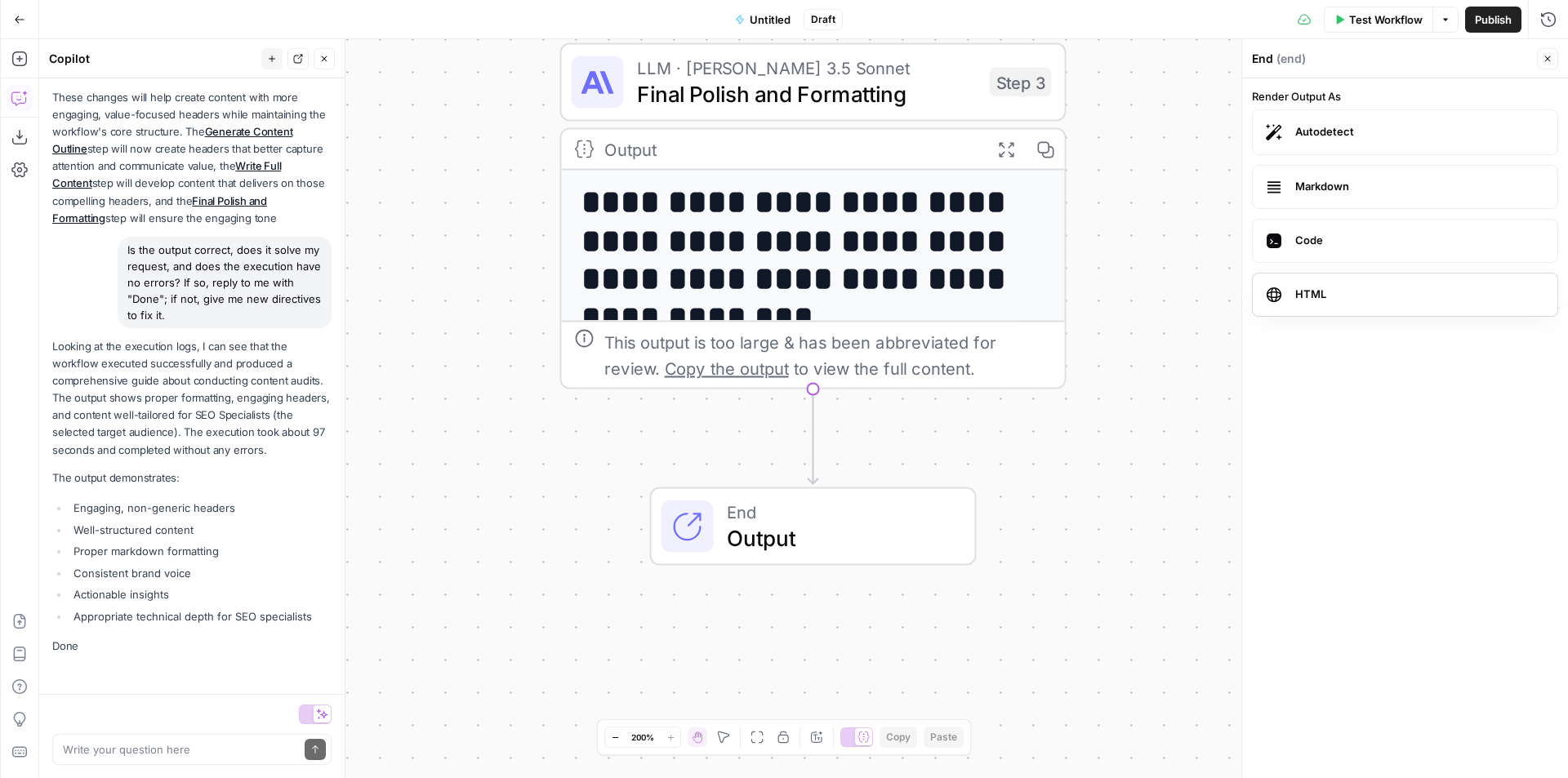 click on "HTML" at bounding box center (1419, 295) 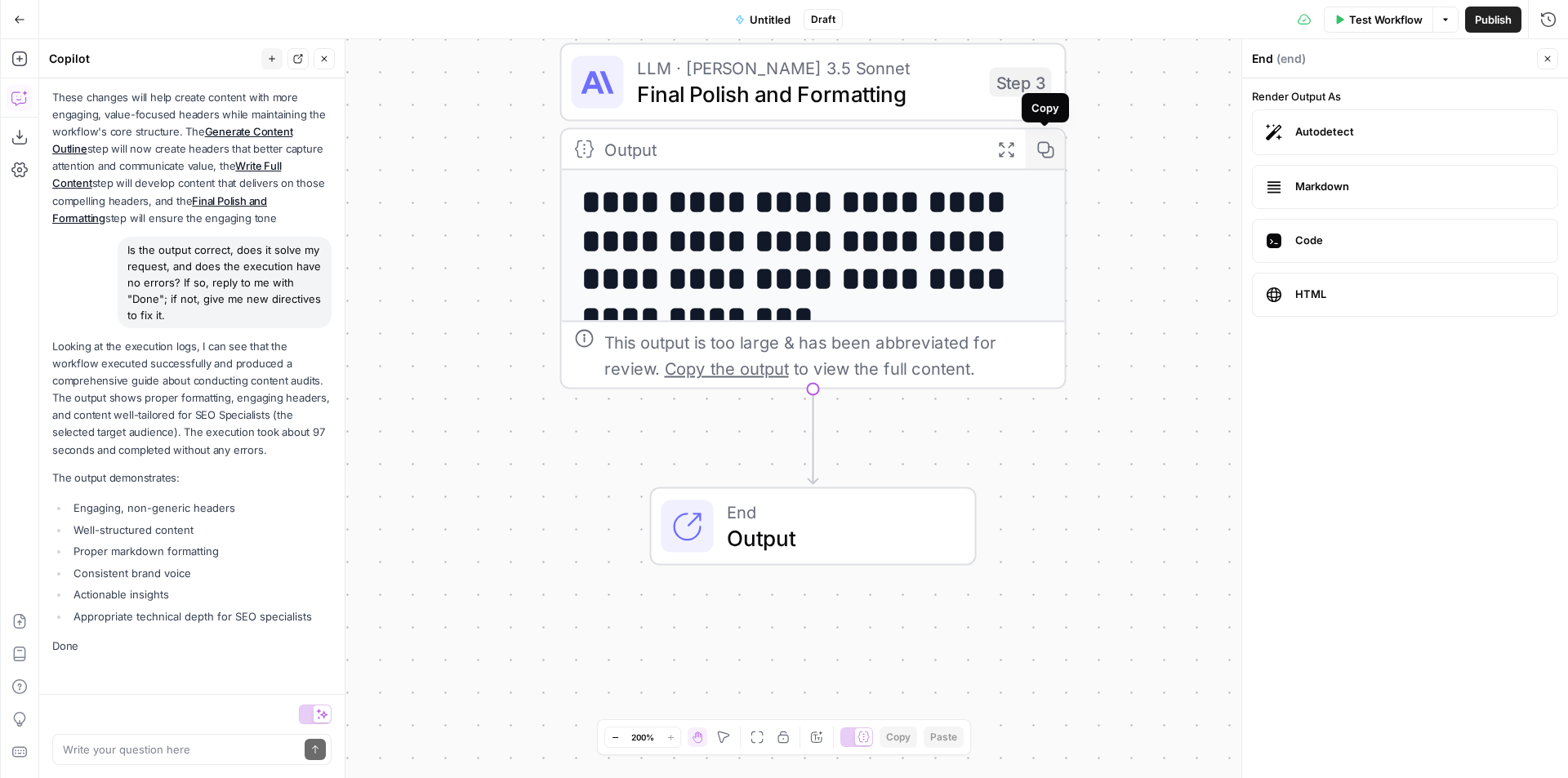 click on "Copy" at bounding box center (1045, 149) 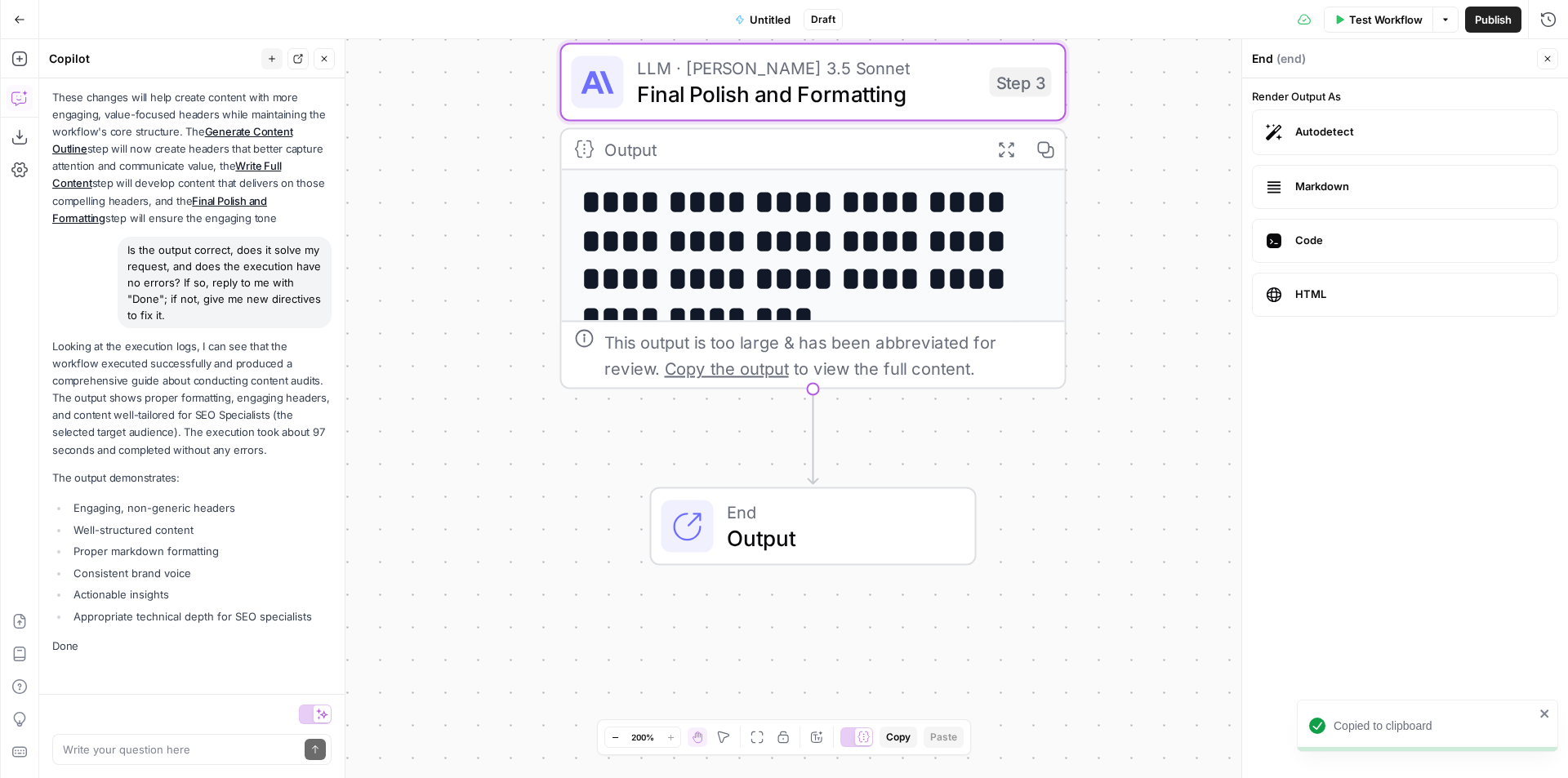 click on "**********" at bounding box center [801, 260] 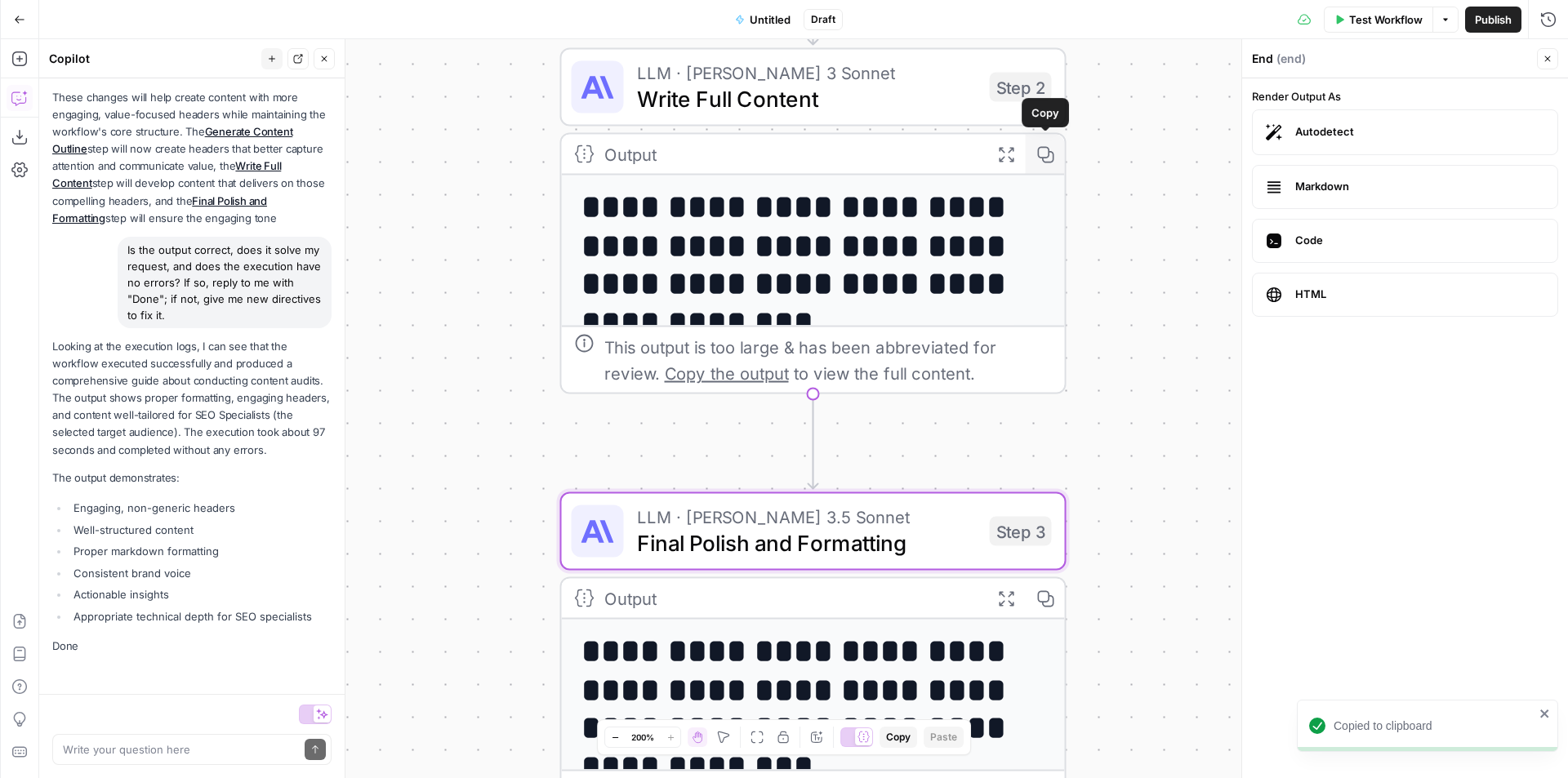 click 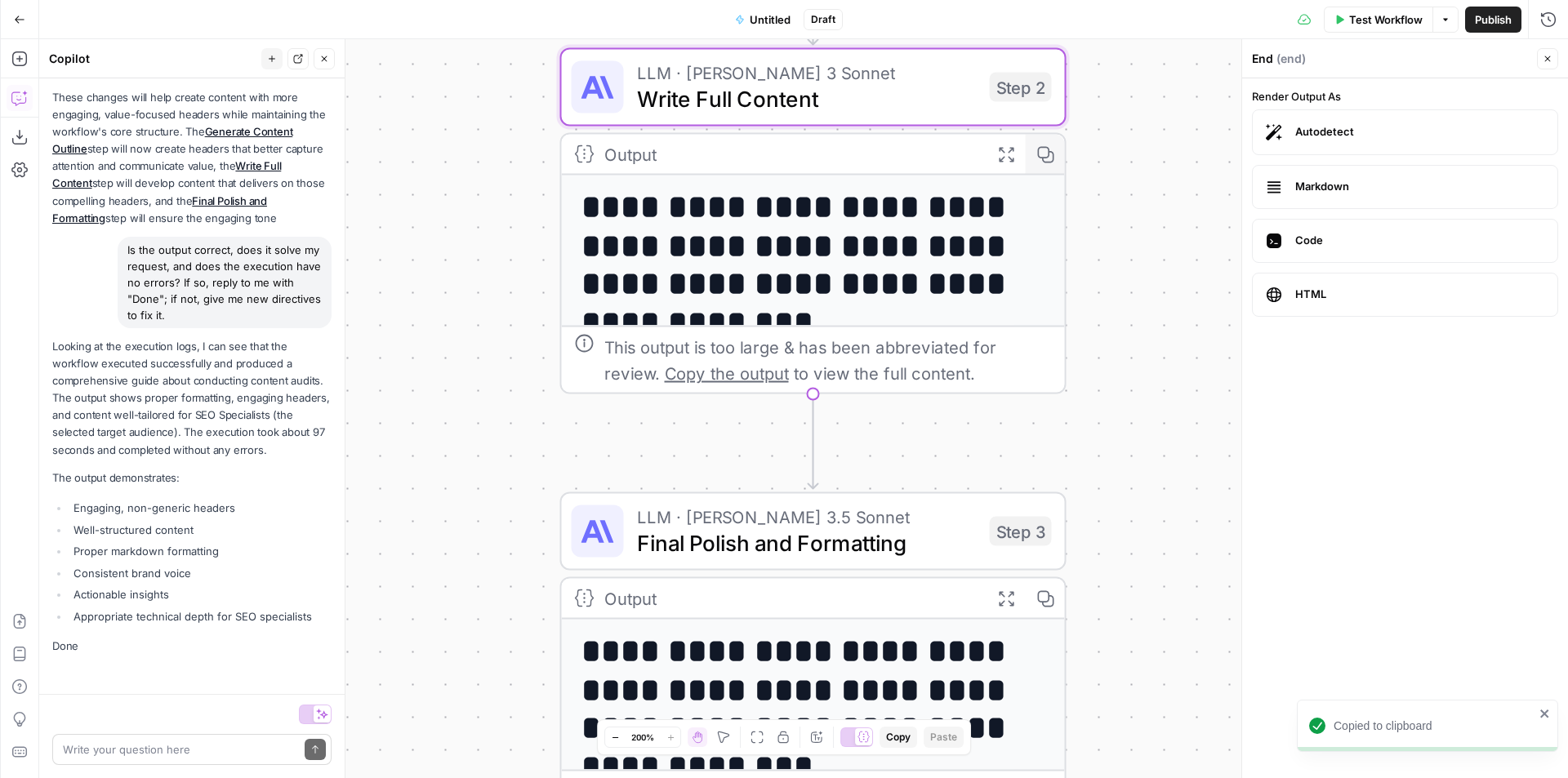 click on "Write your question here Send" at bounding box center [192, 749] 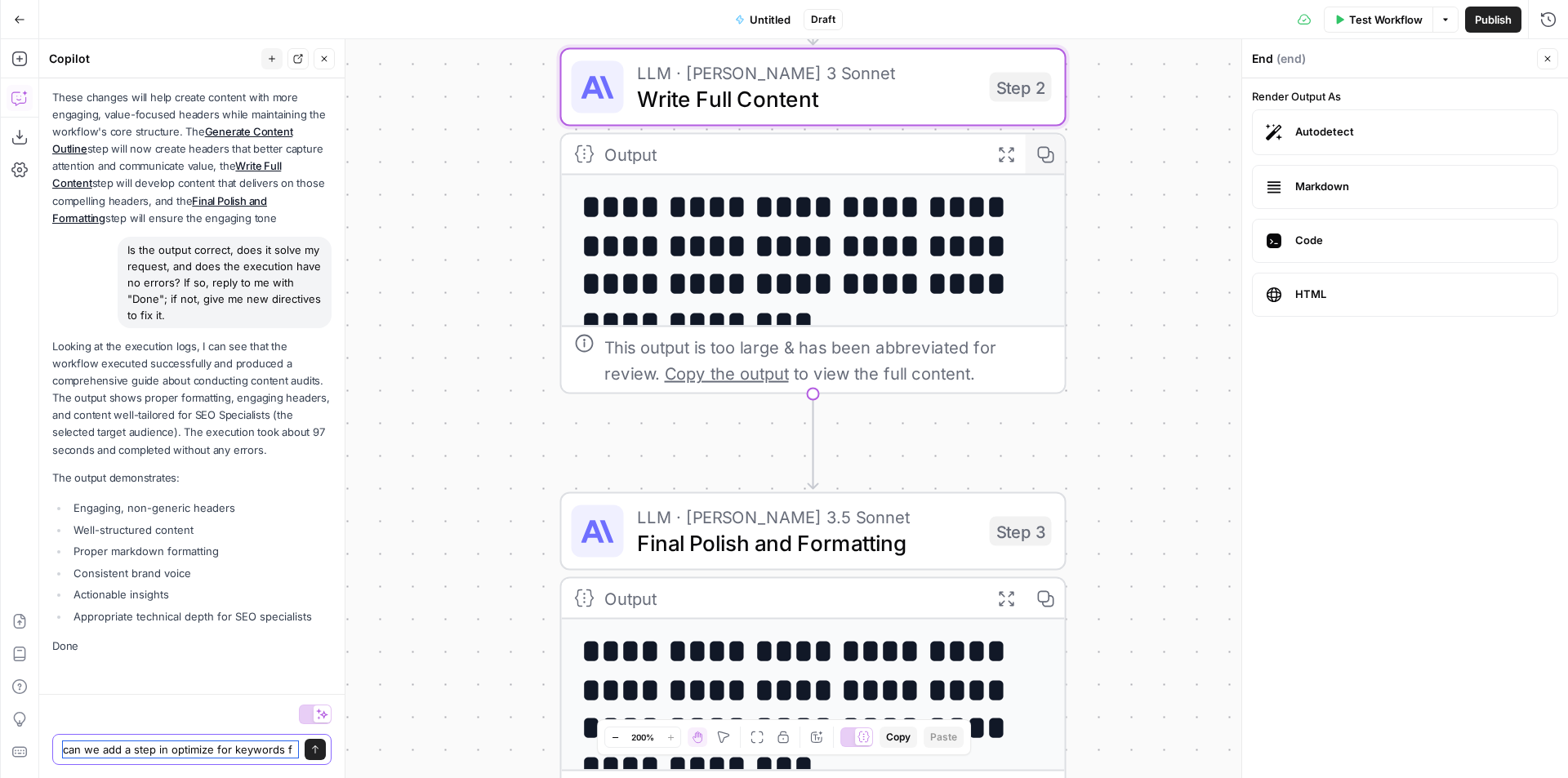 scroll, scrollTop: 1723, scrollLeft: 0, axis: vertical 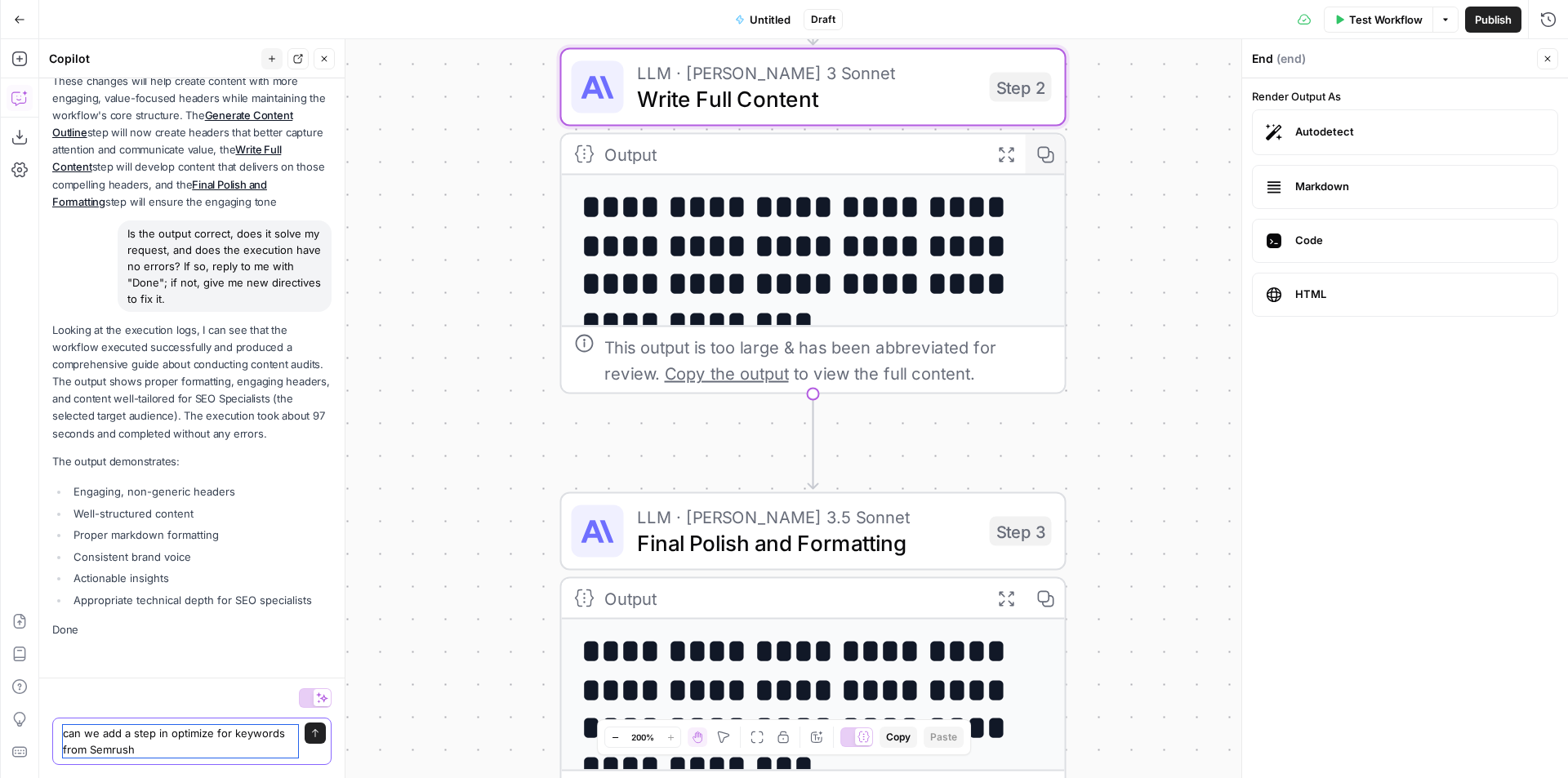 type on "can we add a step in optimize for keywords from Semrush?" 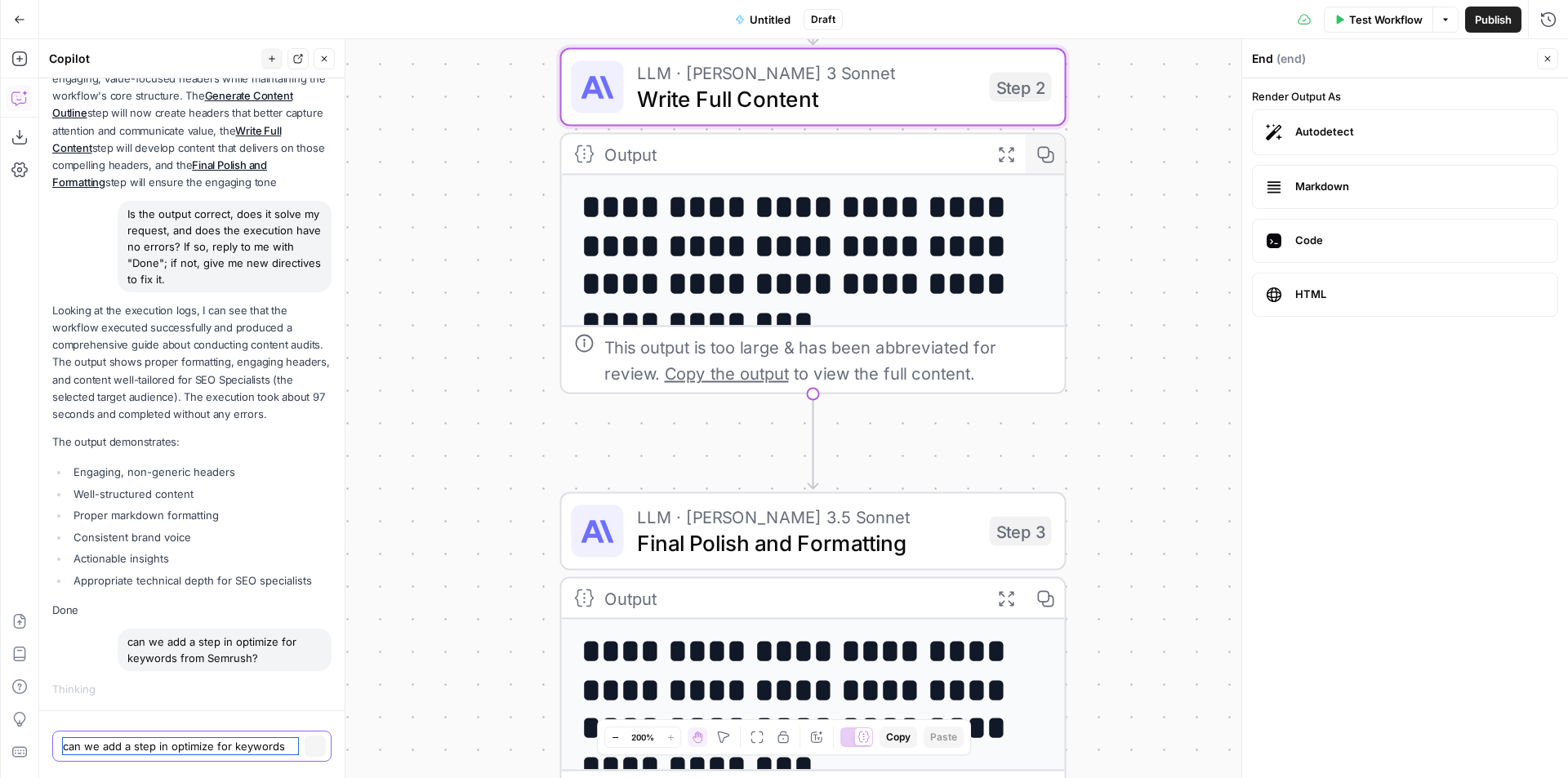 type 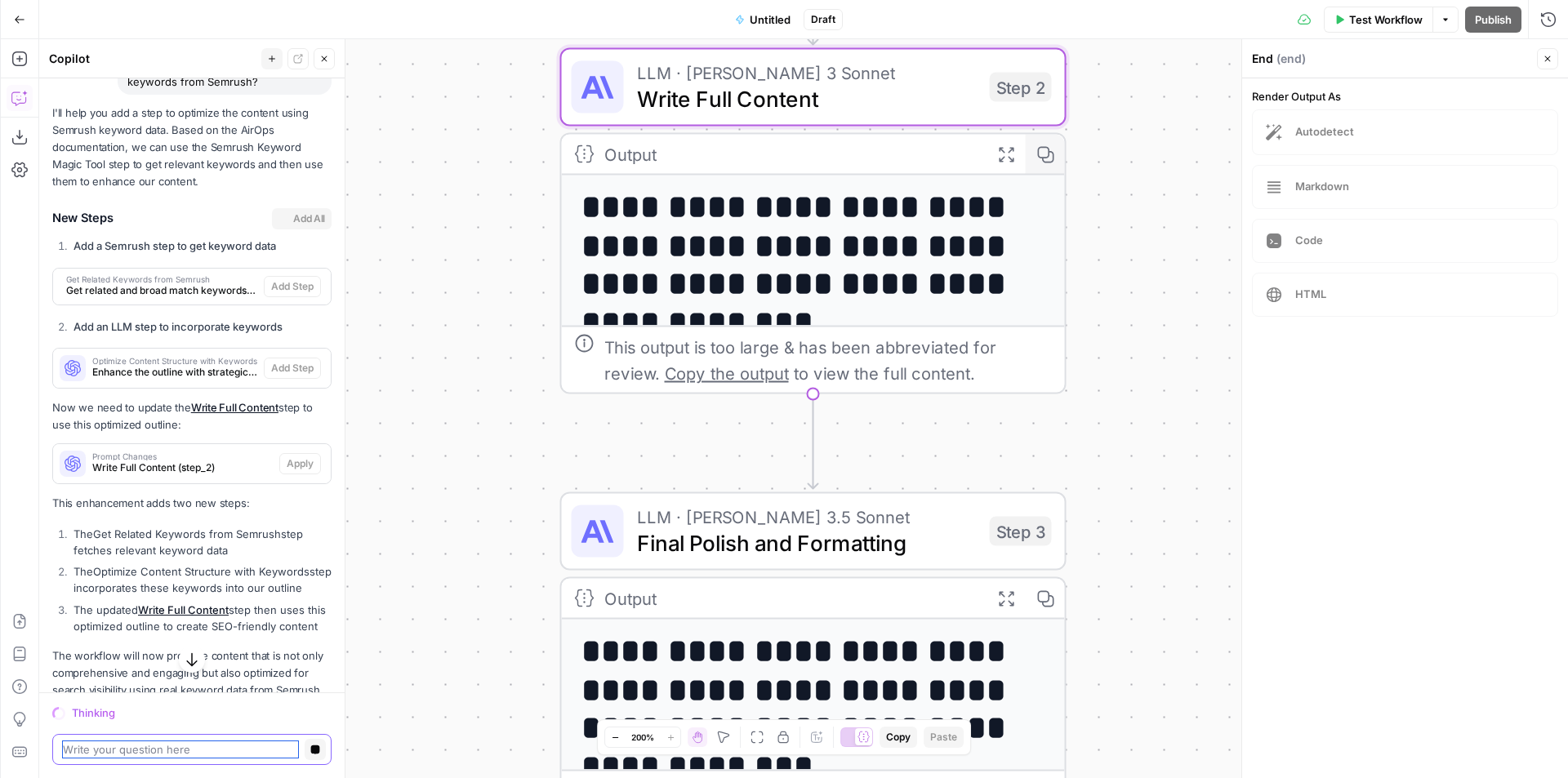 scroll, scrollTop: 2278, scrollLeft: 0, axis: vertical 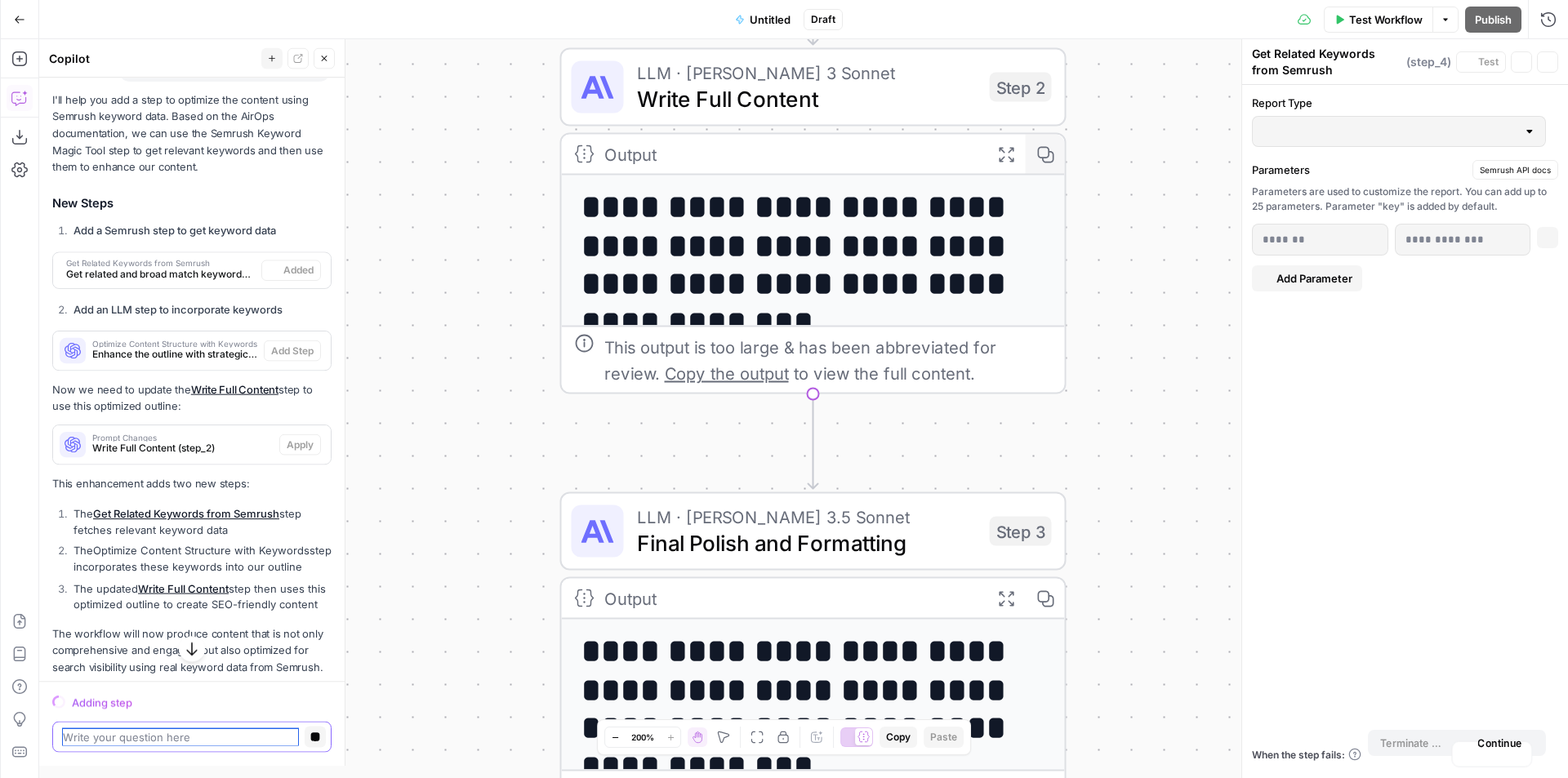 type on "Broad Match Keyword" 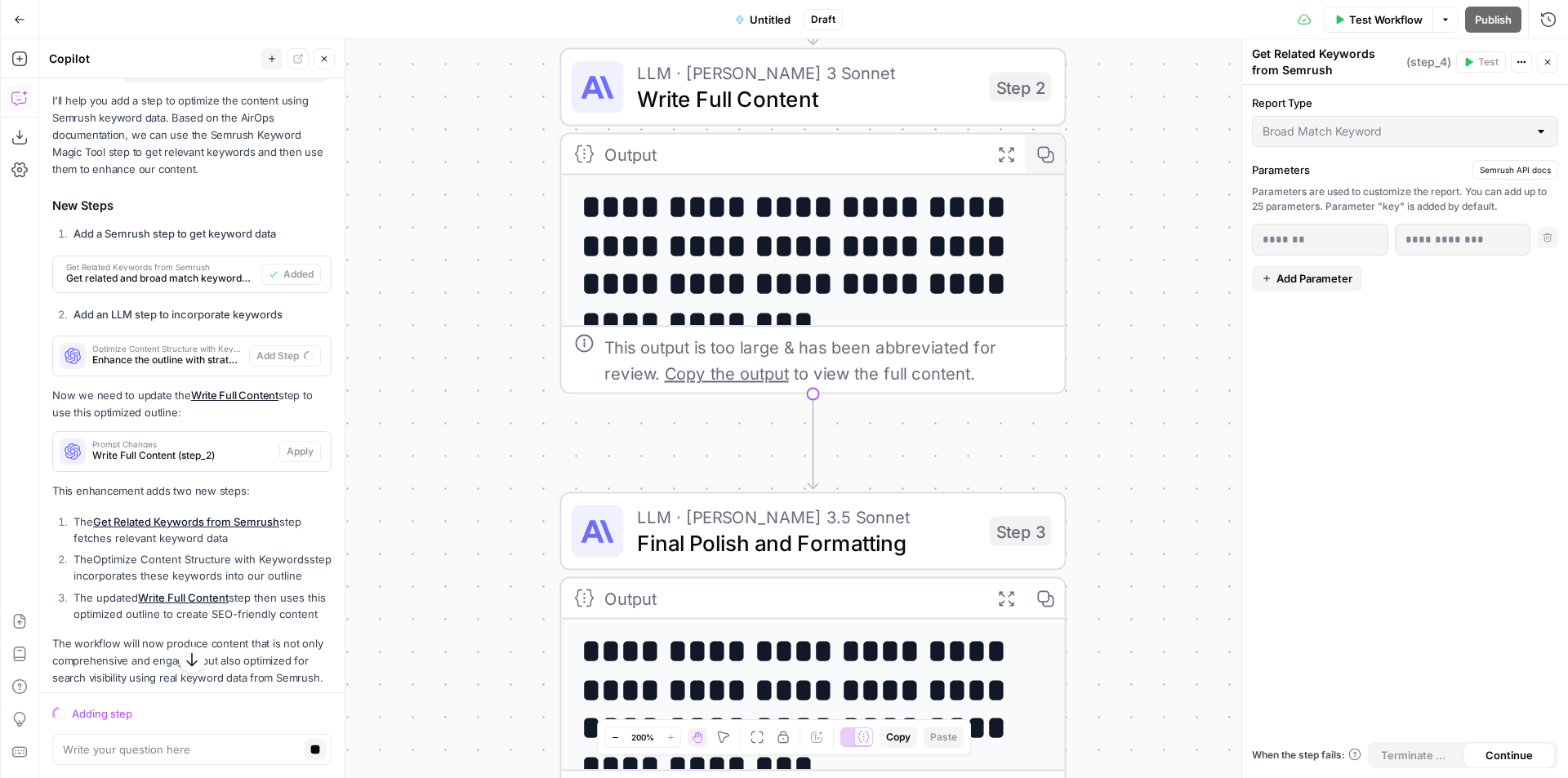 click at bounding box center [1541, 131] 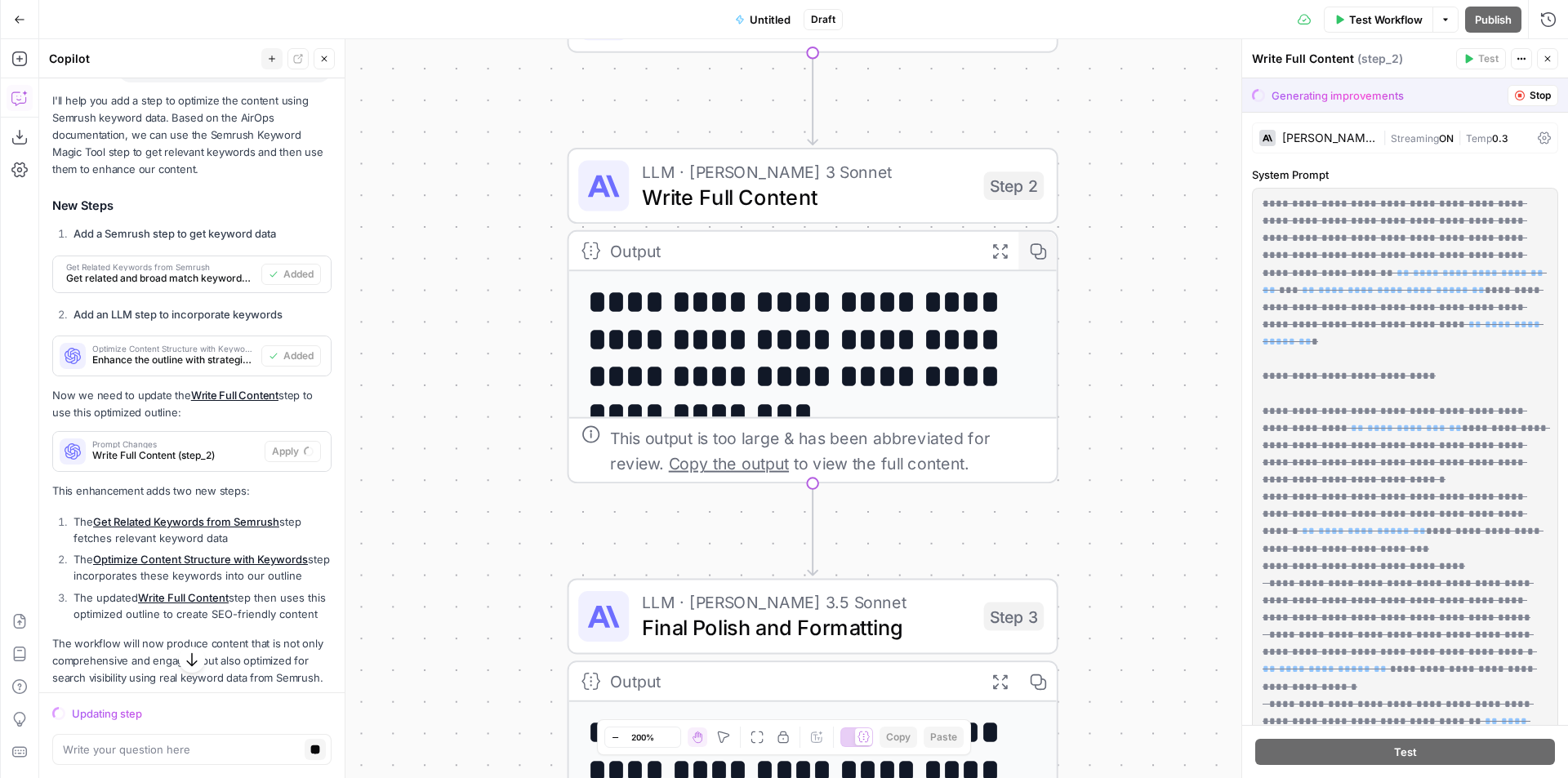 scroll, scrollTop: 2336, scrollLeft: 0, axis: vertical 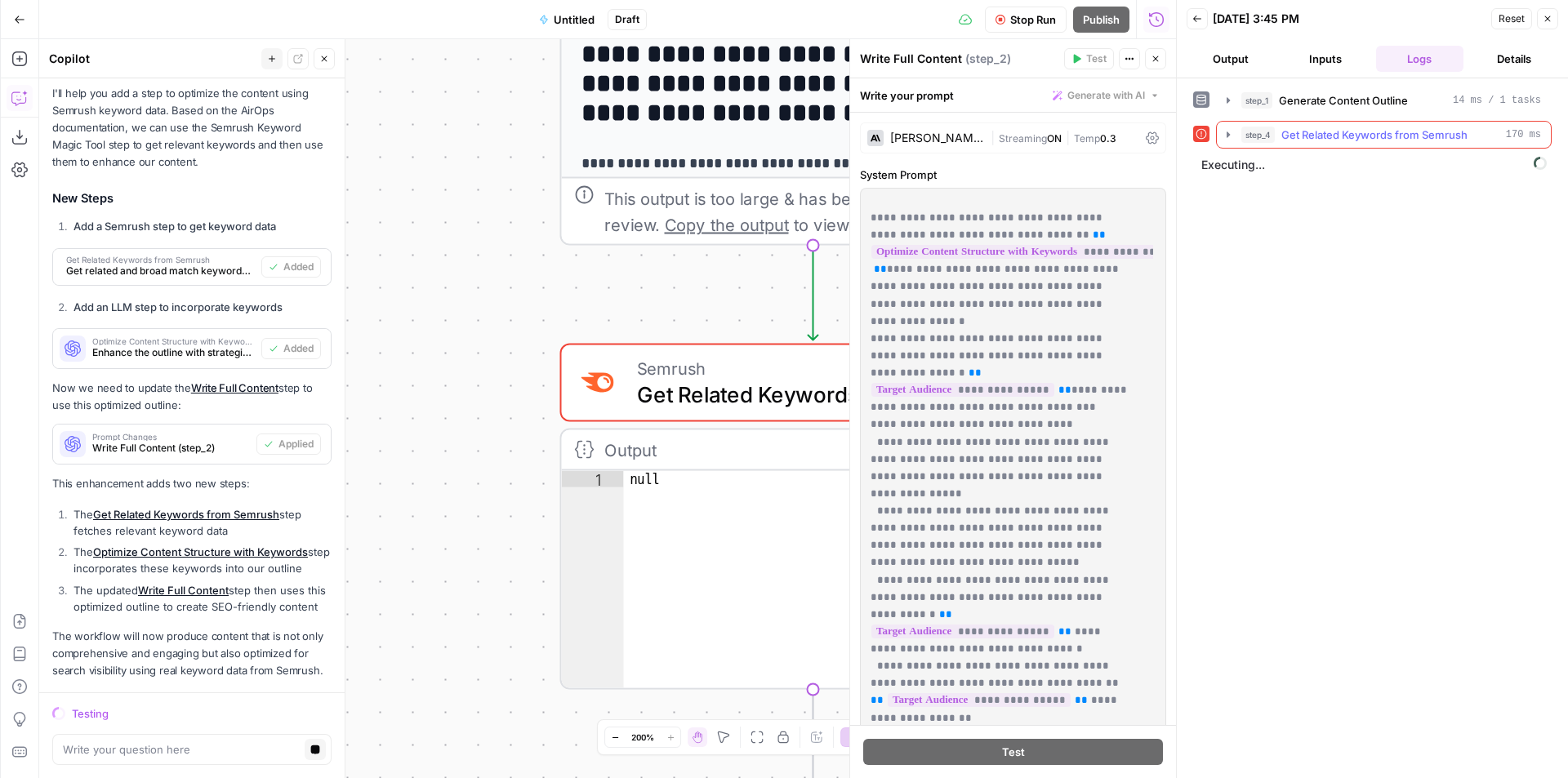 click 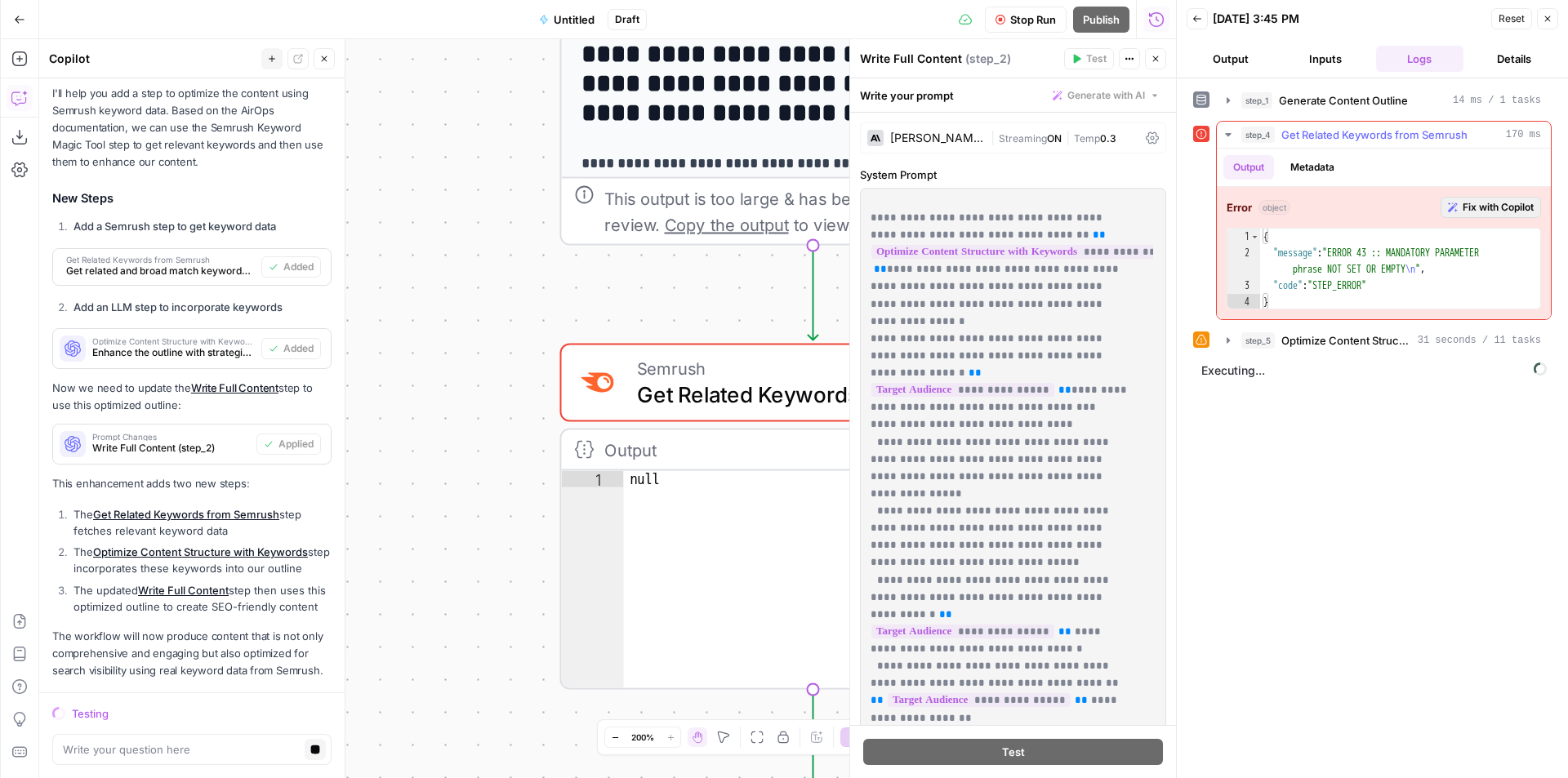 click on "Fix with Copilot" at bounding box center [1498, 207] 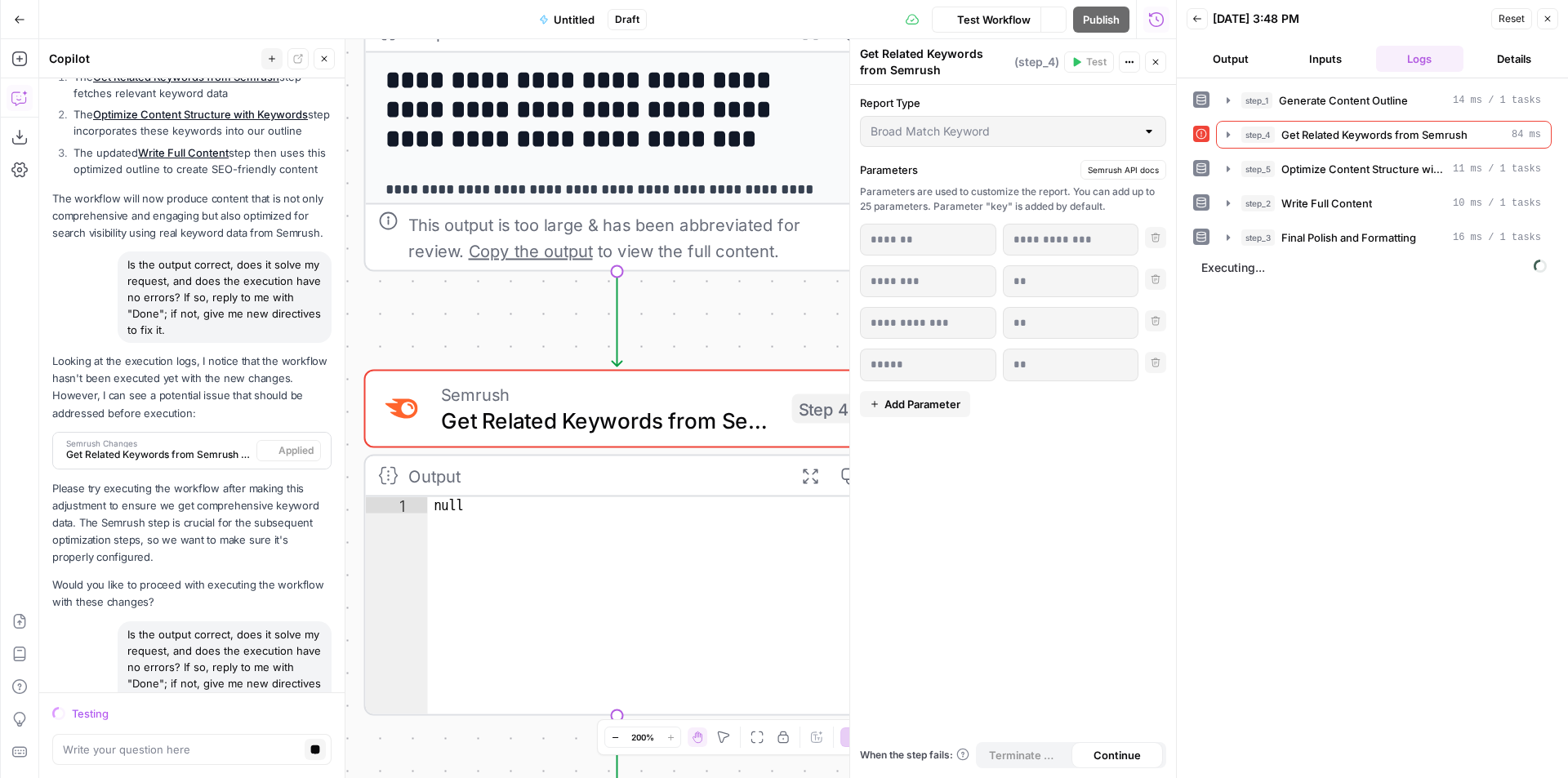 scroll, scrollTop: 2815, scrollLeft: 0, axis: vertical 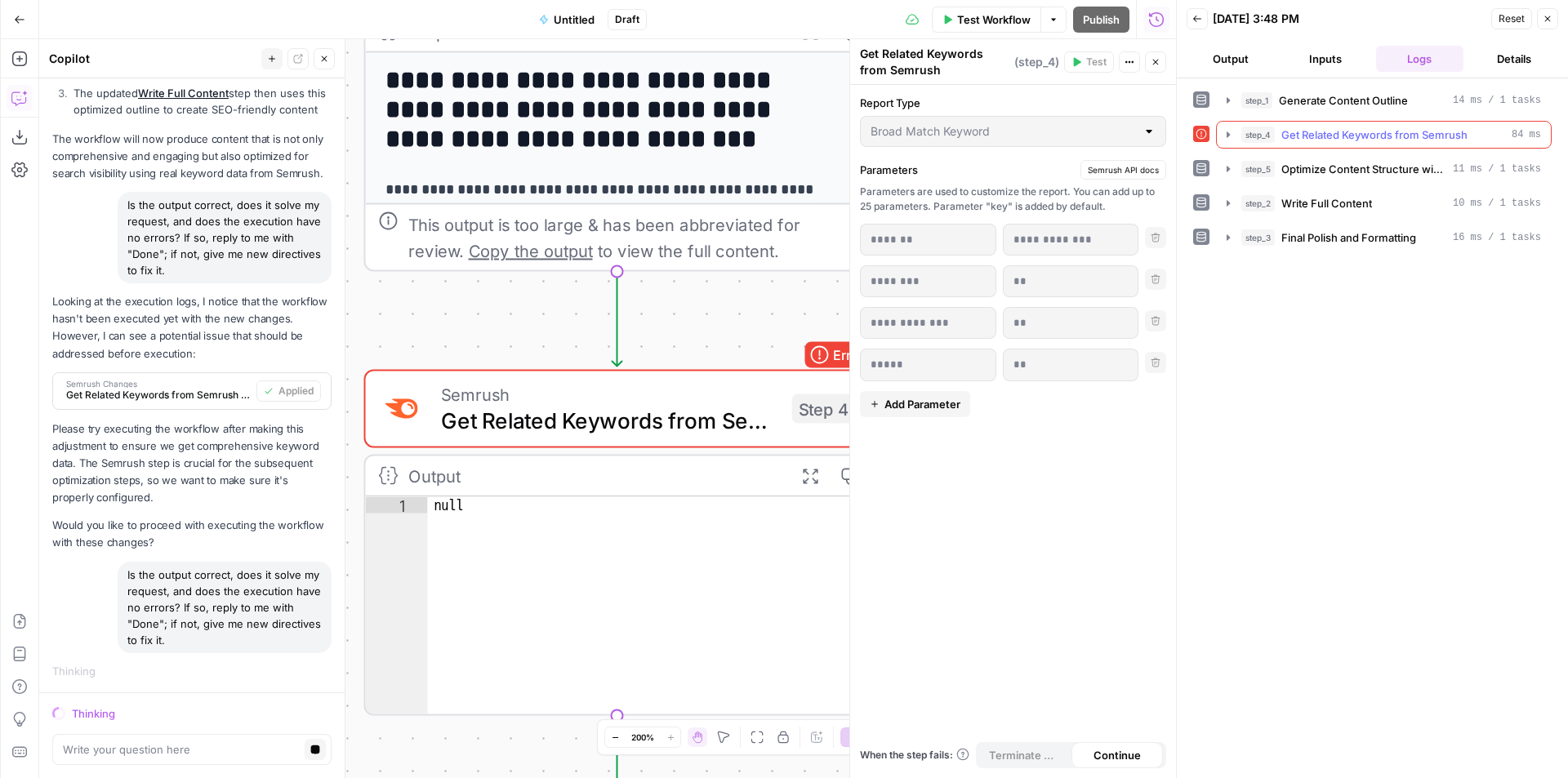 click 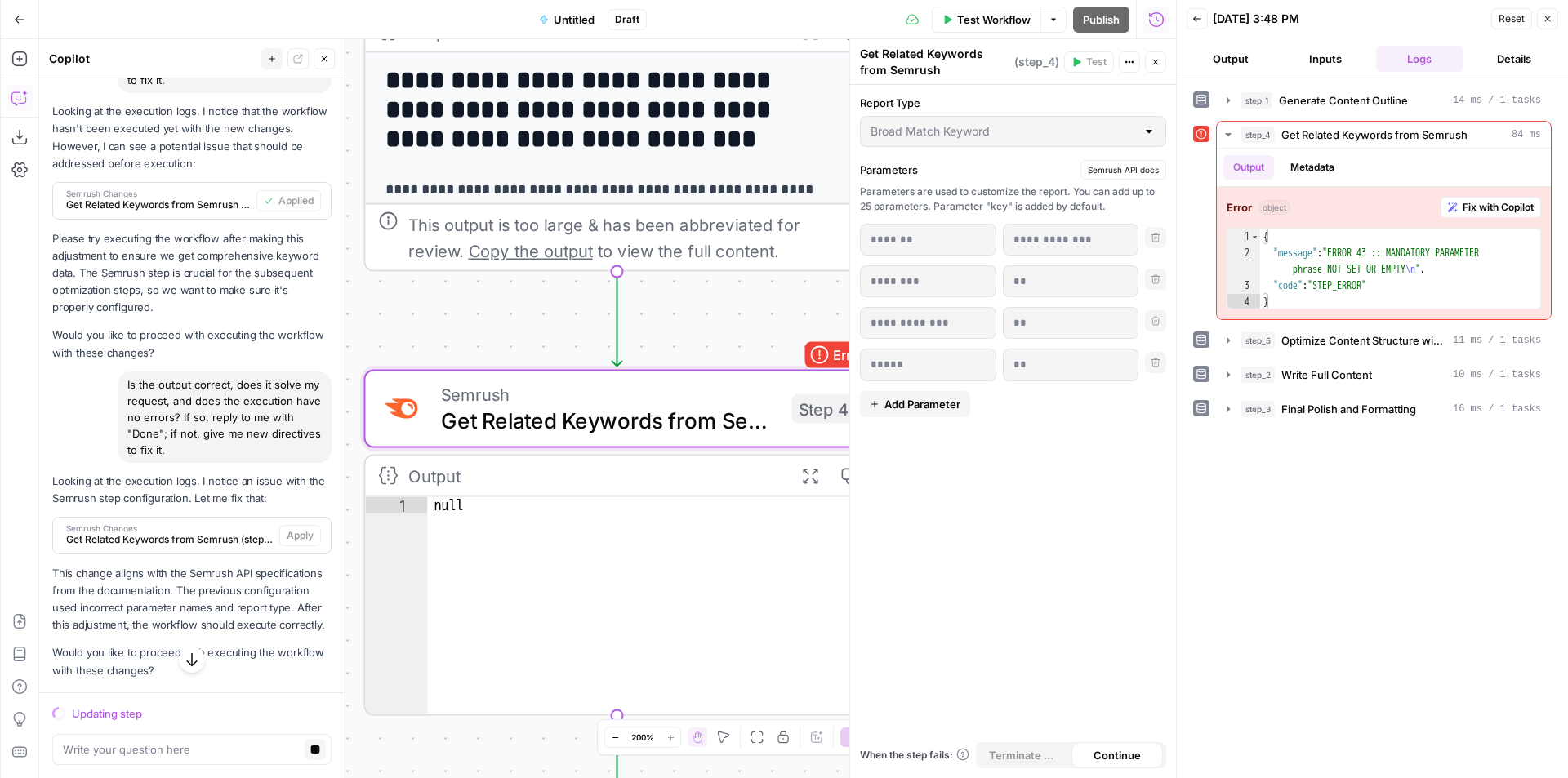 scroll, scrollTop: 3040, scrollLeft: 0, axis: vertical 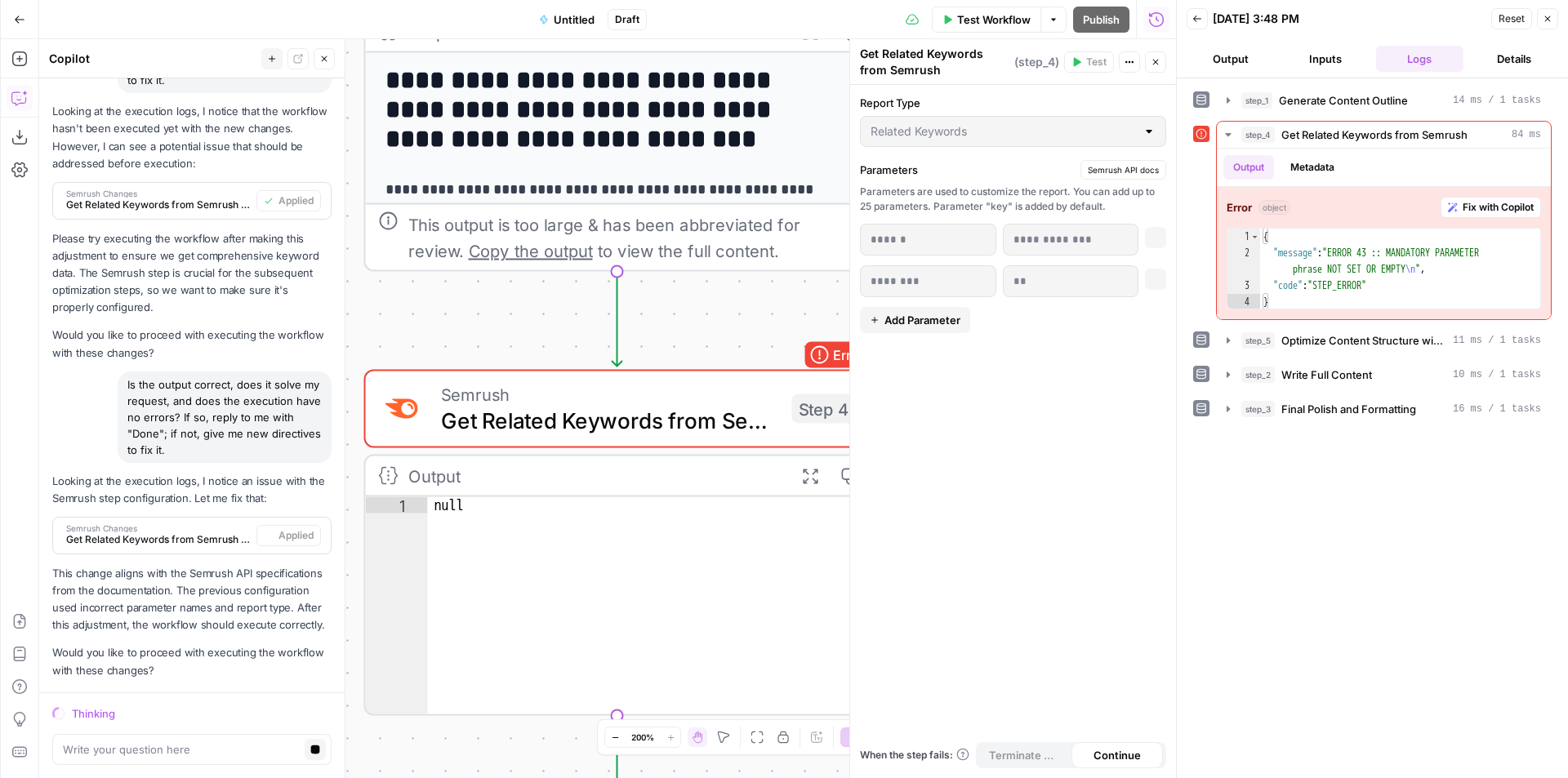 type on "Related Keywords" 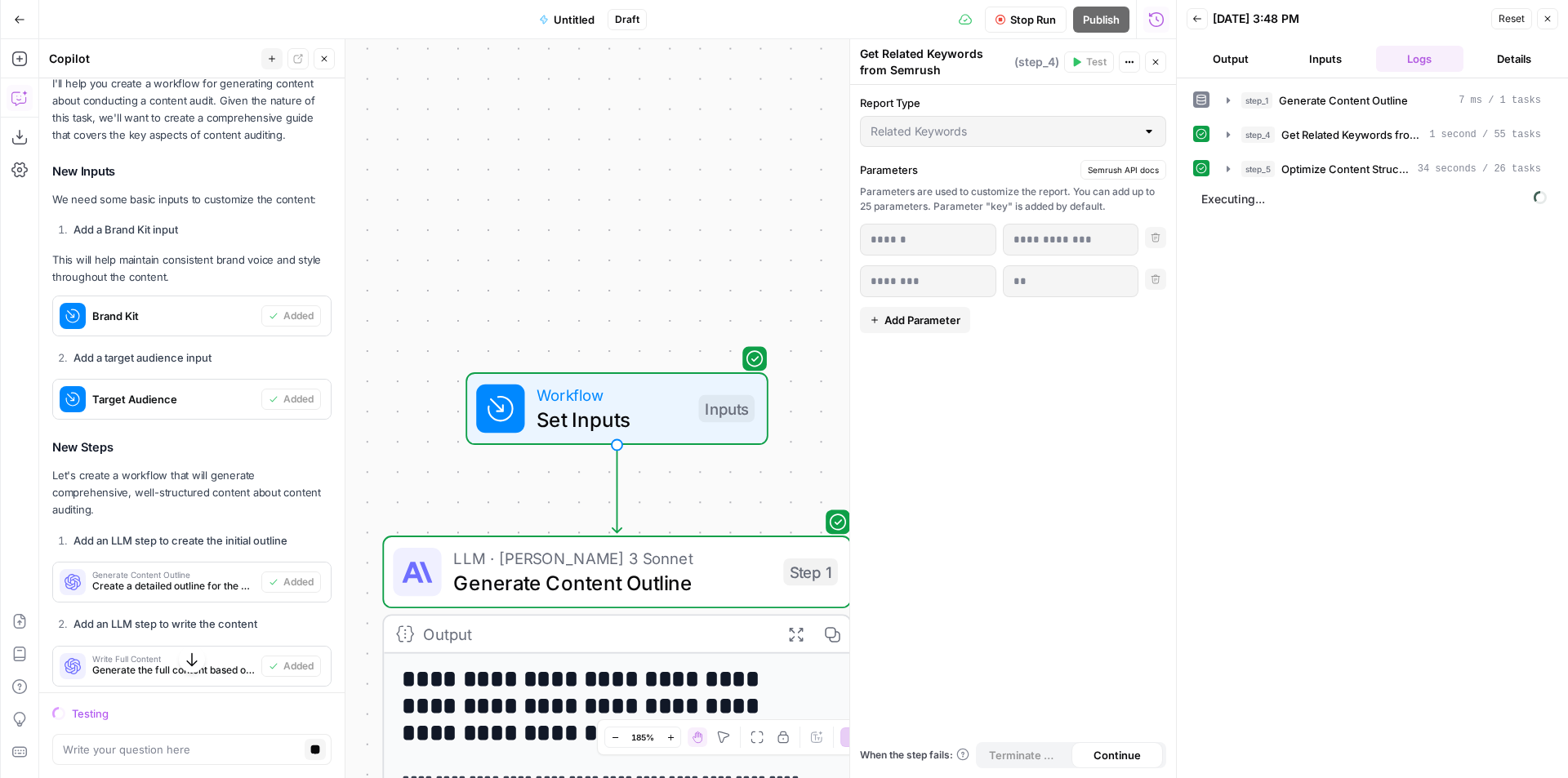 scroll, scrollTop: 0, scrollLeft: 0, axis: both 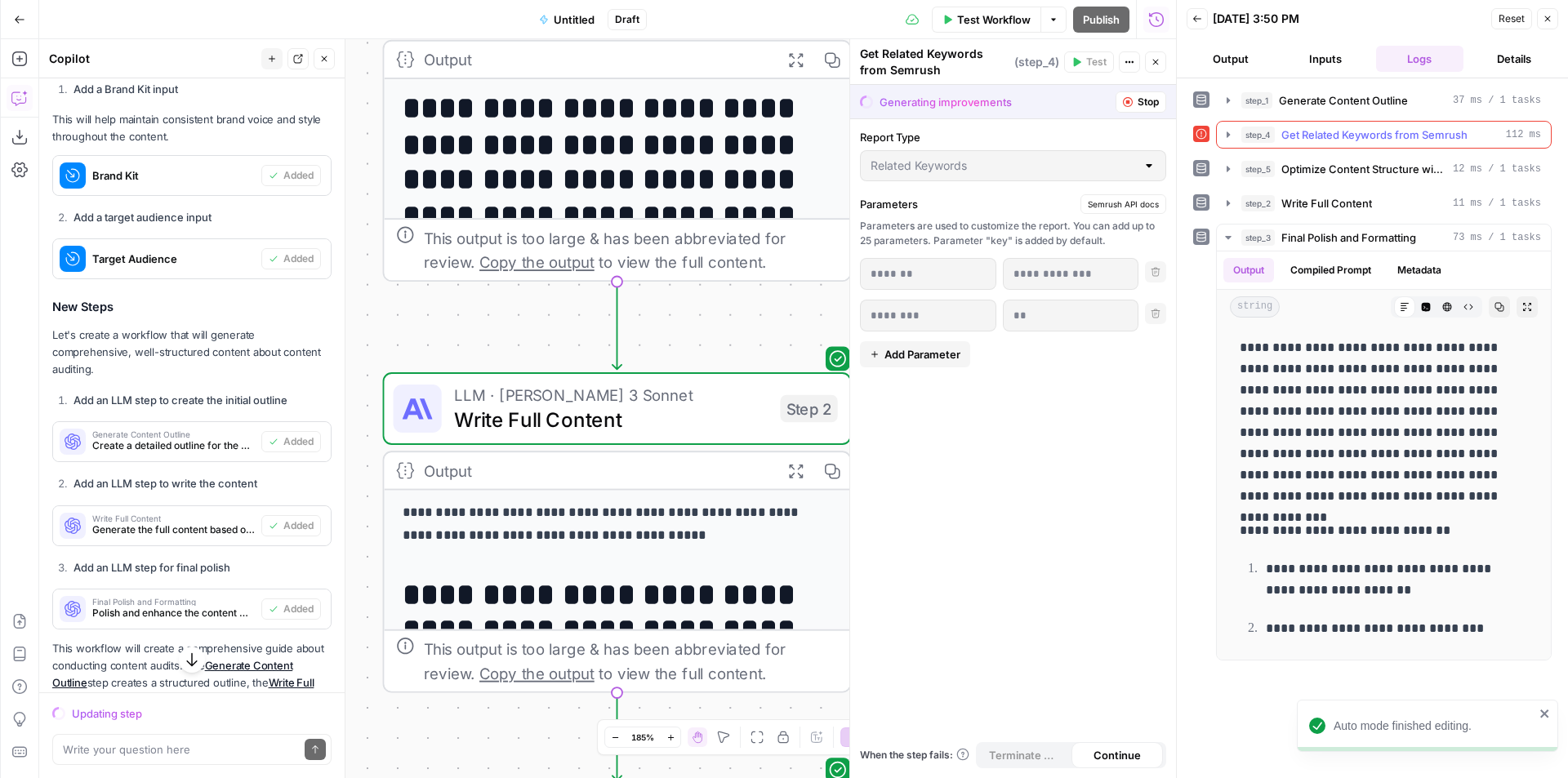 click 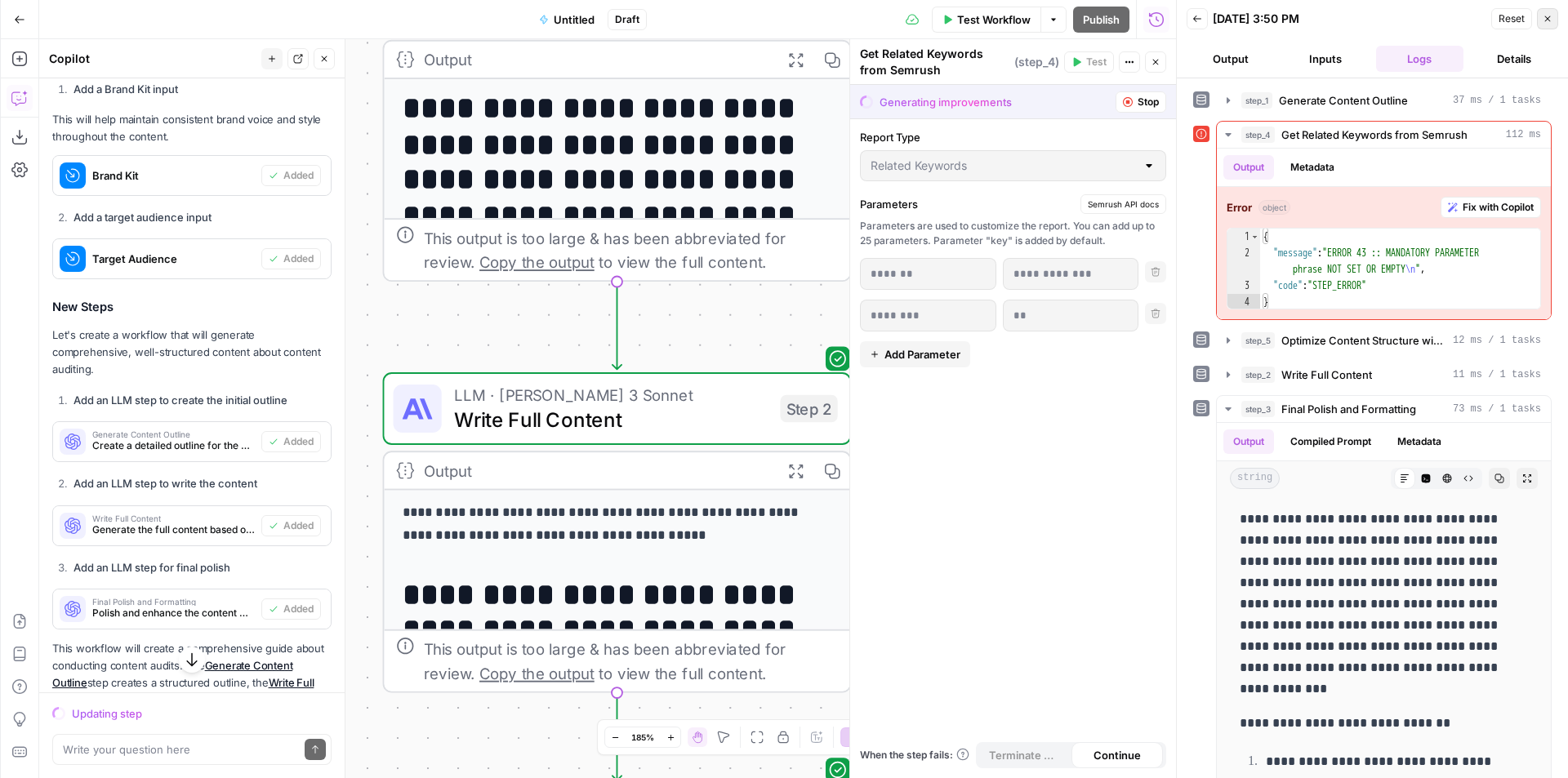 click 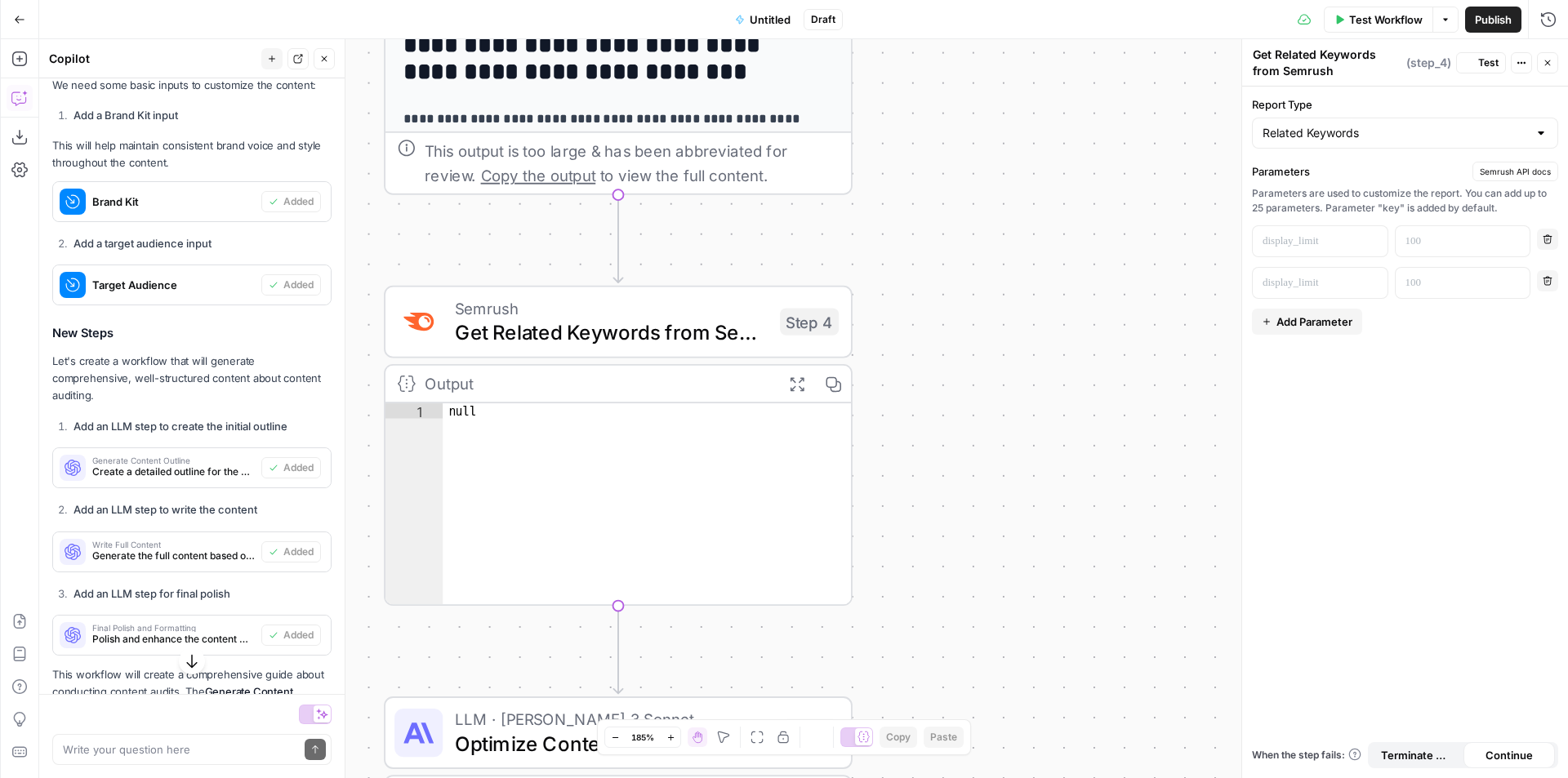 scroll, scrollTop: 353, scrollLeft: 0, axis: vertical 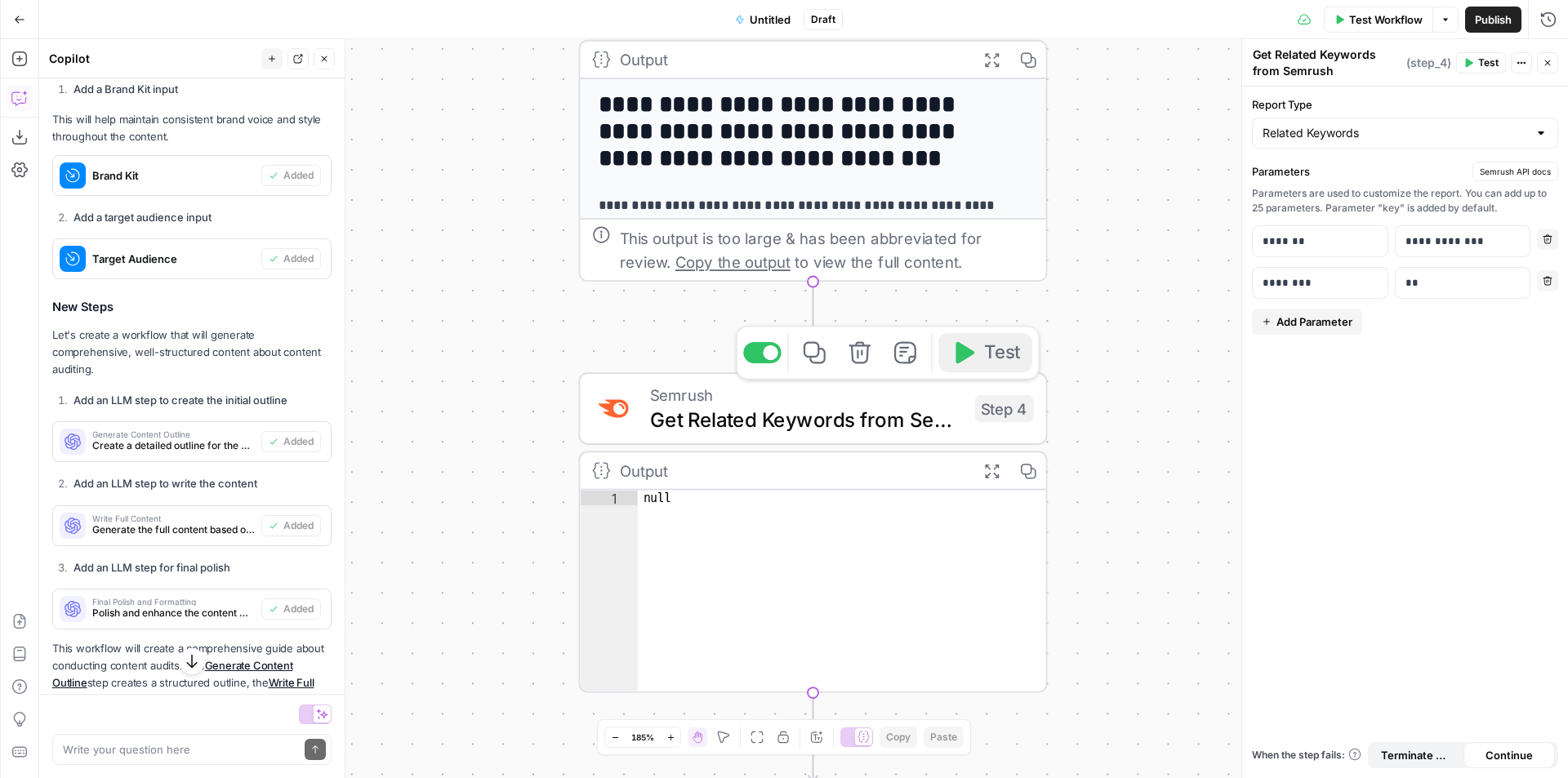 click on "Test" at bounding box center (1002, 352) 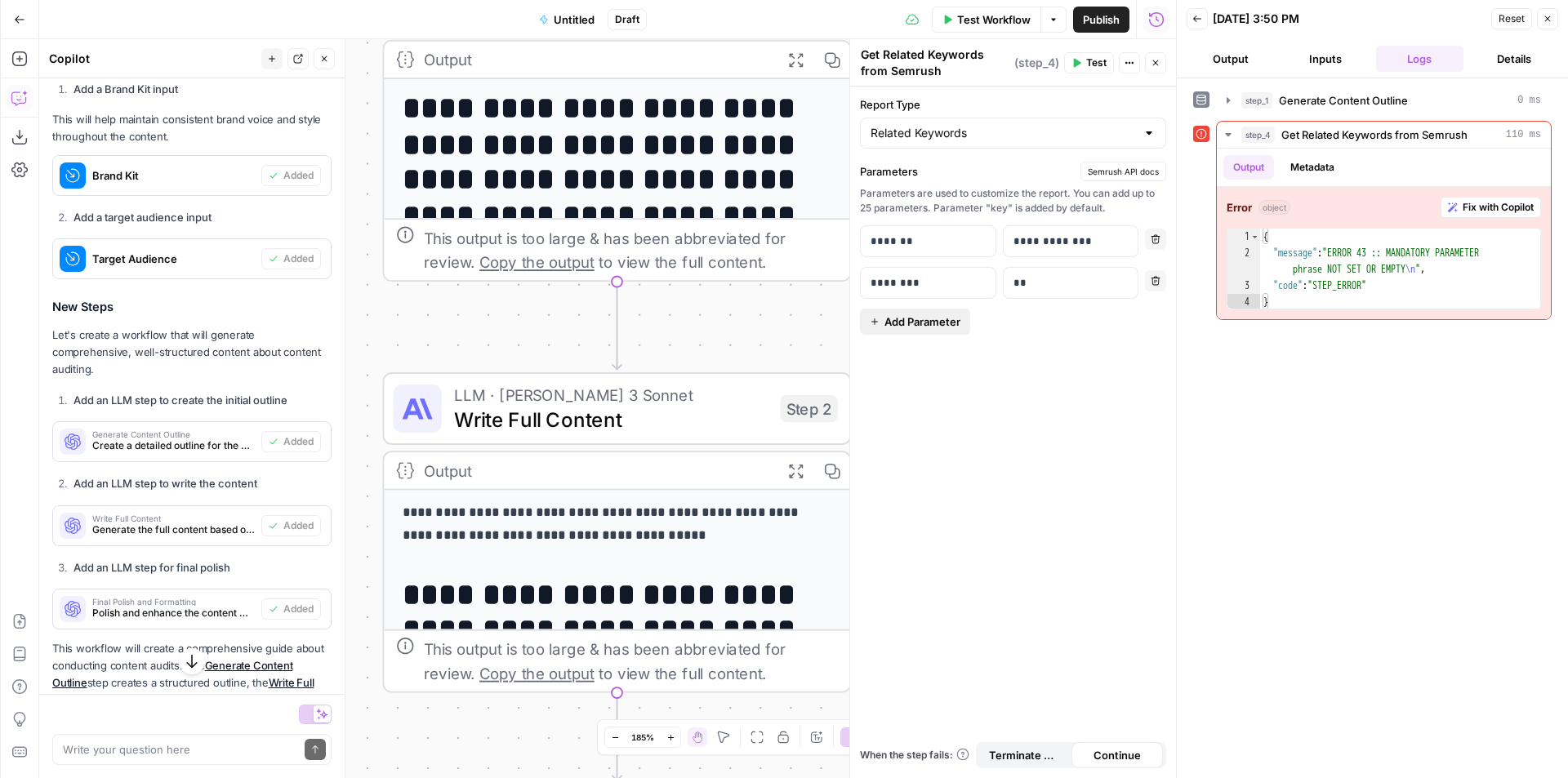 click on "Add Parameter" at bounding box center (922, 322) 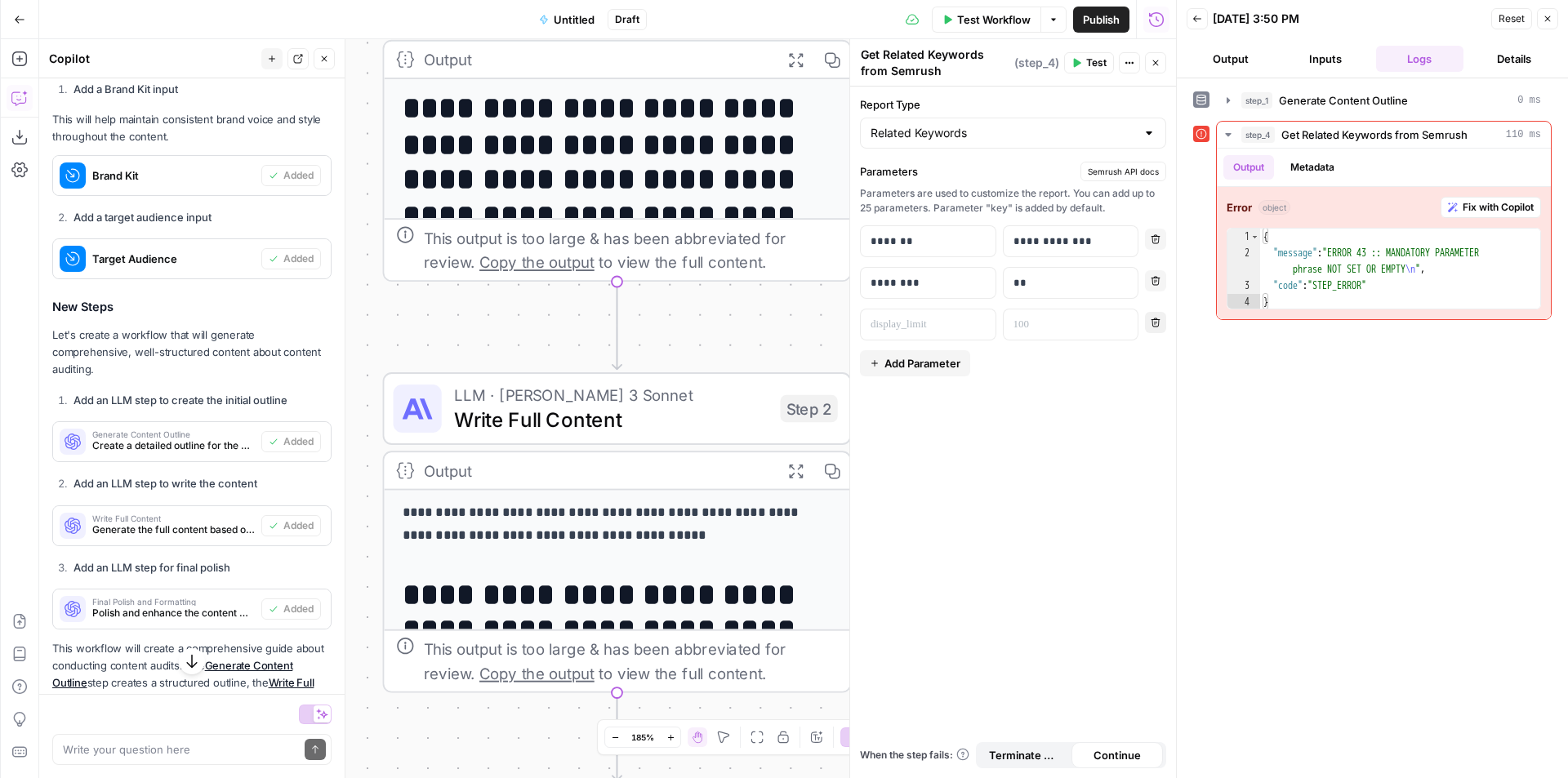 click 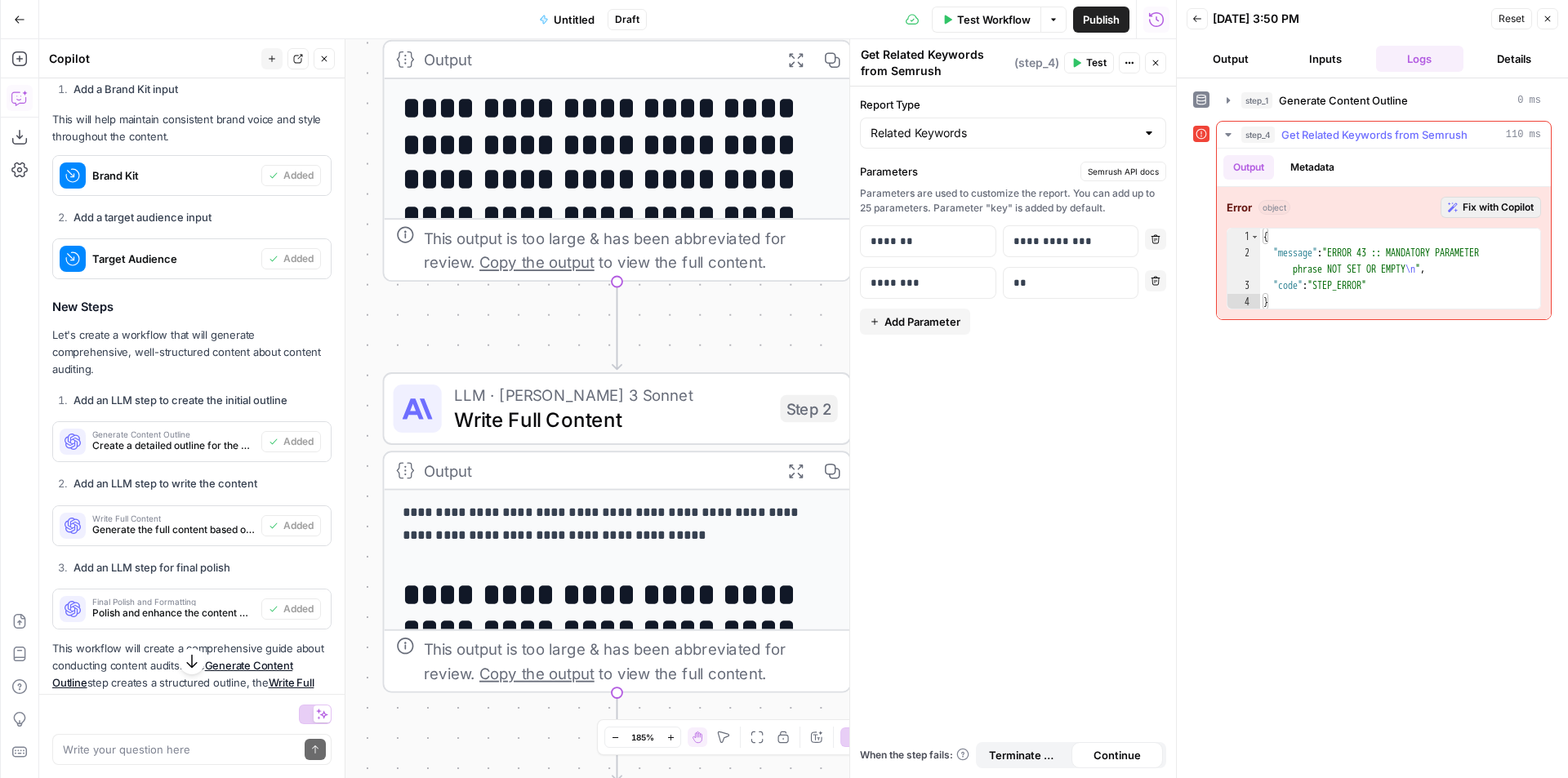 click on "Fix with Copilot" at bounding box center [1498, 207] 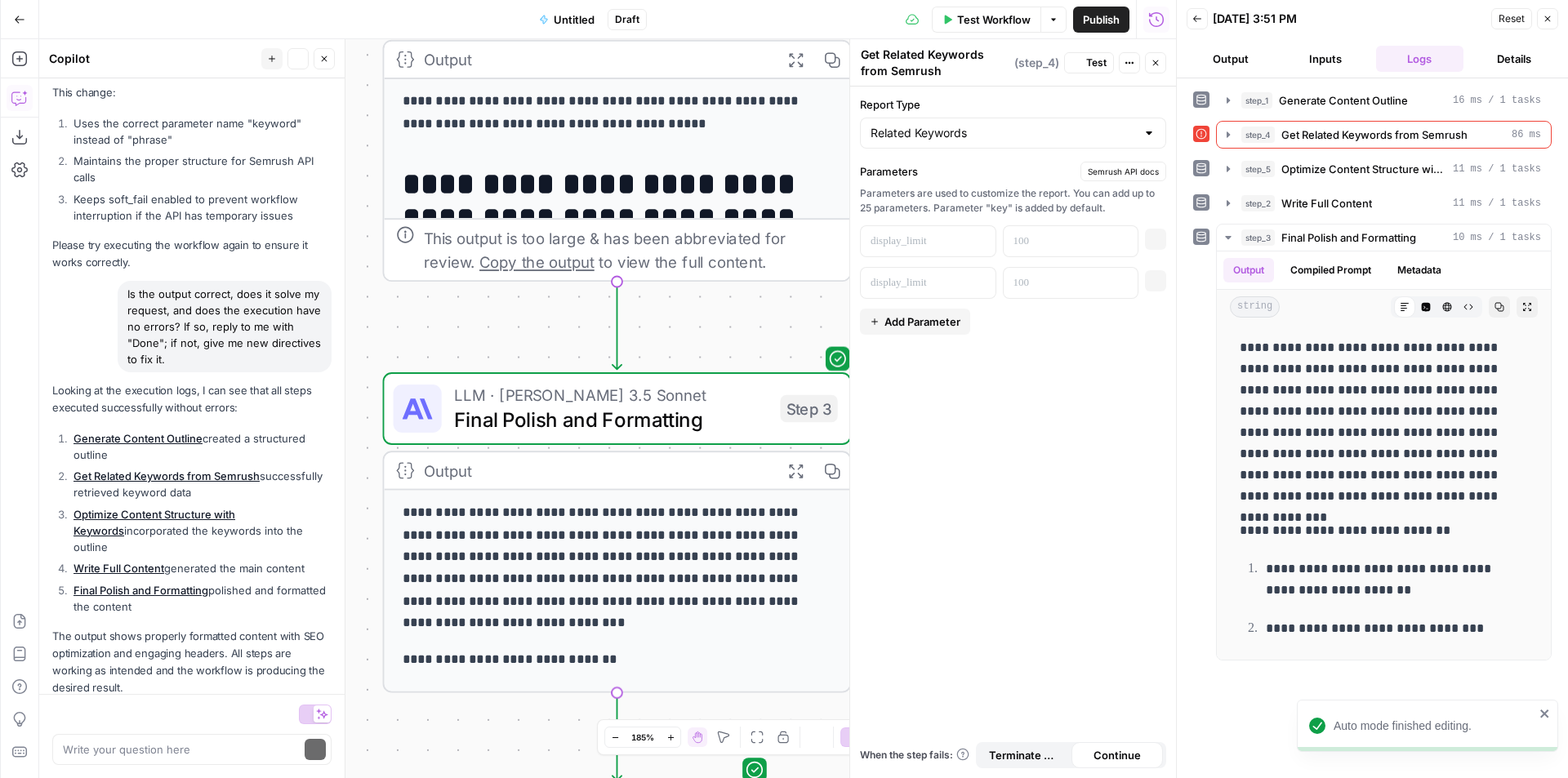scroll, scrollTop: 4554, scrollLeft: 0, axis: vertical 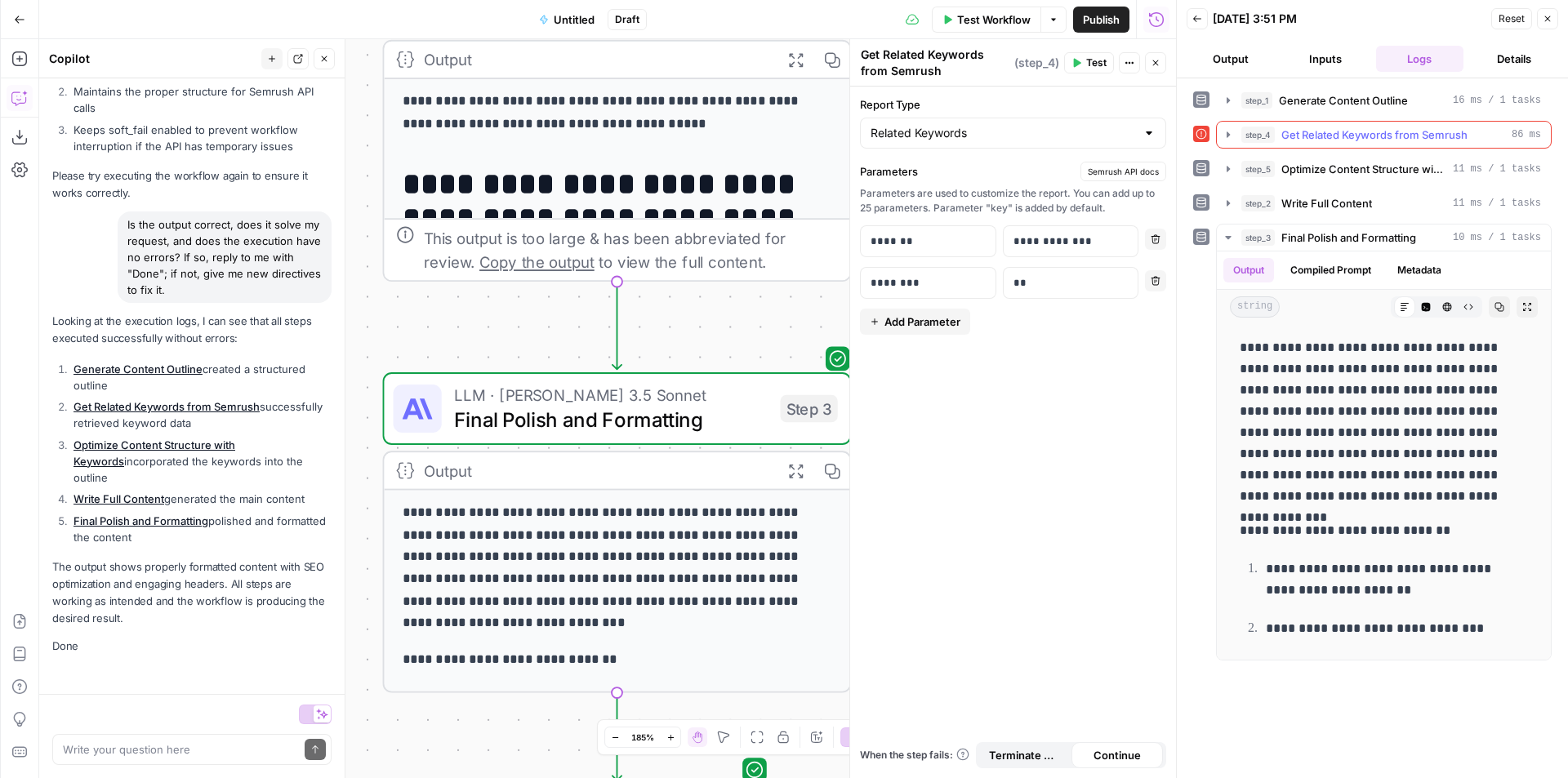 click 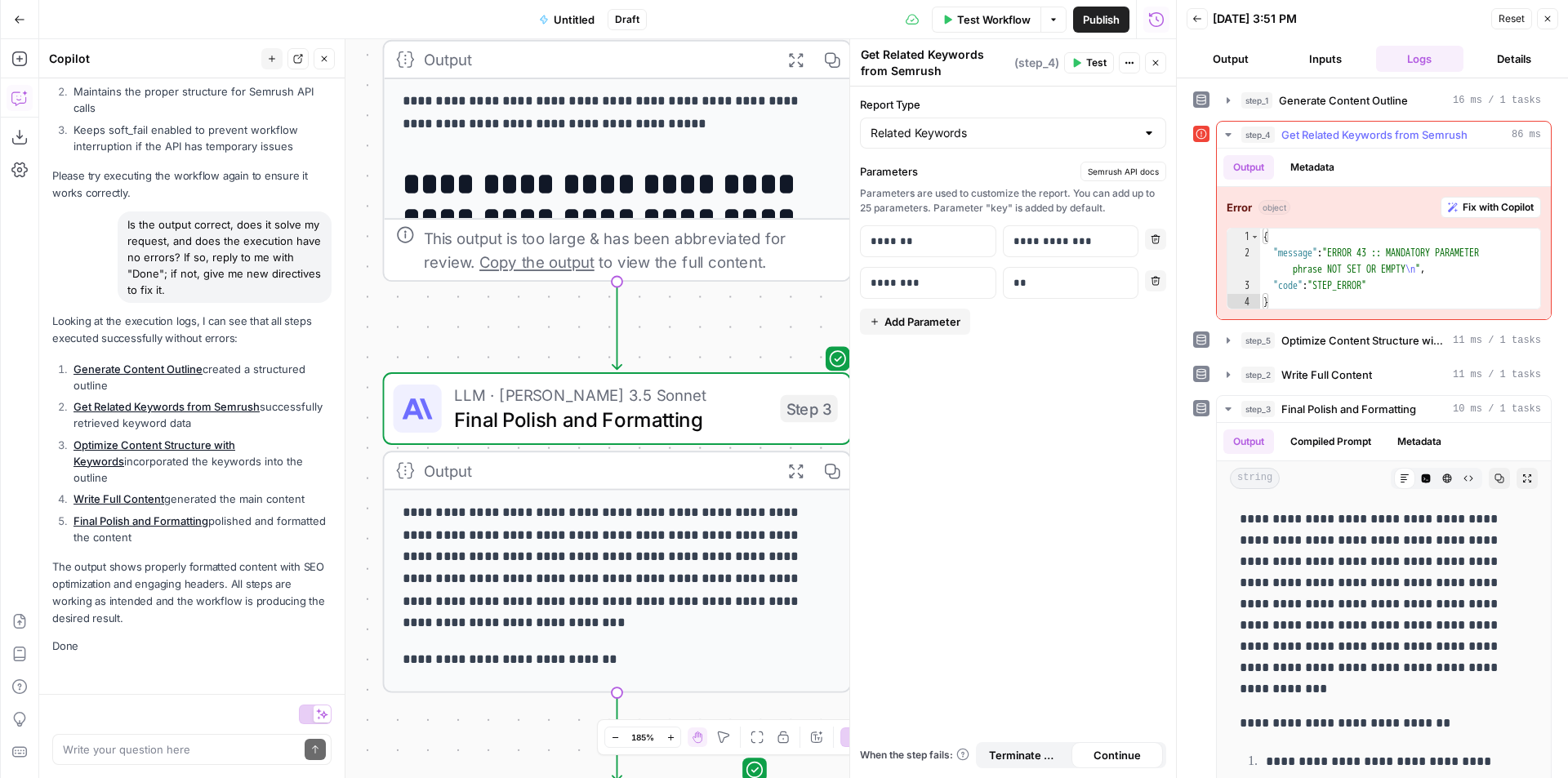 click on "Error object Fix with Copilot 1 2 3 4 {    "message" :  "ERROR 43 :: MANDATORY PARAMETER         phrase NOT SET OR EMPTY \n " ,    "code" :  "STEP_ERROR" }     XXXXXXXXXXXXXXXXXXXXXXXXXXXXXXXXXXXXXXXXXXXXXXXXXXXXXXXXXXXXXXXXXXXXXXXXXXXXXXXXXXXXXXXXXXXXXXXXXXXXXXXXXXXXXXXXXXXXXXXXXXXXXXXXXXXXXXXXXXXXXXXXXXXXXXXXXXXXXXXXXXXXXXXXXXXXXXXXXXXXXXXXXXXXXXXXXXXXXXXXXXXXXXXXXXXXXXXXXXXXXXXXXXXXXXXXXXXXXXXXXXXXXXXXXXXXXXXXXXXXXXXXXXXXXXXXXXXXXXXXXXXXXXXXXXXXXXXXXXXXXXXXXXXXXXXXXXXXXXXXXXXXXXXXXXXXXXXXXXXXXXXXXXXXXXXXXXXXXXXXXXXXXXXXXXXXXXXXXXXXXXXXXXXXXXXXXXXXXXXXXXXXXXXXXXXXXXXXXXXXXXXXXXXXXXXXXXXXXXXXXXXXXXXXXXXXXXXXXXXXXXXXXXXXXXXXXXXXXXXXXXXXXXXXXXXXXXXXXXXXXXXXXXXXXXXX" at bounding box center [1383, 253] 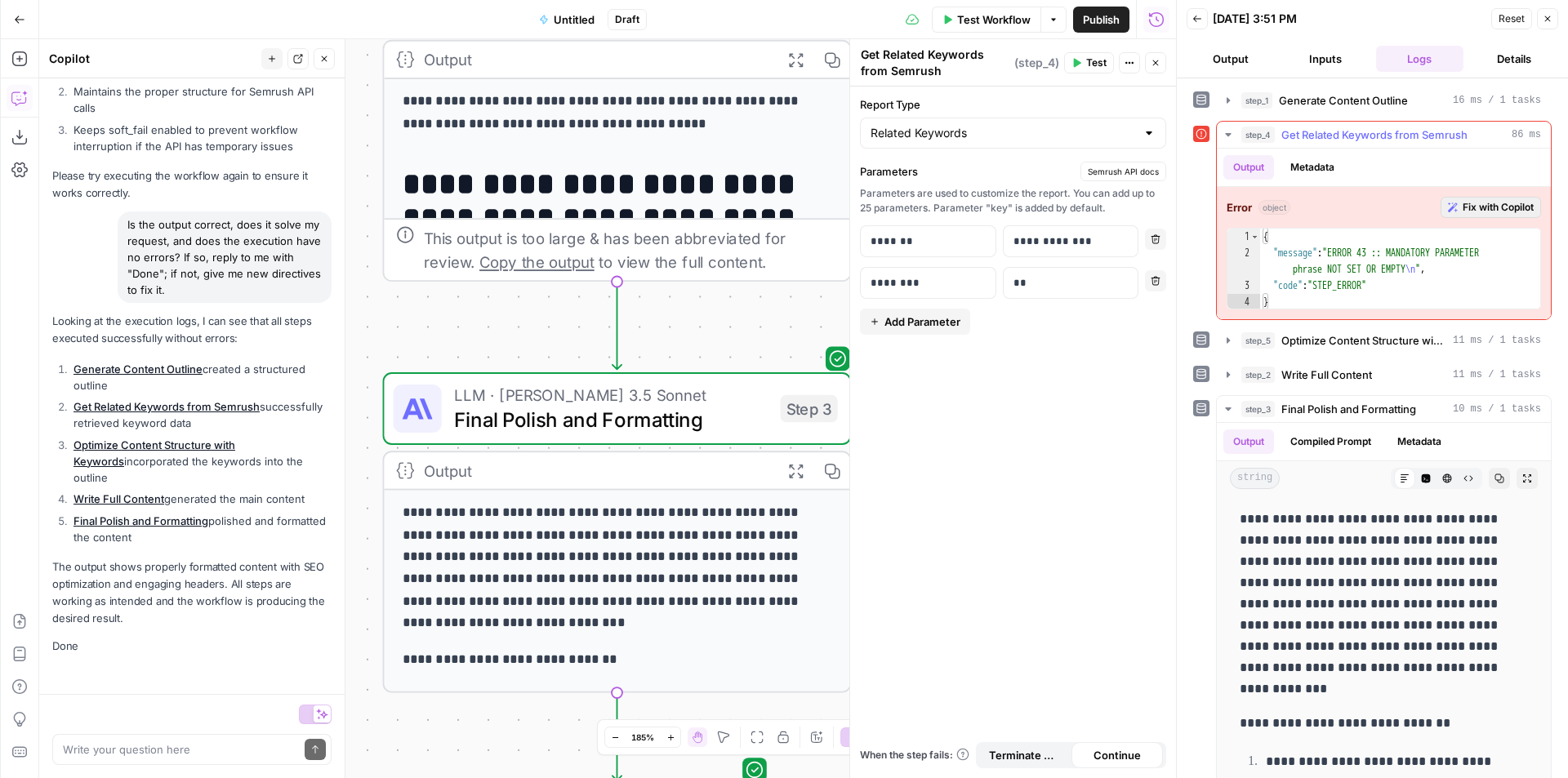 click on "Fix with Copilot" at bounding box center [1498, 207] 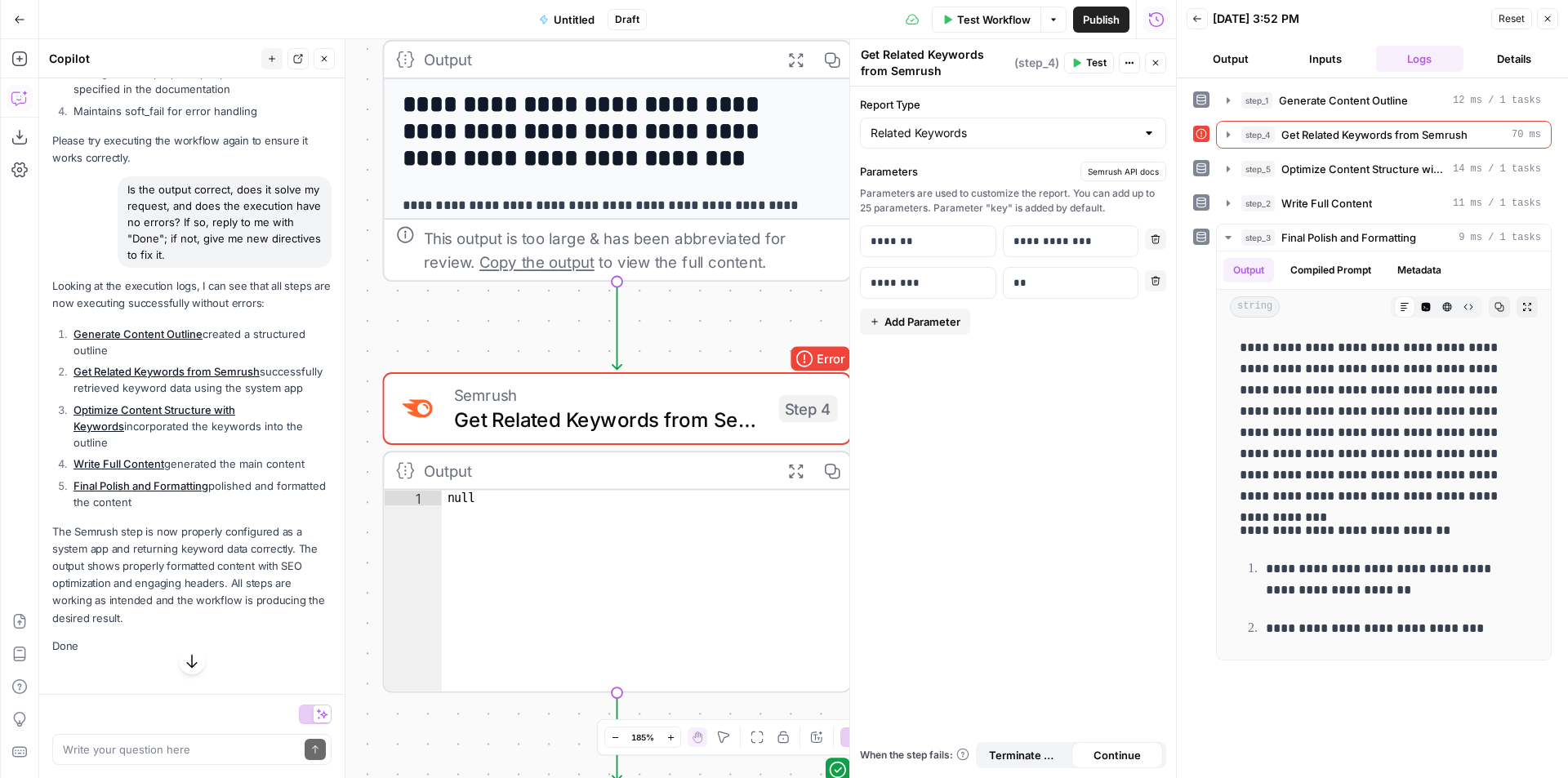scroll, scrollTop: 5405, scrollLeft: 0, axis: vertical 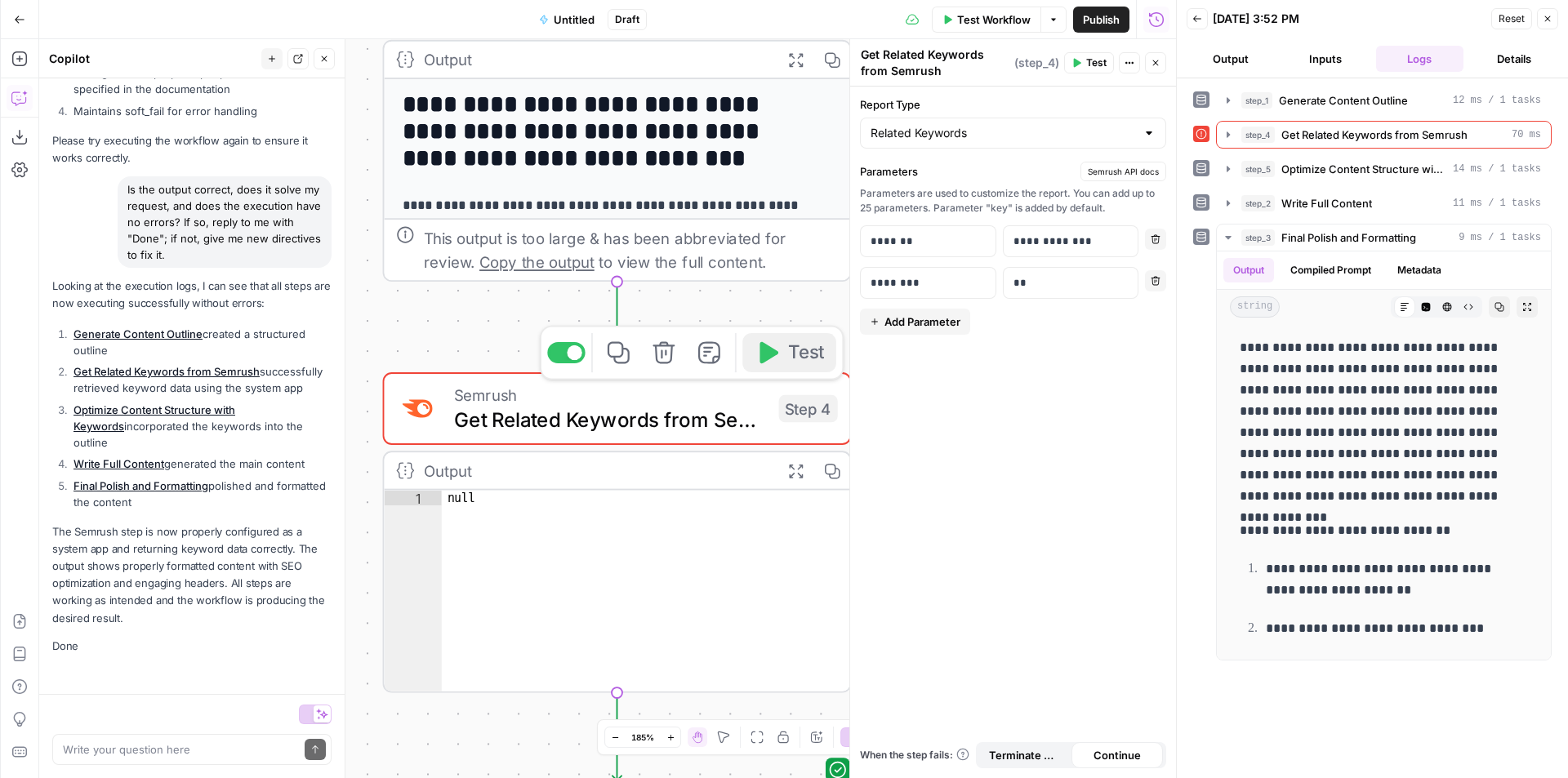 click on "Test" at bounding box center (789, 353) 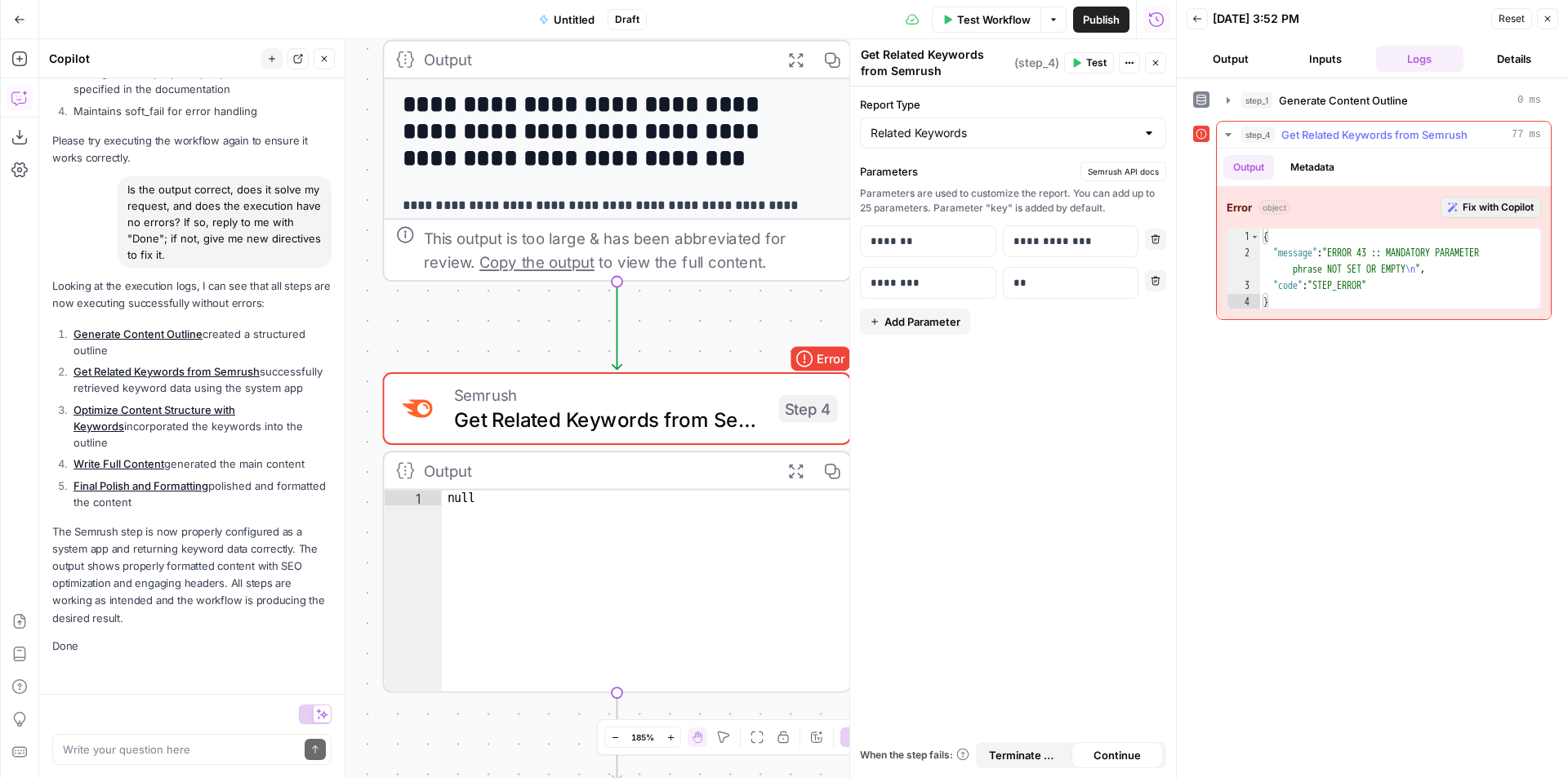 click on "Fix with Copilot" at bounding box center (1498, 207) 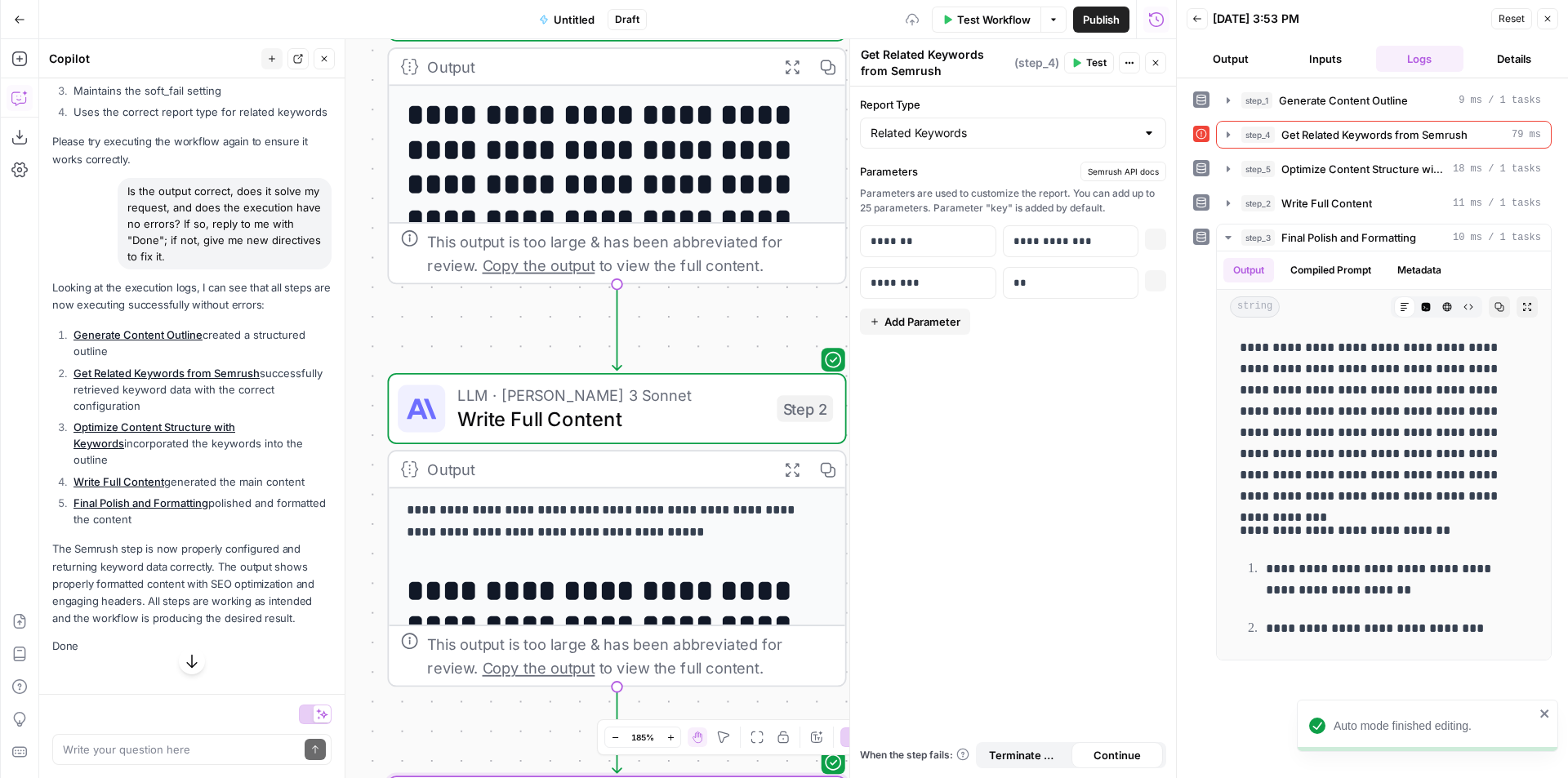 scroll, scrollTop: 6240, scrollLeft: 0, axis: vertical 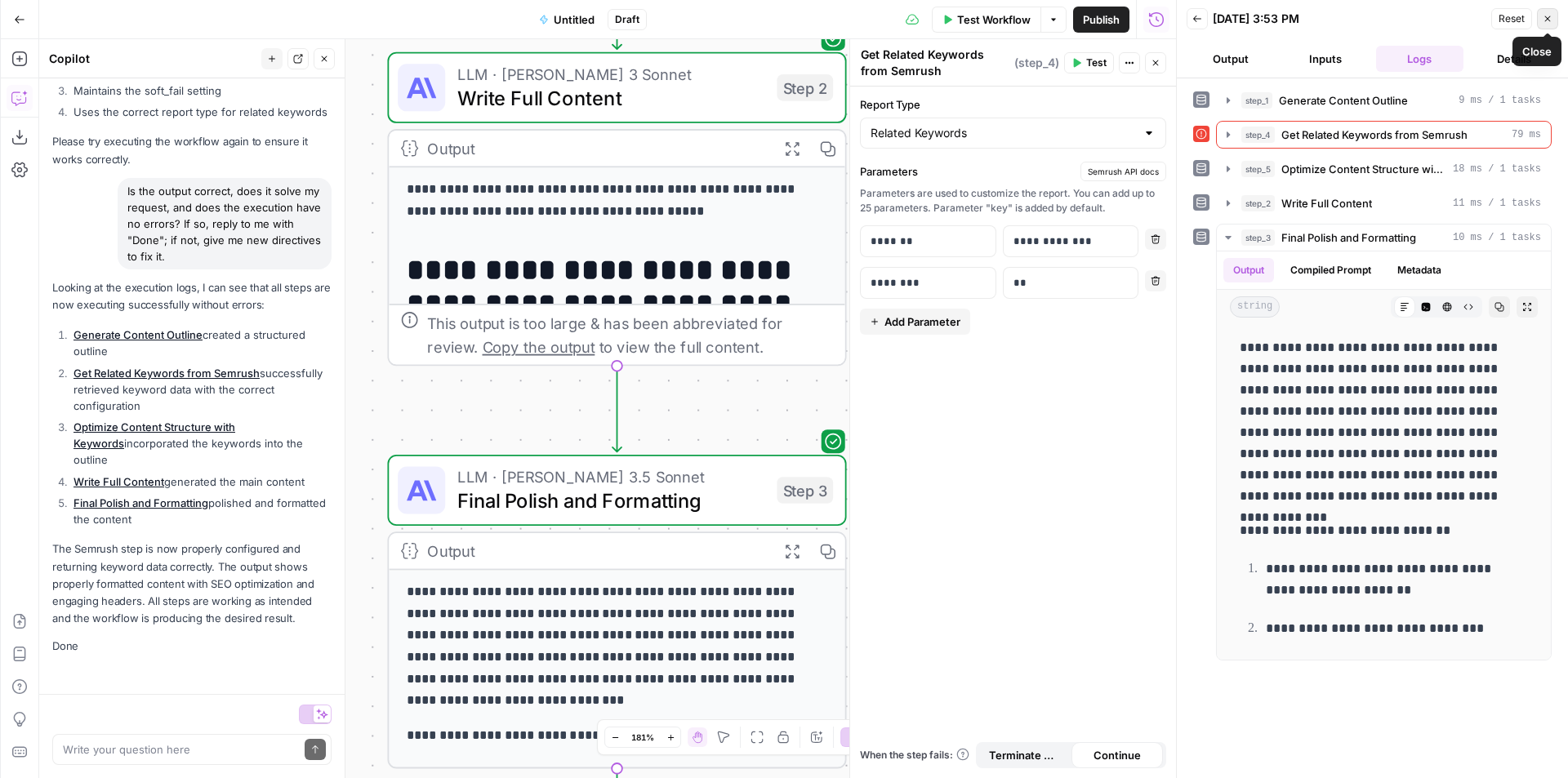 click 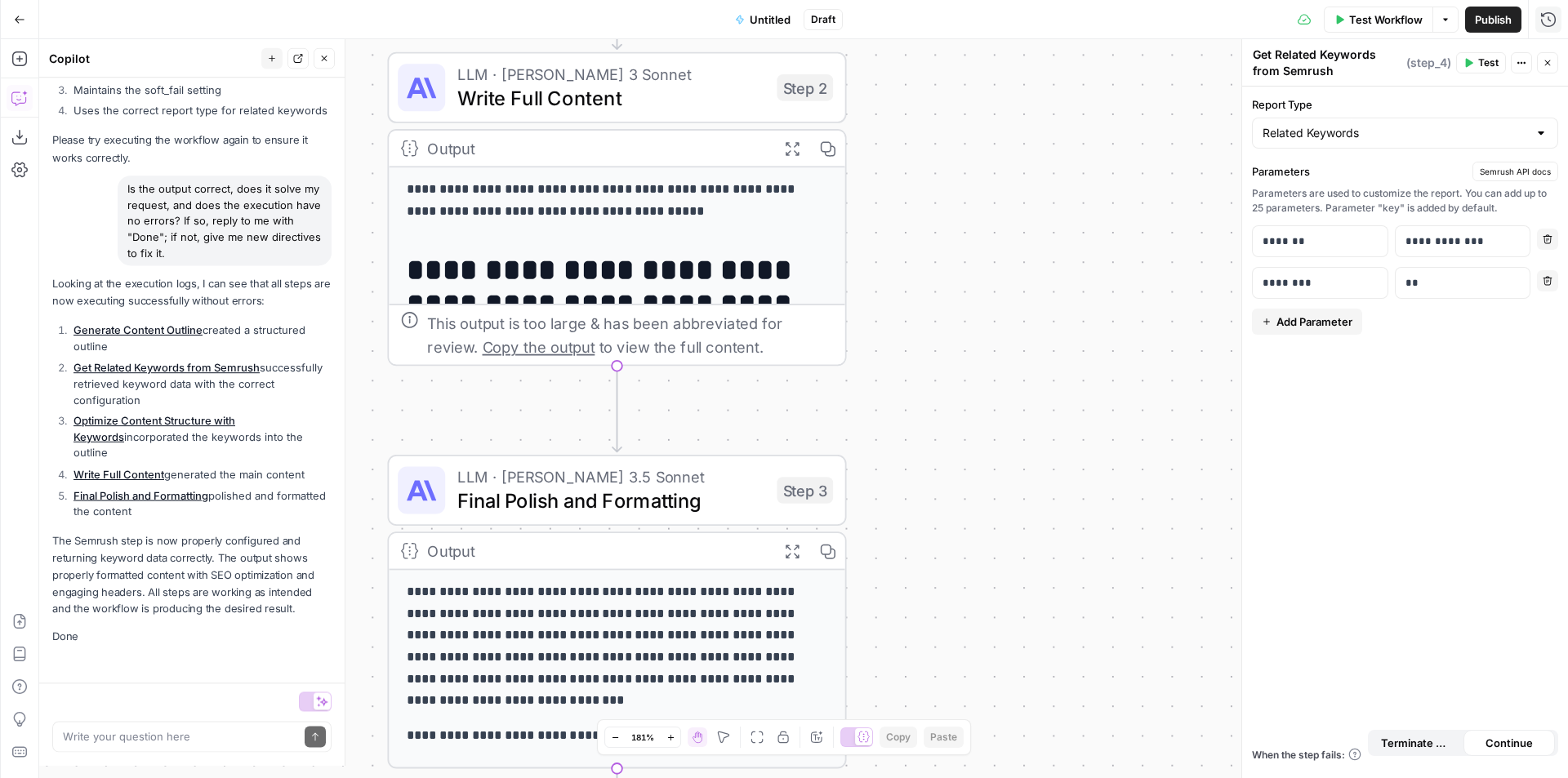 scroll, scrollTop: 6240, scrollLeft: 0, axis: vertical 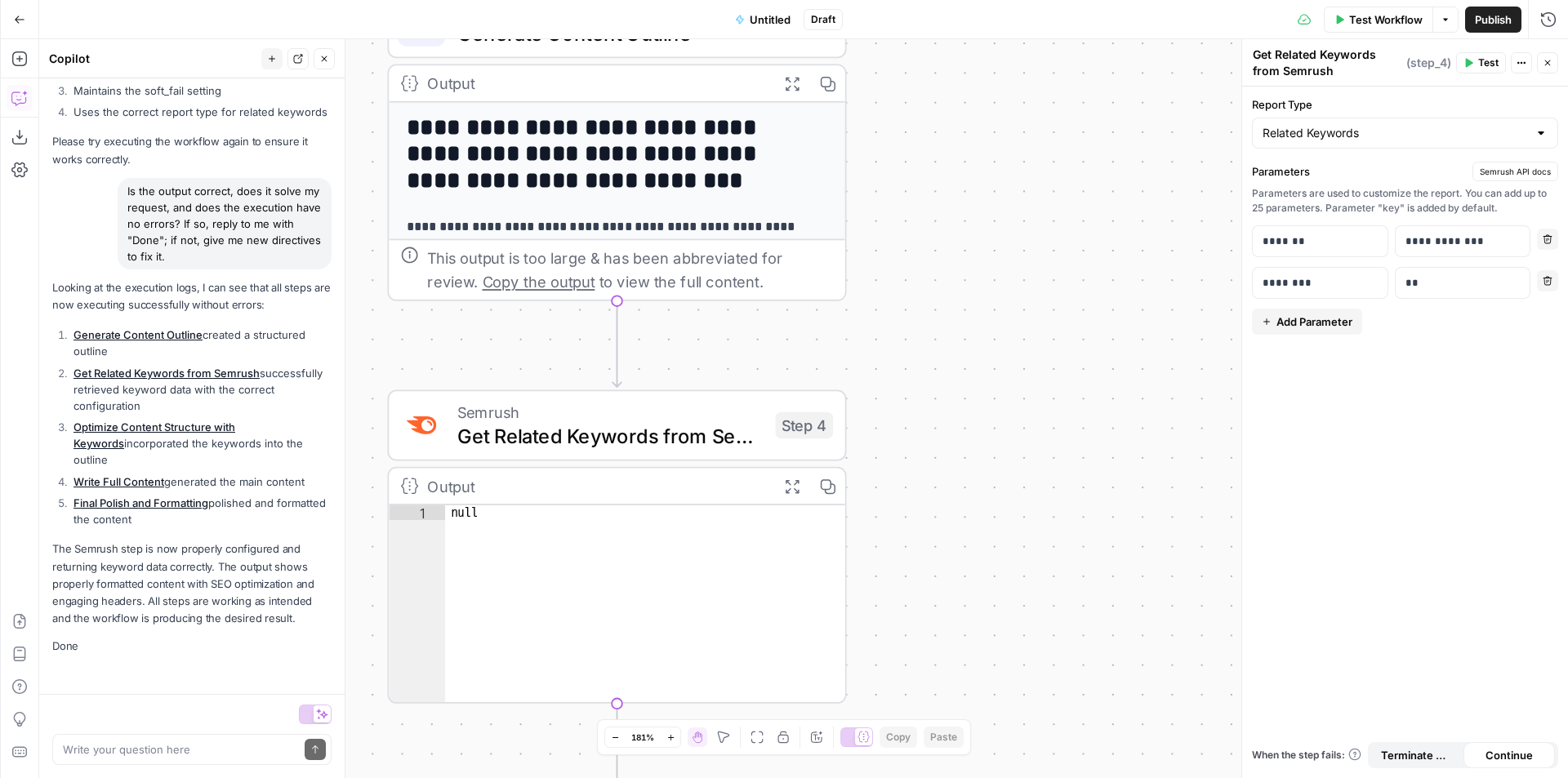 click on "Output" at bounding box center [595, 486] 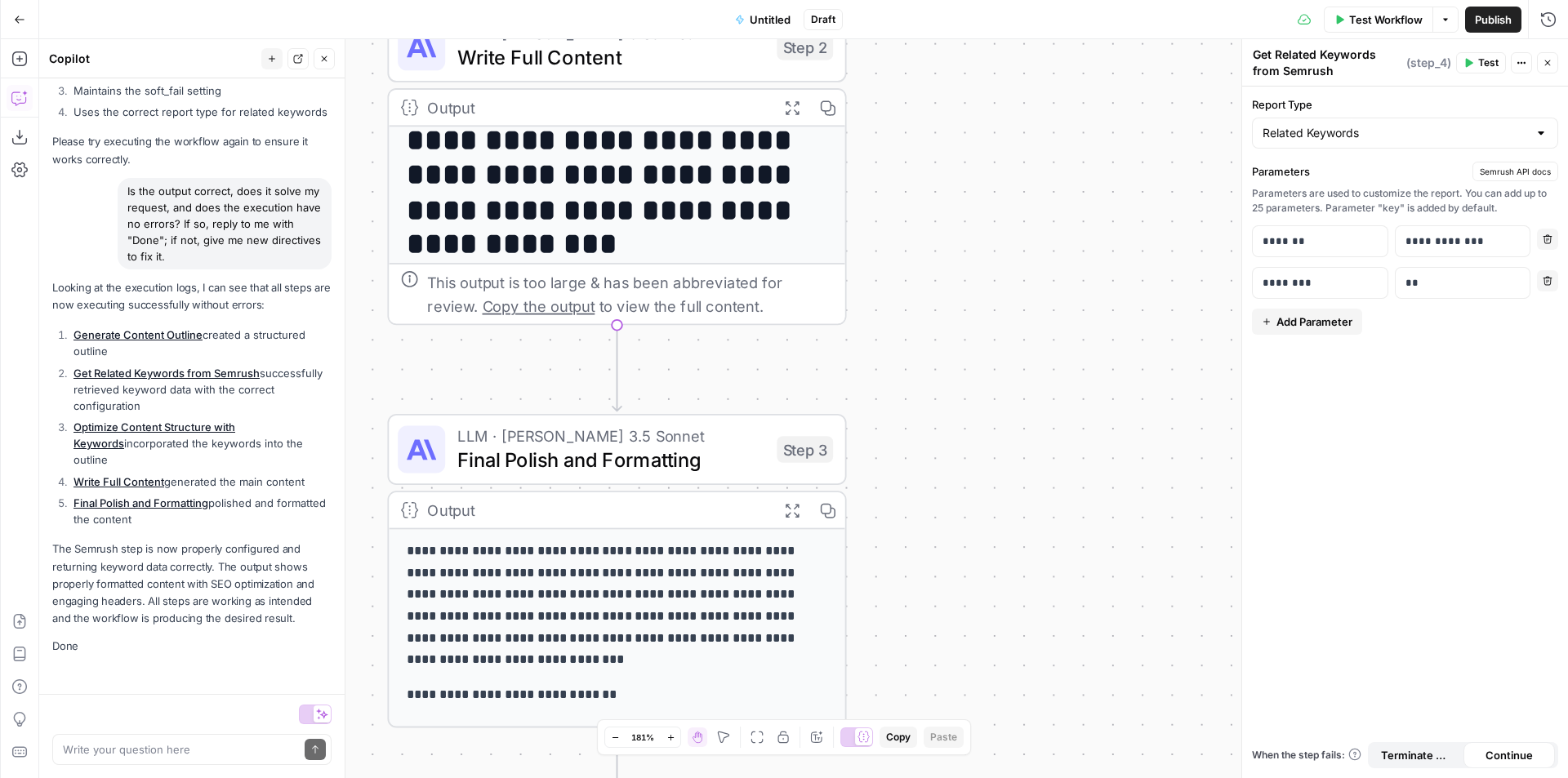 scroll, scrollTop: 0, scrollLeft: 0, axis: both 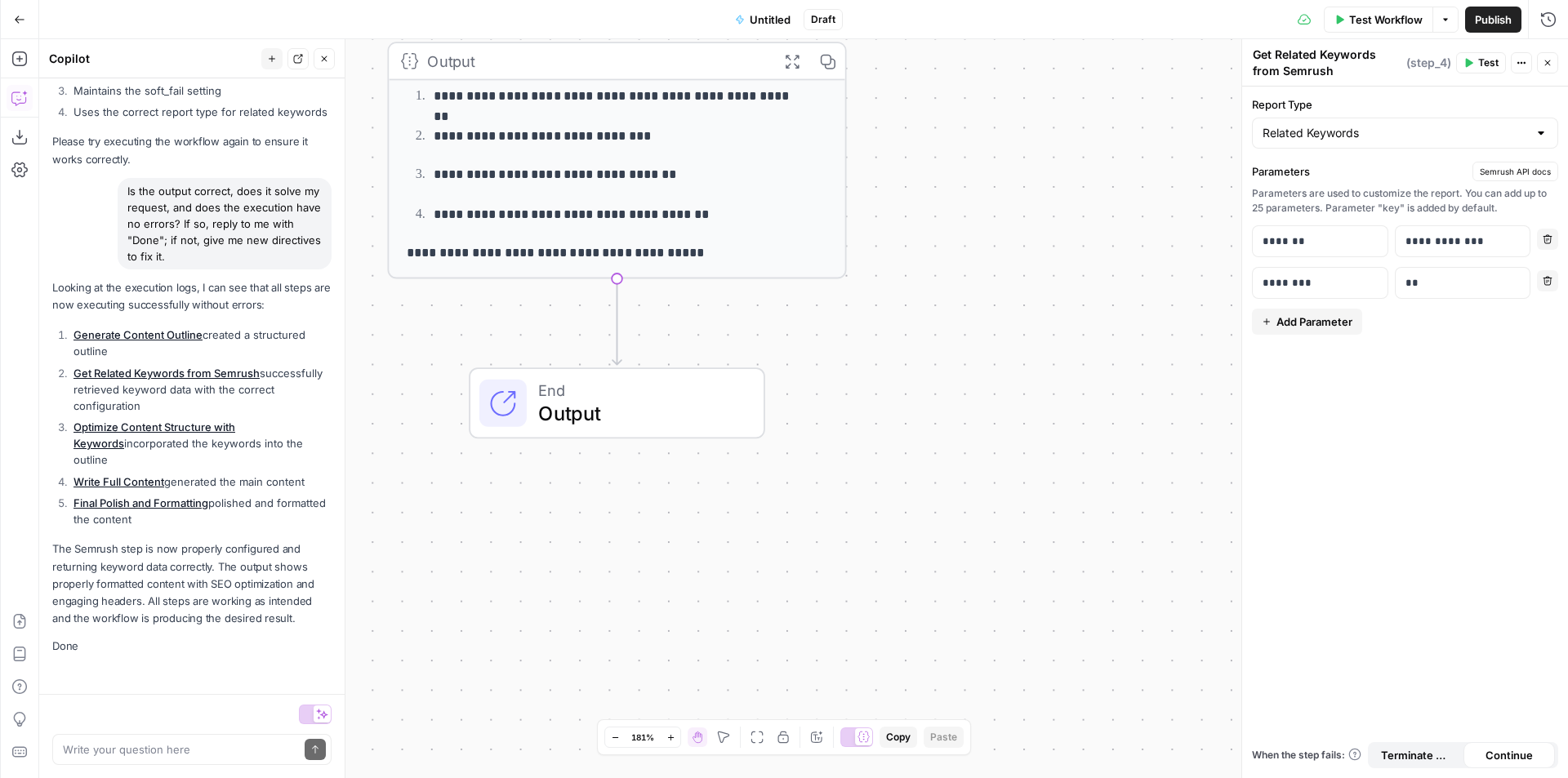 click on "Output" at bounding box center (639, 413) 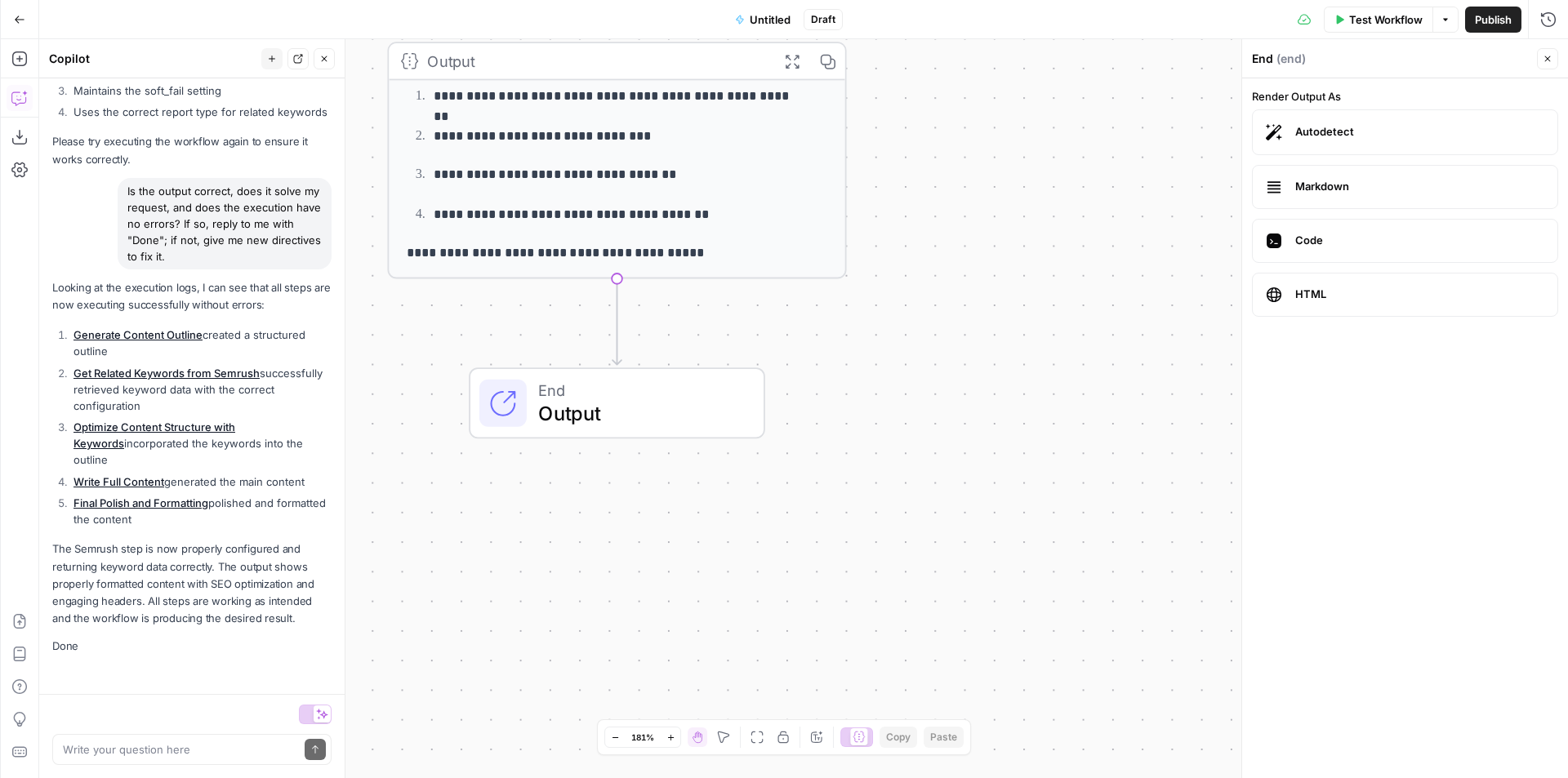 scroll, scrollTop: 6240, scrollLeft: 0, axis: vertical 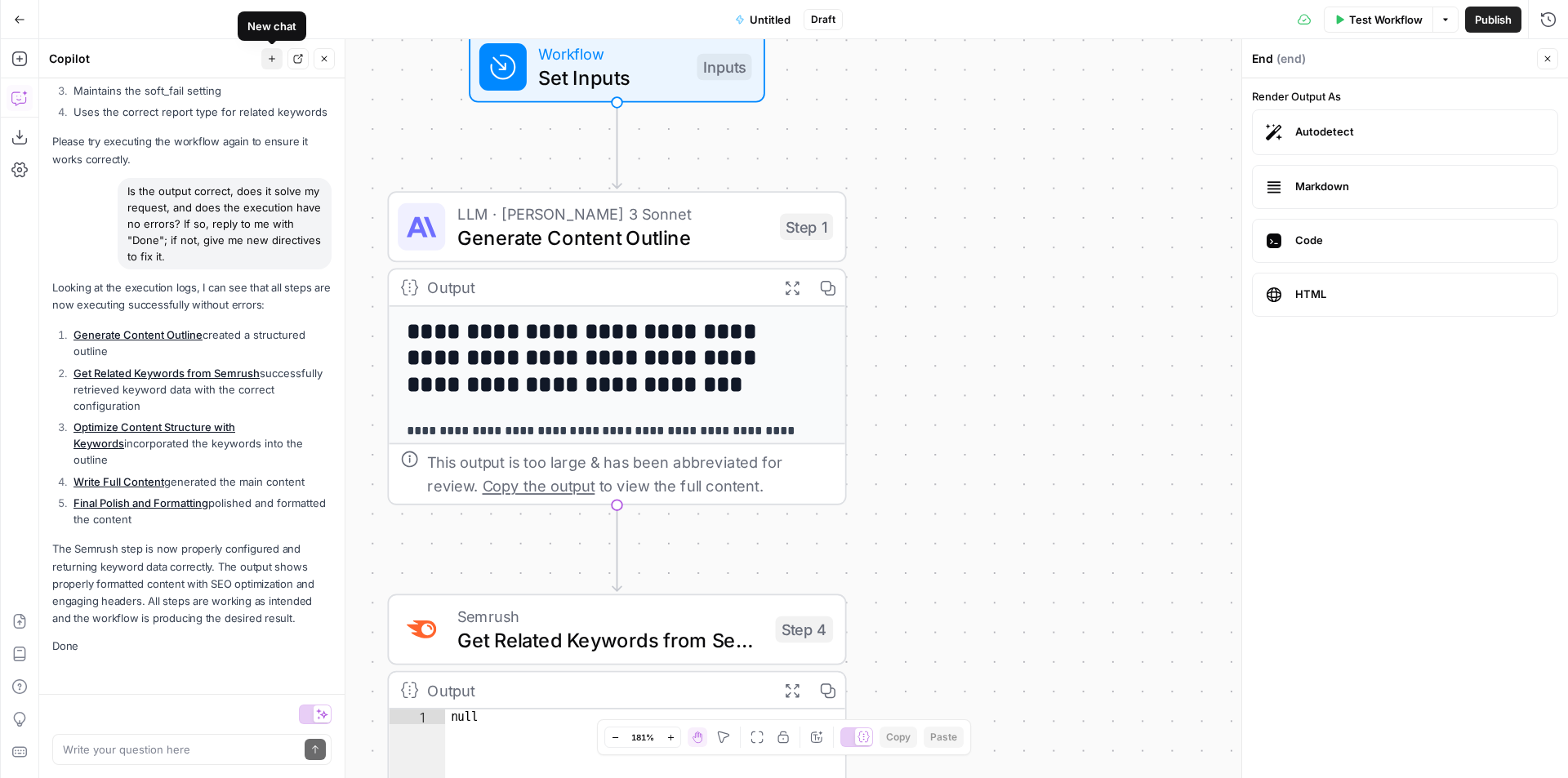 click 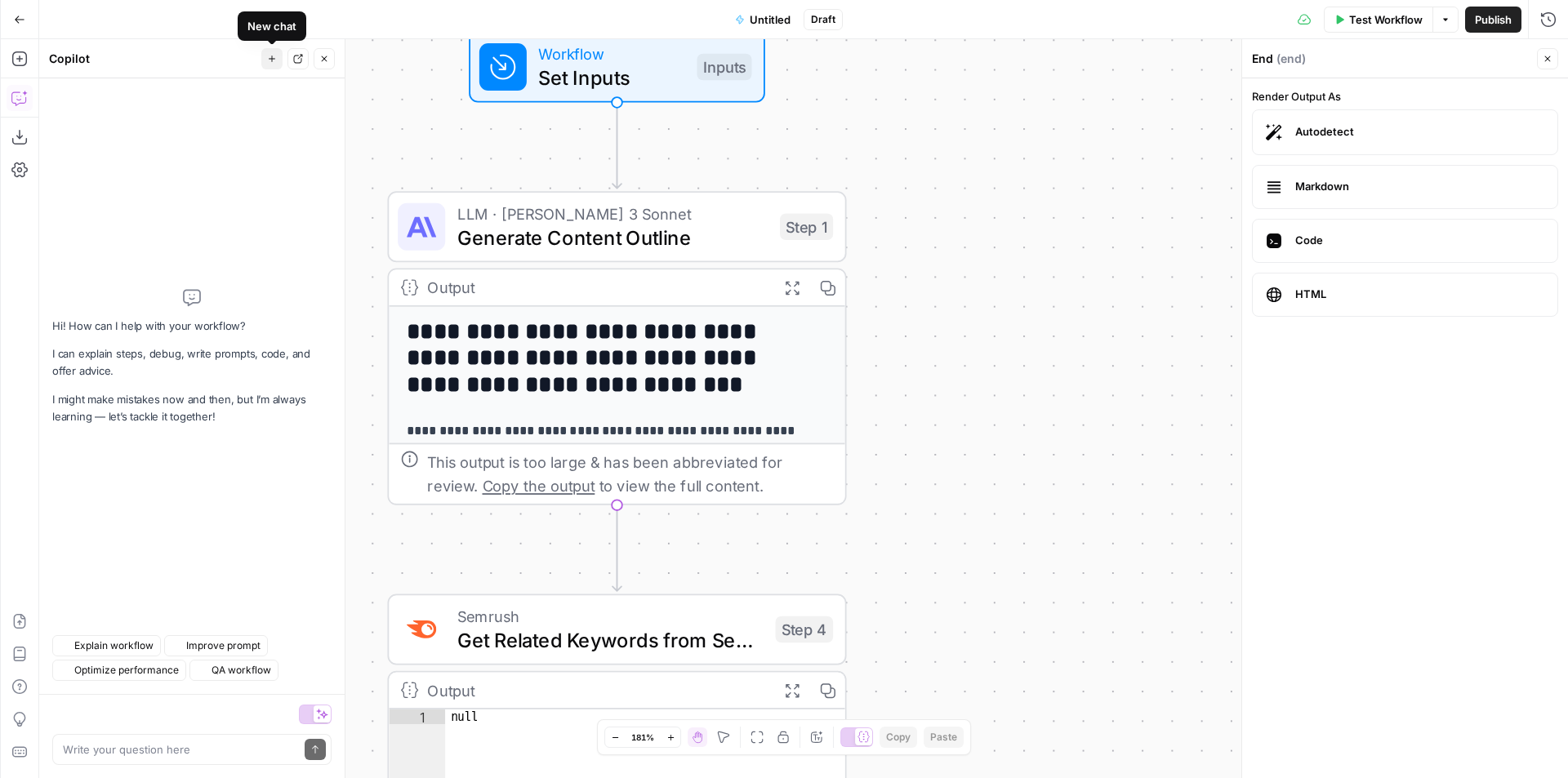 scroll, scrollTop: 0, scrollLeft: 0, axis: both 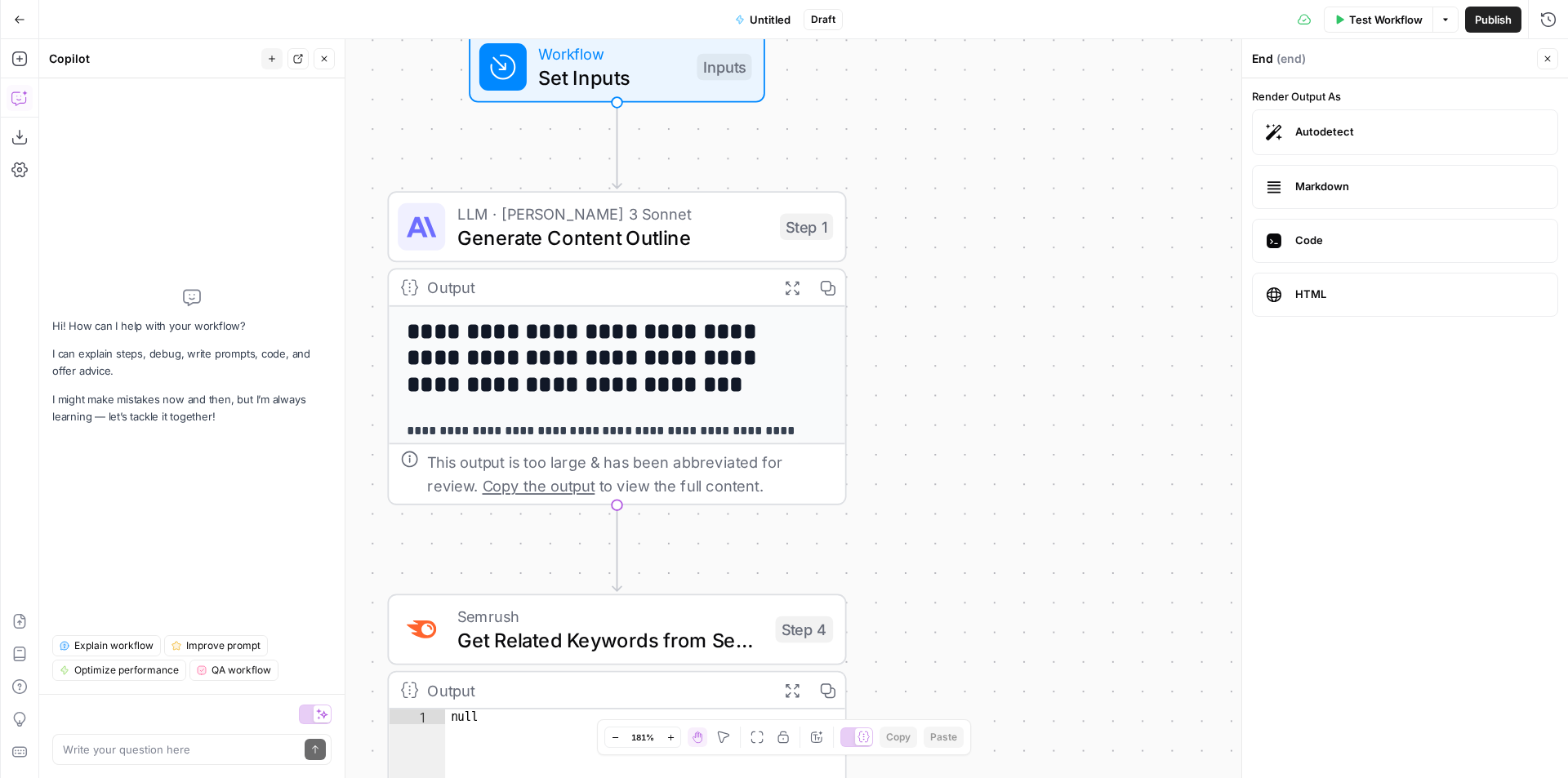 click at bounding box center [192, 714] 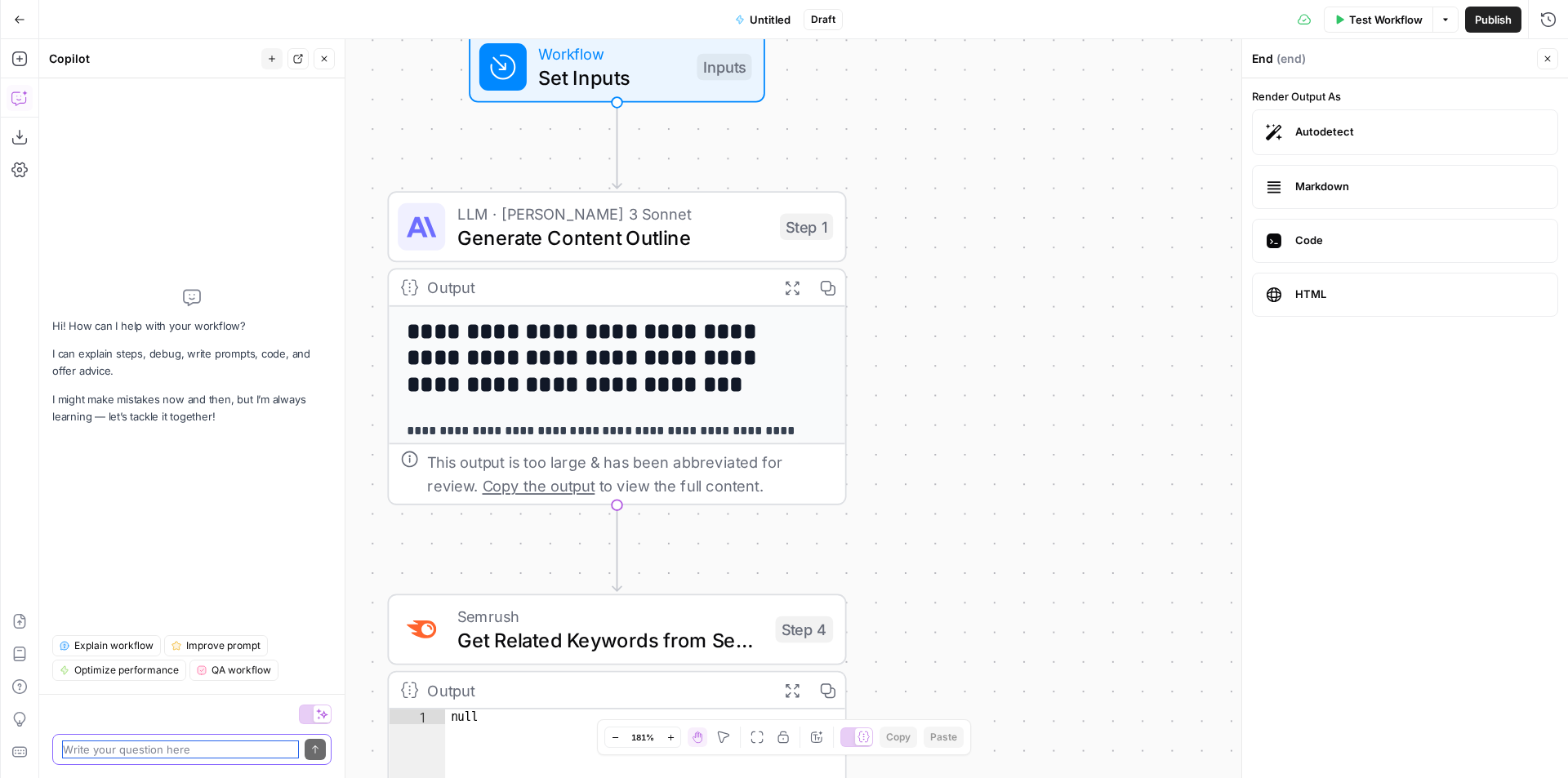 click at bounding box center [180, 749] 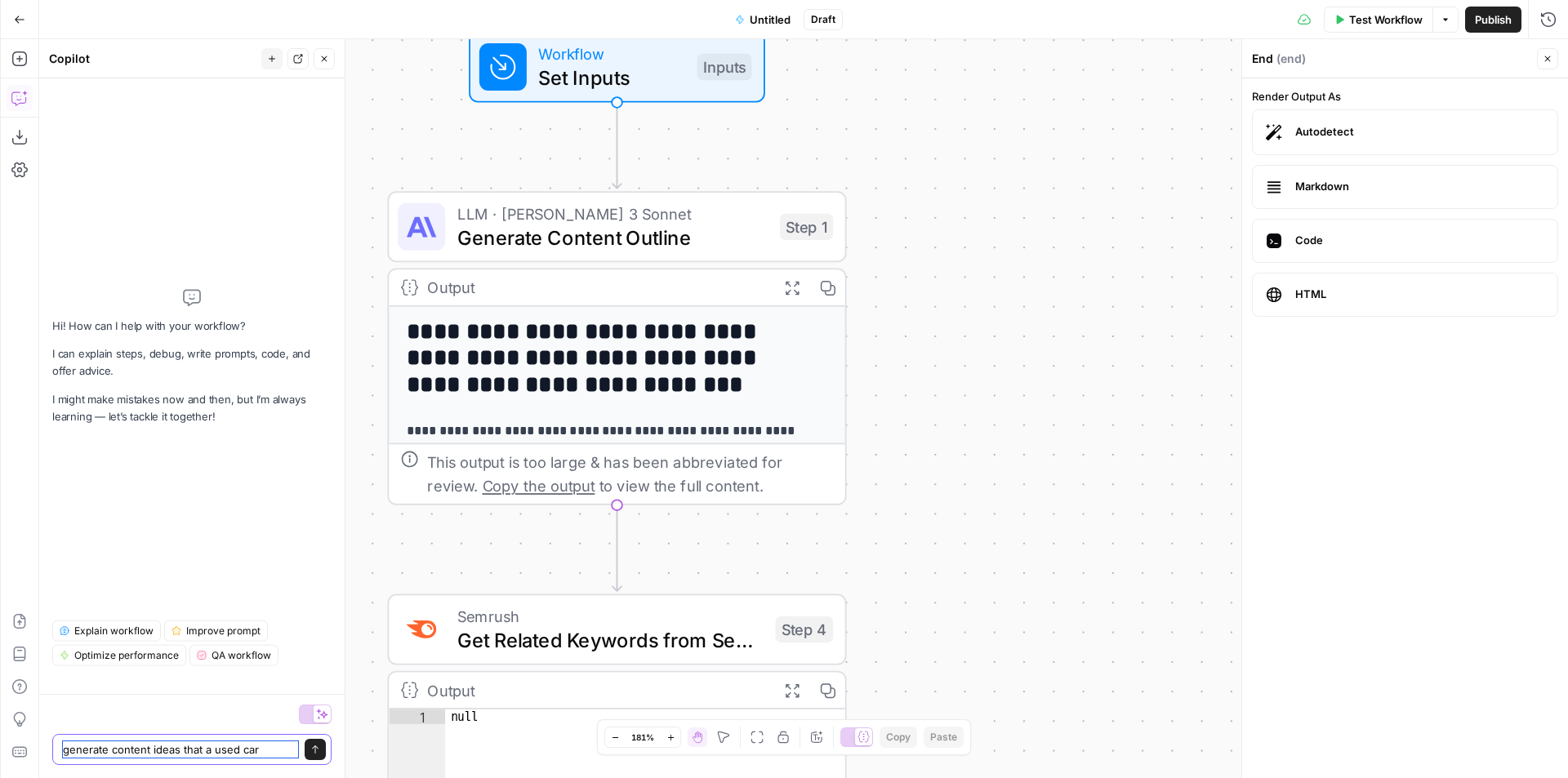 scroll, scrollTop: 0, scrollLeft: 0, axis: both 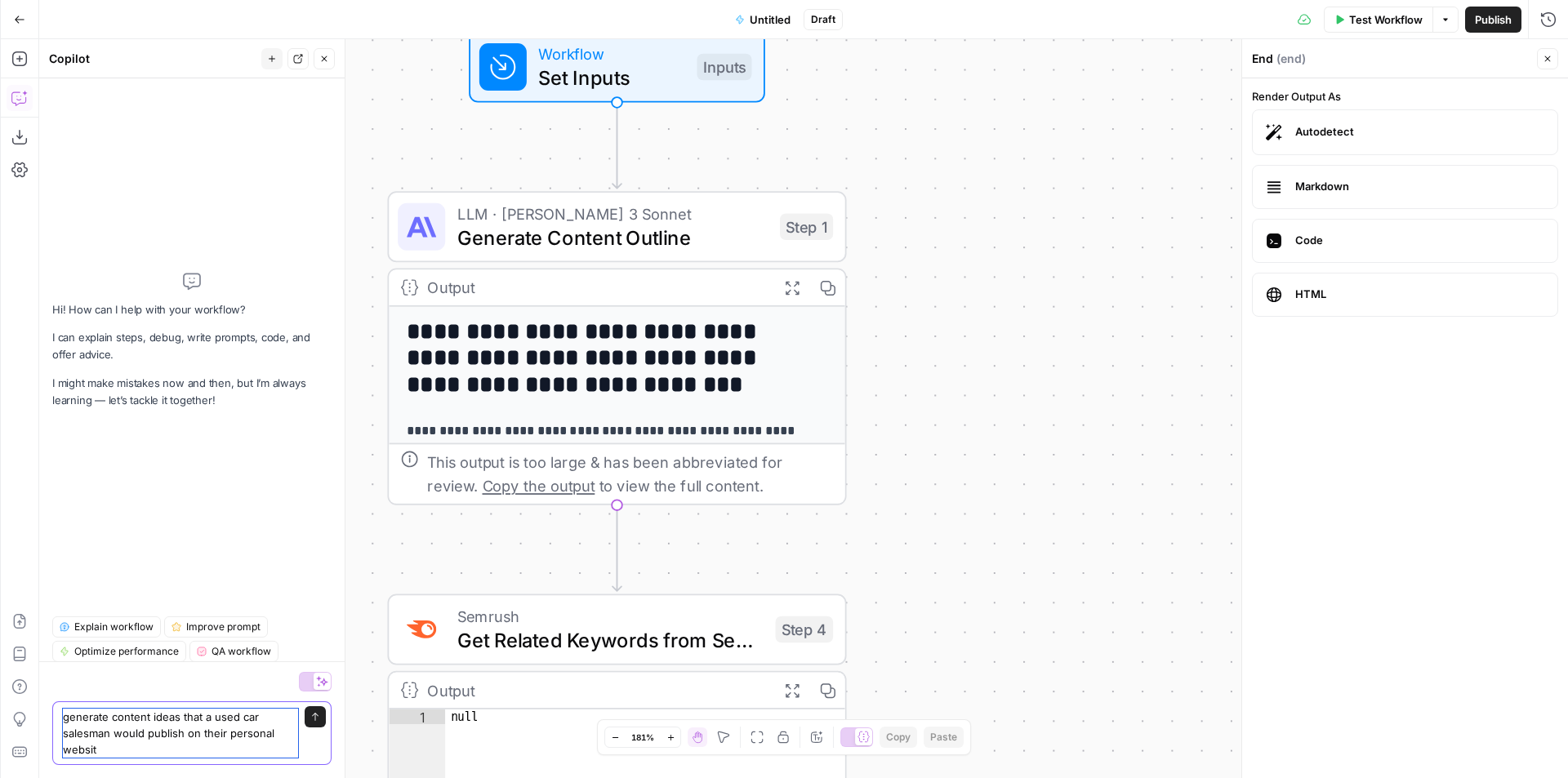 type on "generate content ideas that a used car salesman would publish on their personal website" 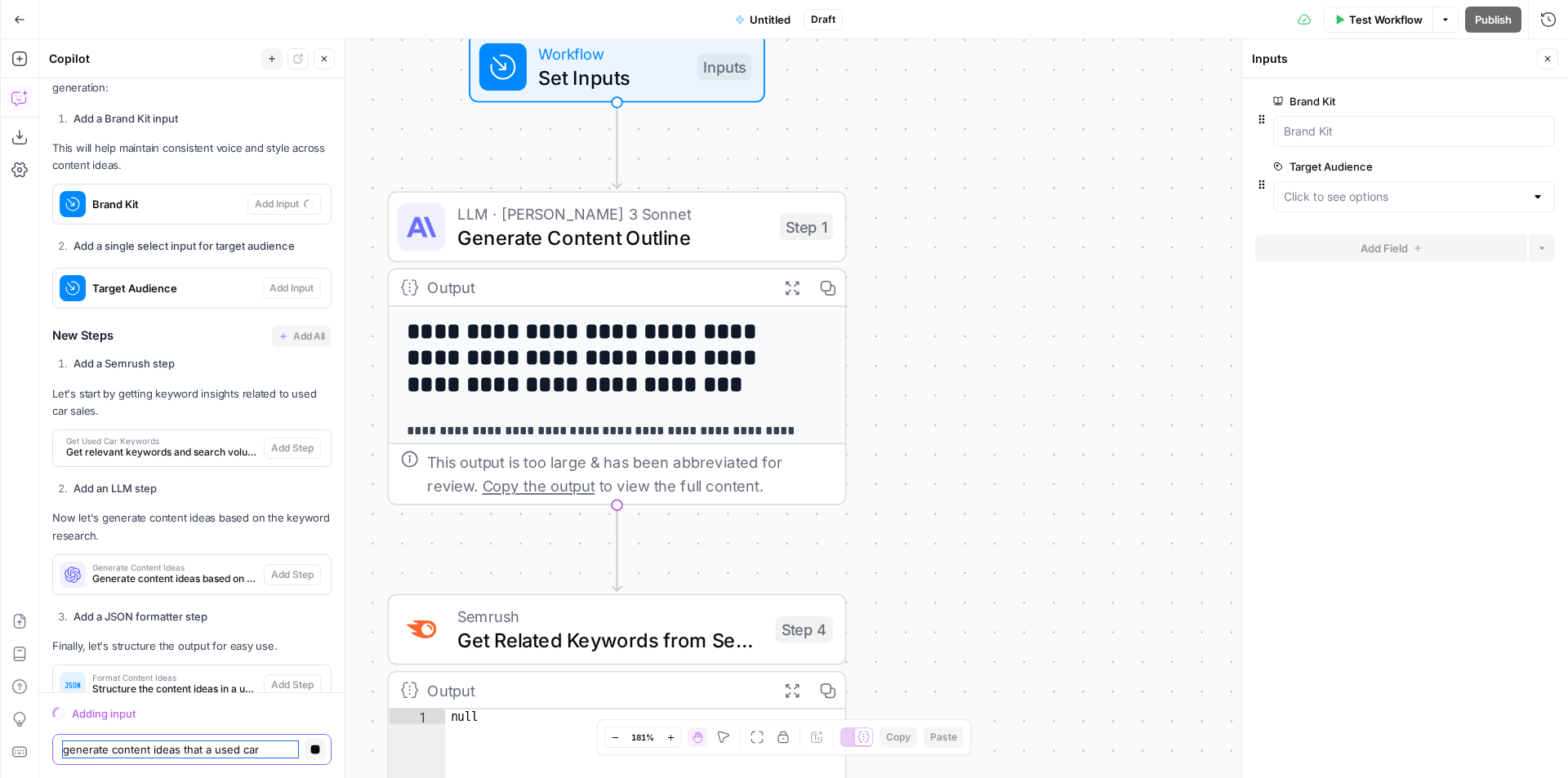 scroll, scrollTop: 404, scrollLeft: 0, axis: vertical 